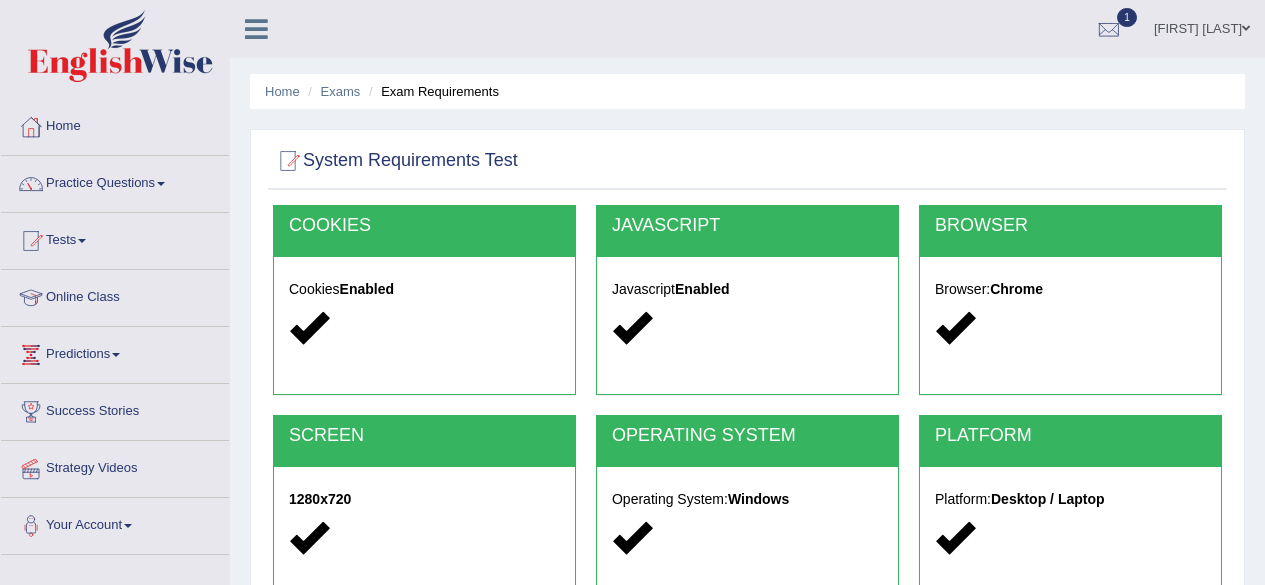 scroll, scrollTop: 332, scrollLeft: 0, axis: vertical 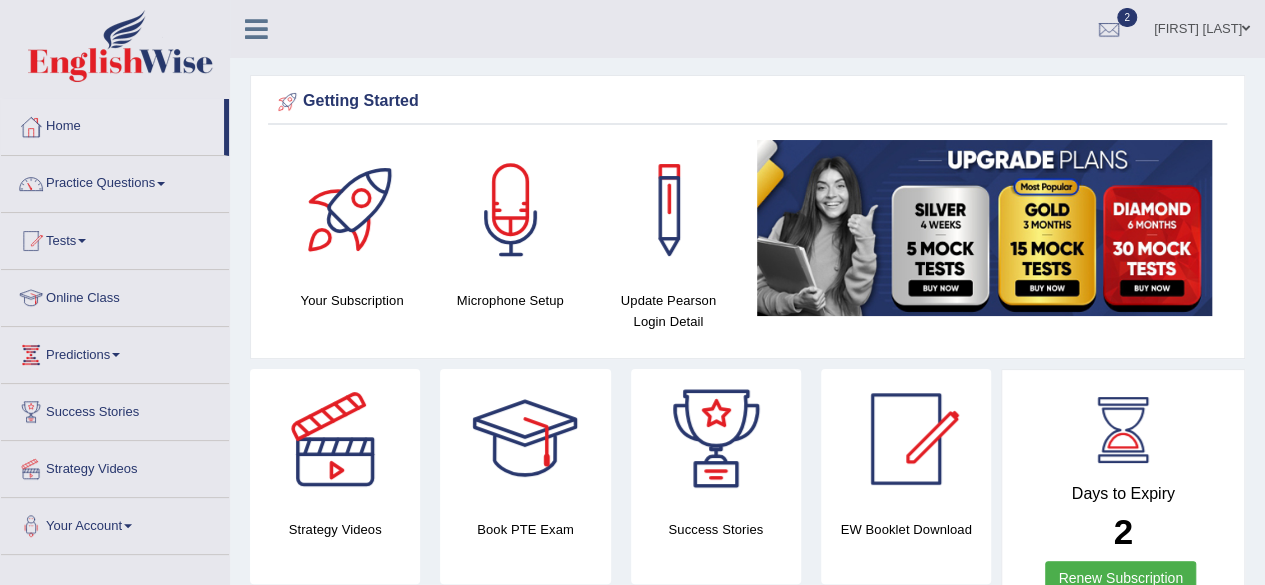 click on "Tests" at bounding box center (115, 238) 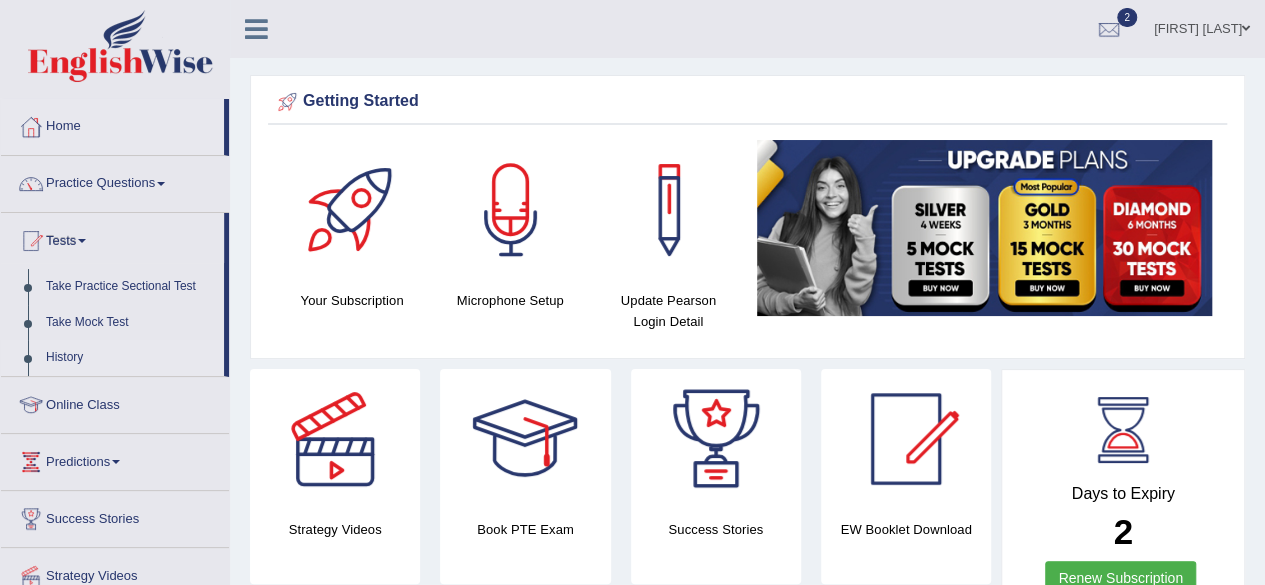 click on "History" at bounding box center (130, 358) 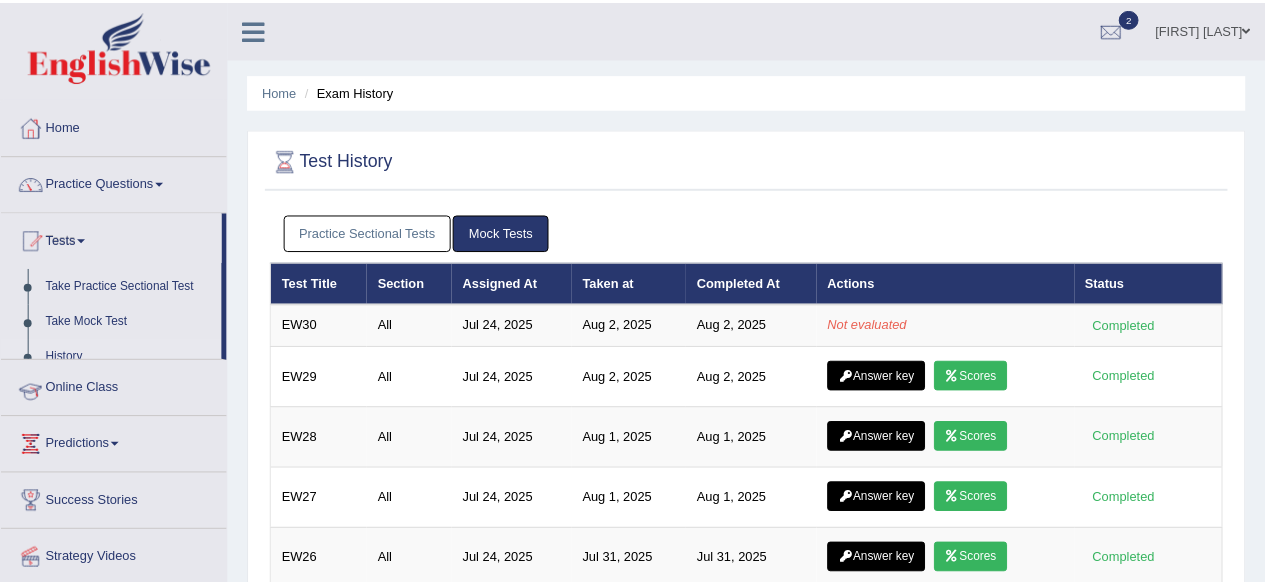 scroll, scrollTop: 0, scrollLeft: 0, axis: both 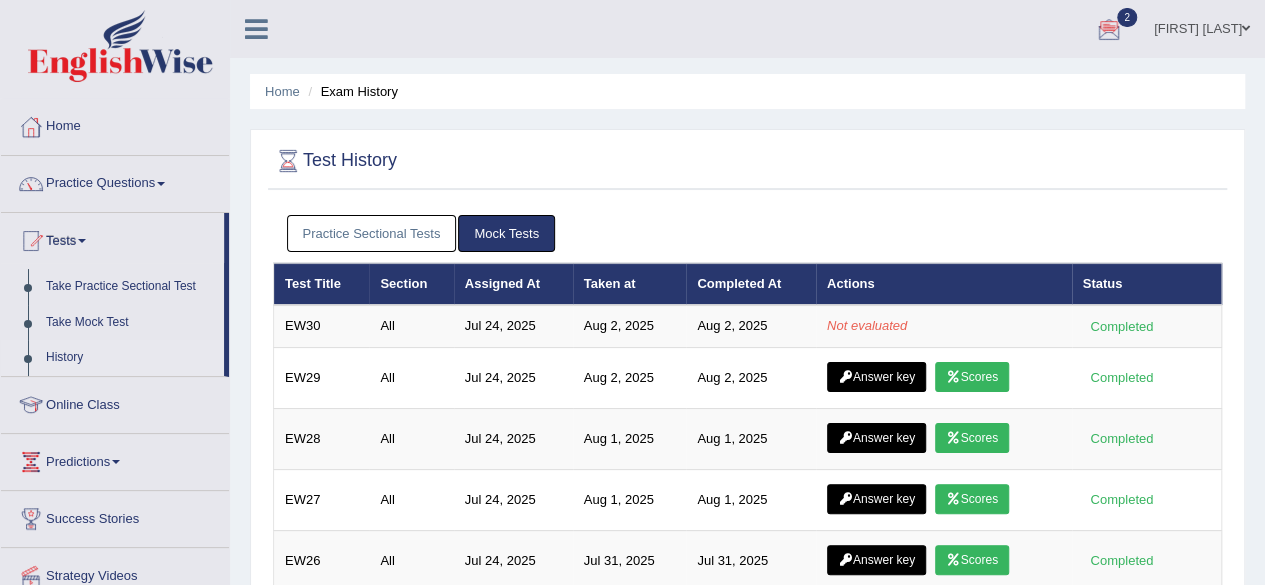 click at bounding box center (1109, 30) 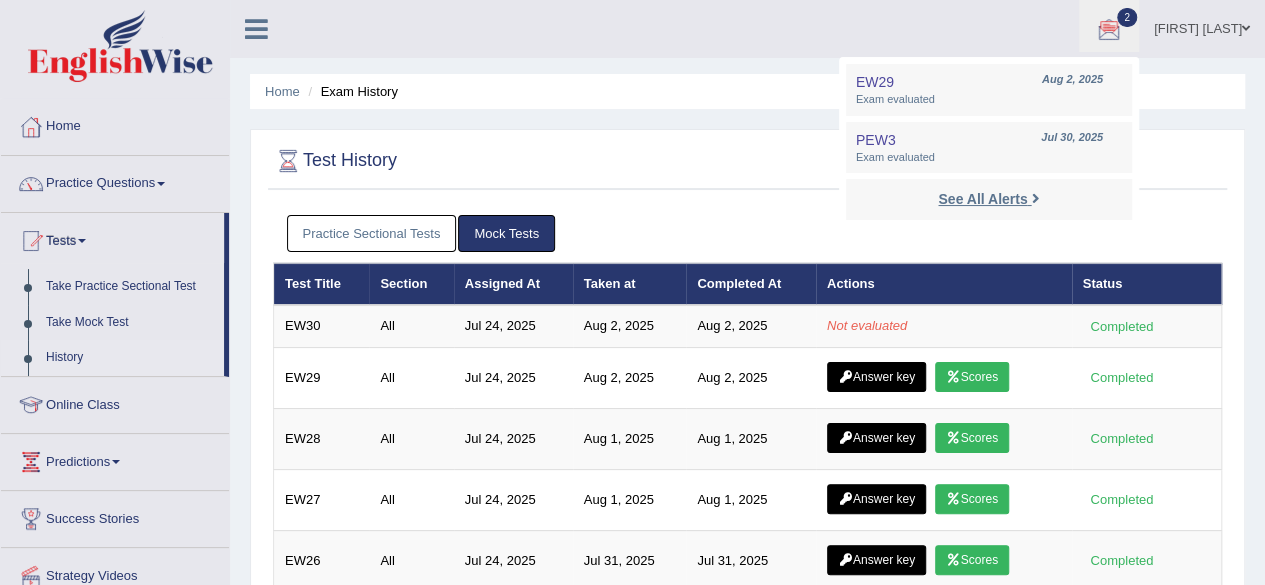 click on "See All Alerts" at bounding box center (982, 199) 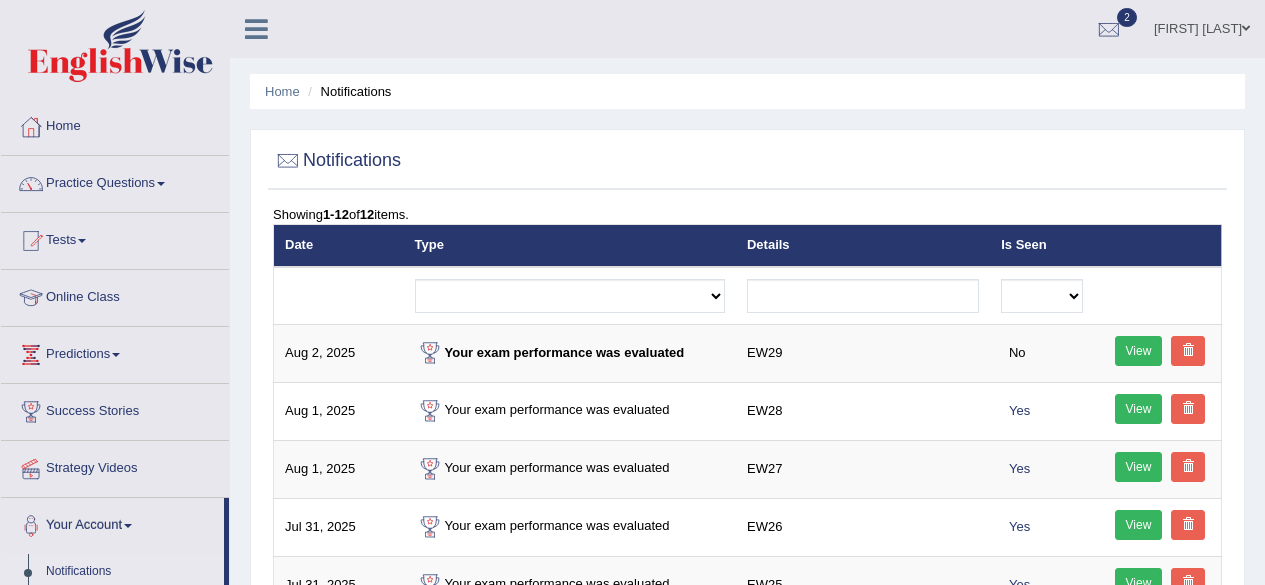 scroll, scrollTop: 0, scrollLeft: 0, axis: both 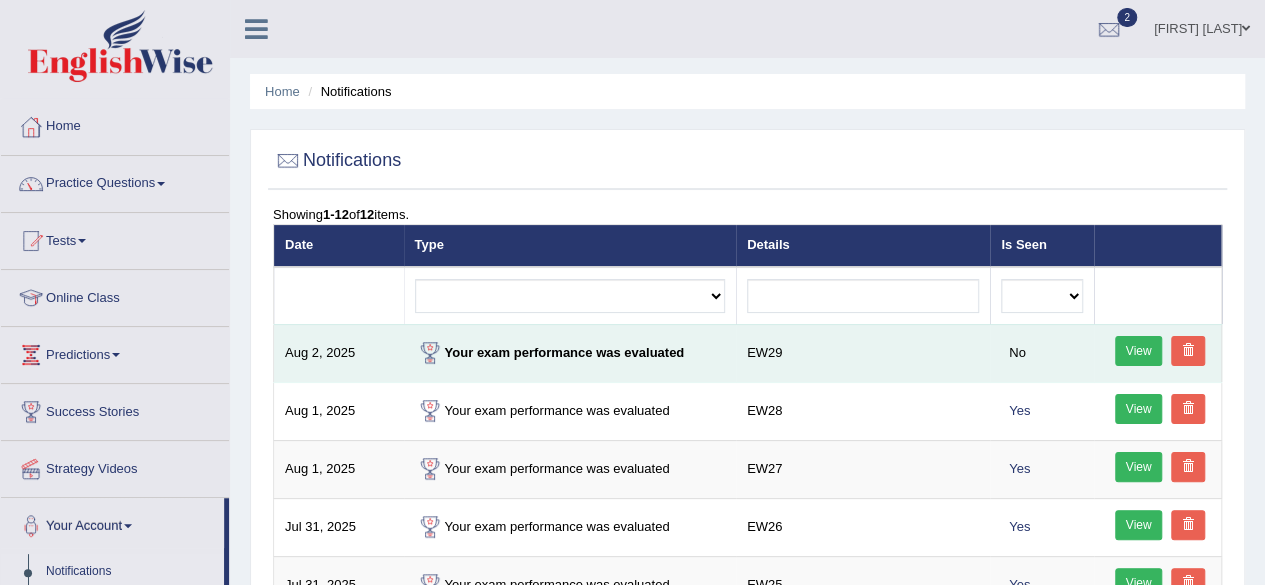 click on "Your exam performance was evaluated" at bounding box center [570, 353] 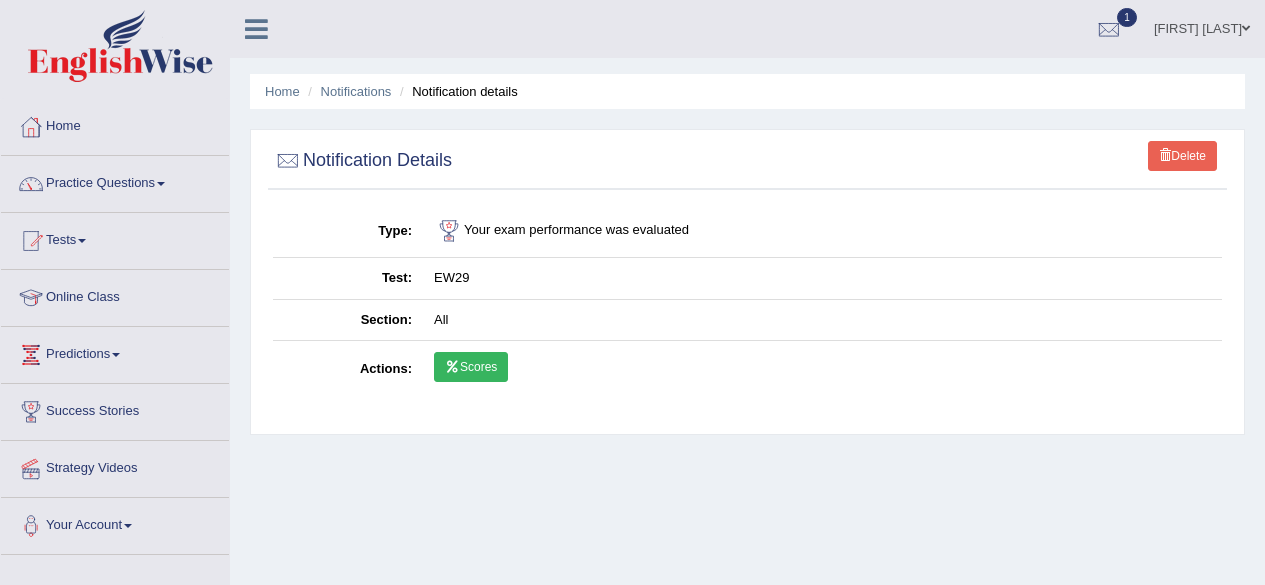 scroll, scrollTop: 0, scrollLeft: 0, axis: both 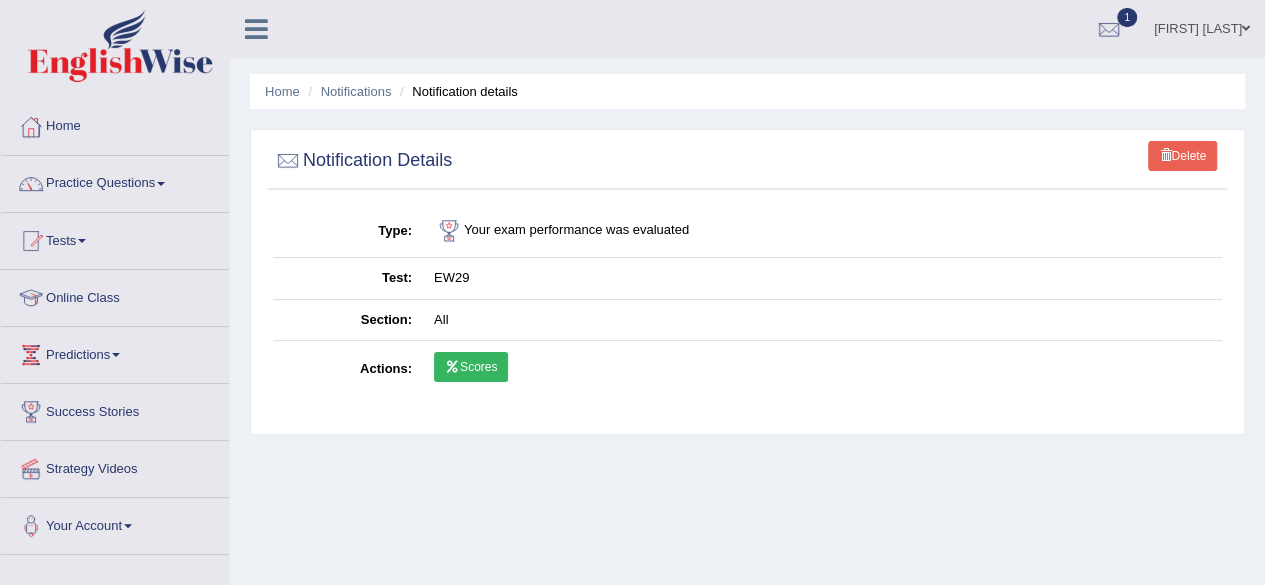 click at bounding box center (452, 367) 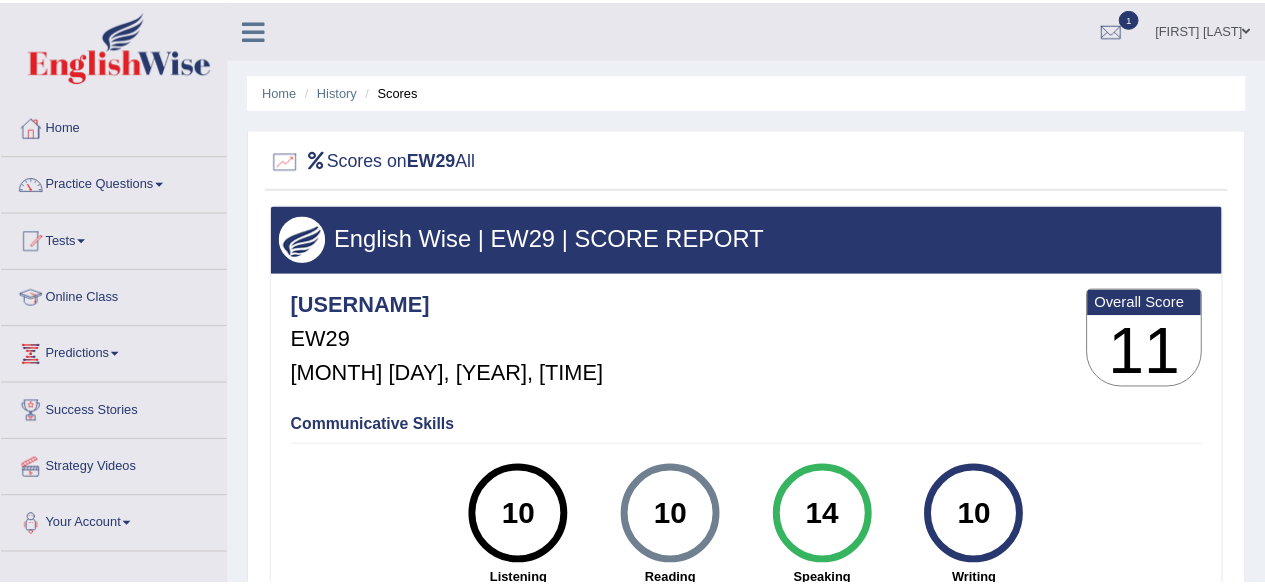 scroll, scrollTop: 0, scrollLeft: 0, axis: both 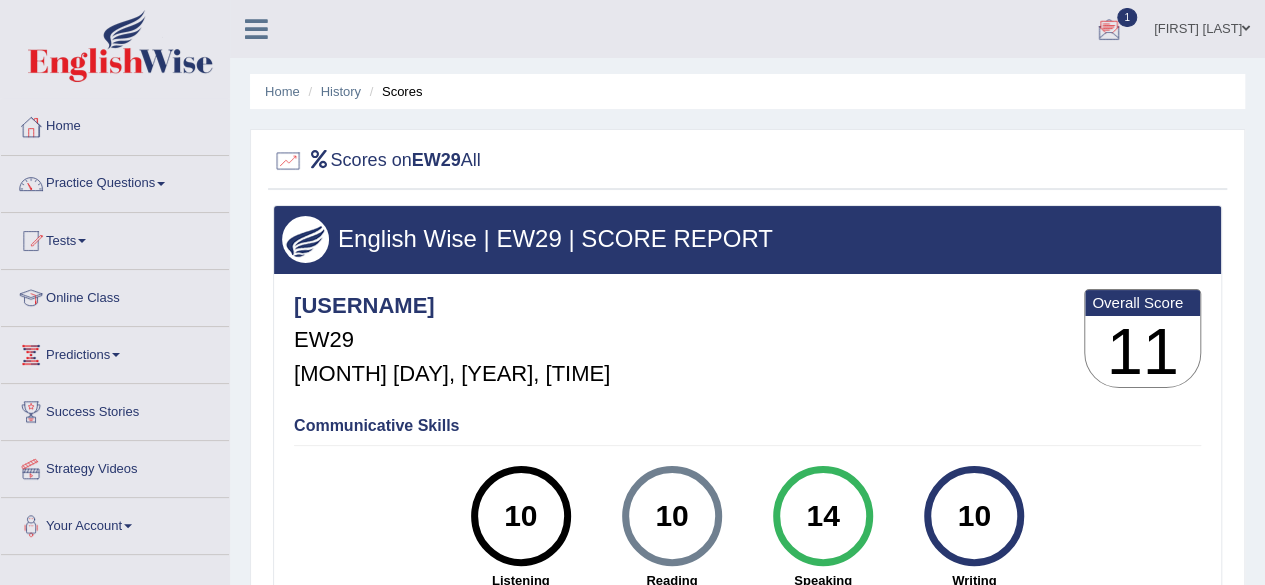 click at bounding box center (1109, 30) 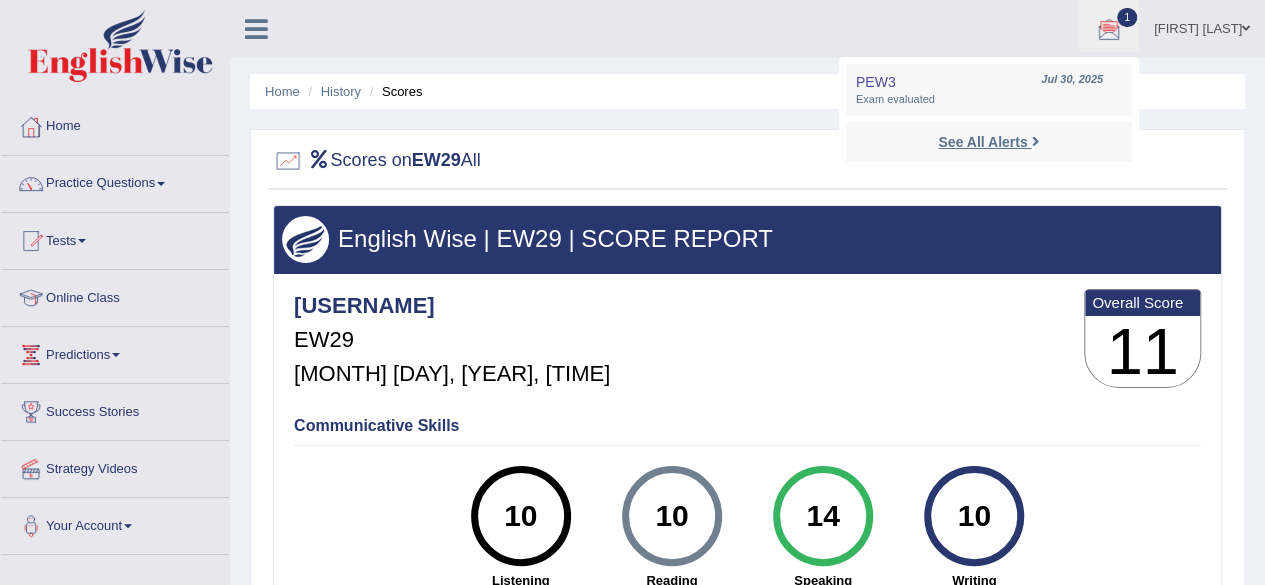 click on "See All Alerts" at bounding box center [982, 142] 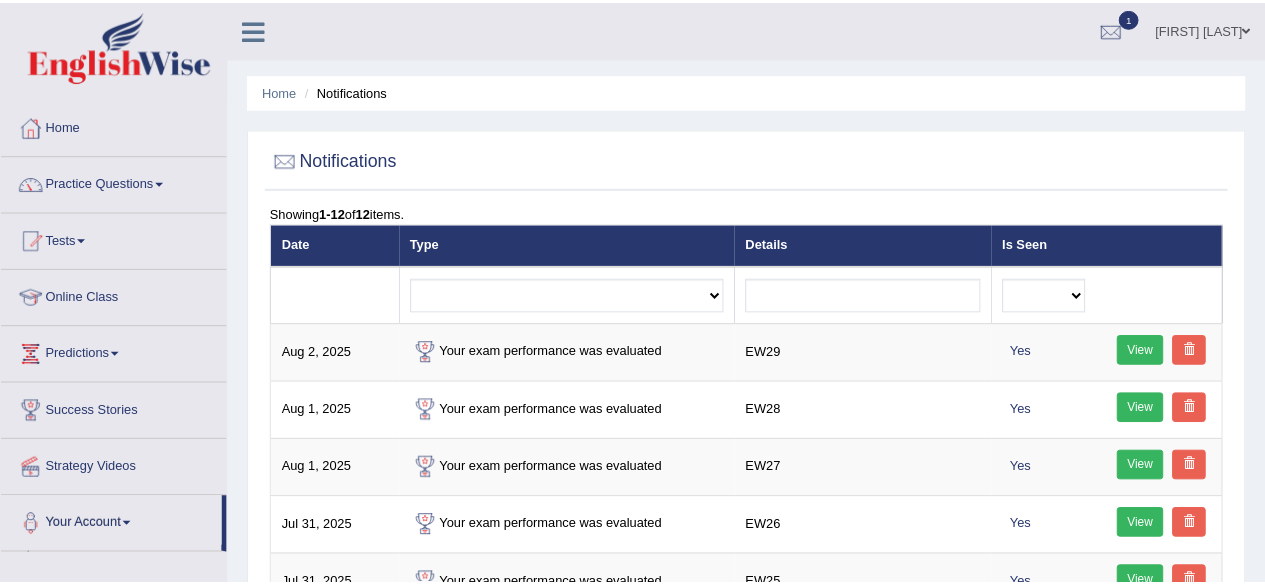 scroll, scrollTop: 0, scrollLeft: 0, axis: both 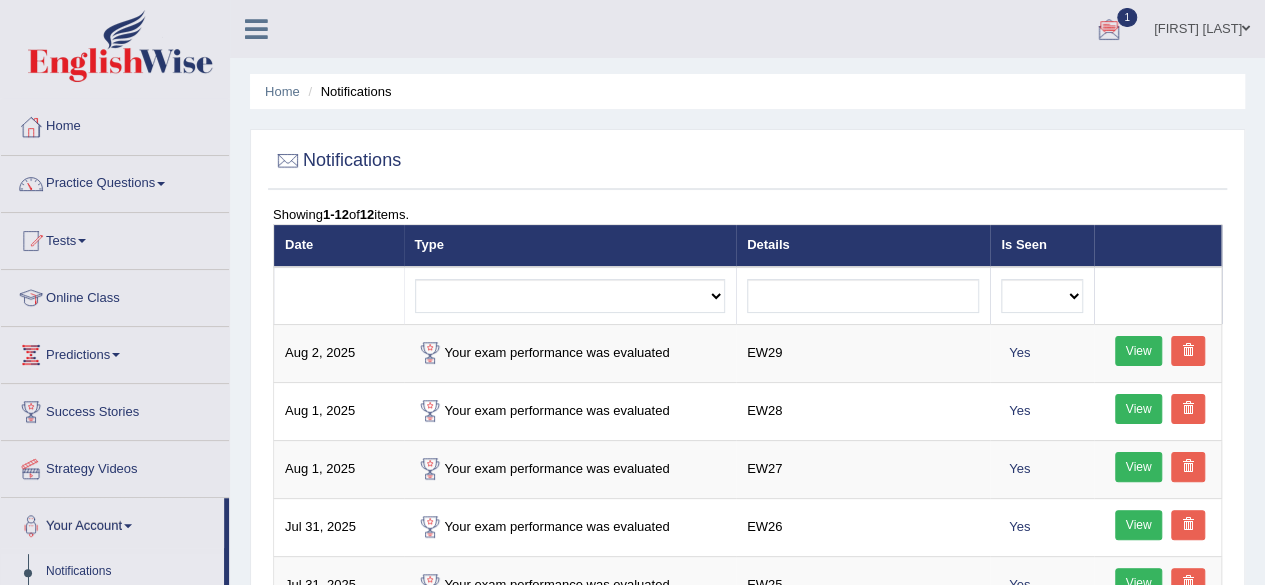 click at bounding box center (1109, 30) 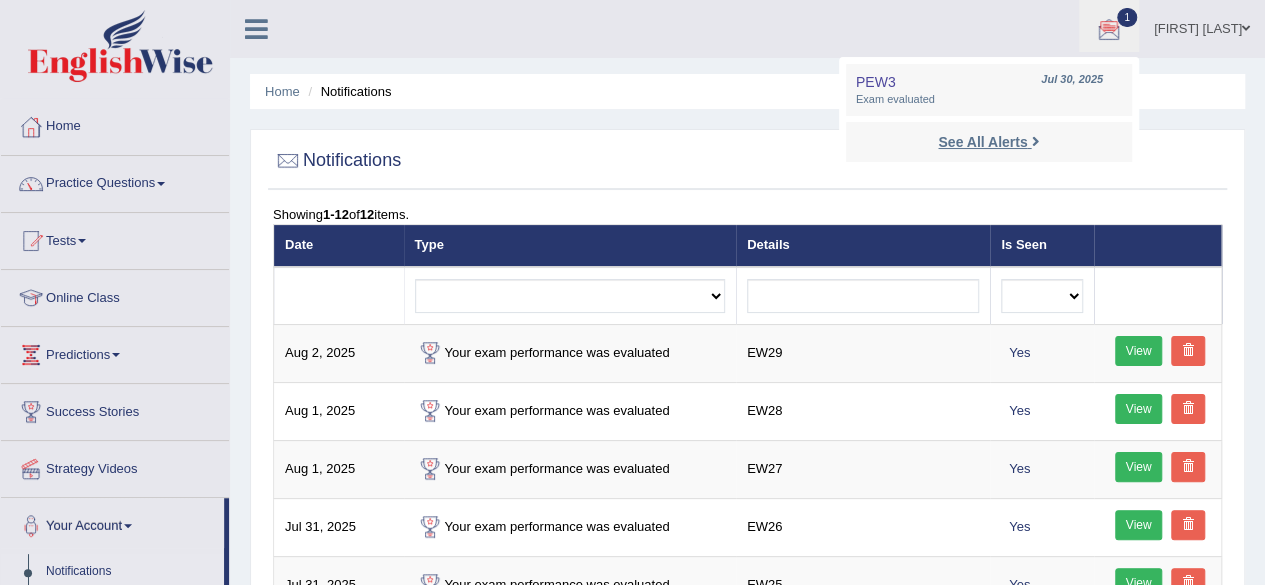 click on "See All Alerts" at bounding box center (982, 142) 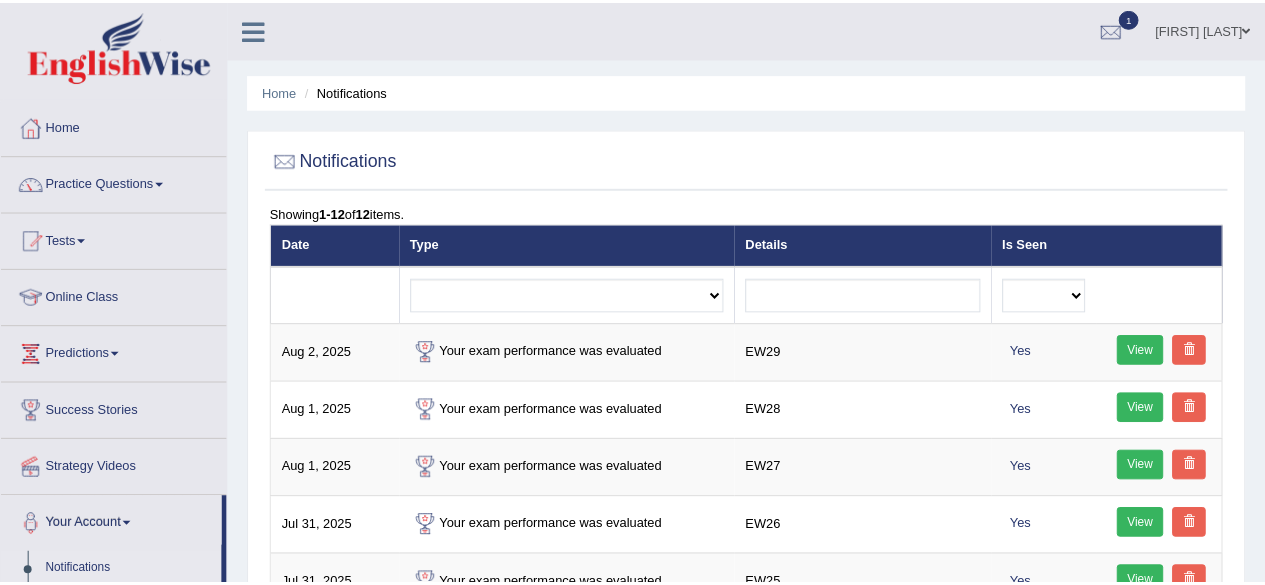 scroll, scrollTop: 0, scrollLeft: 0, axis: both 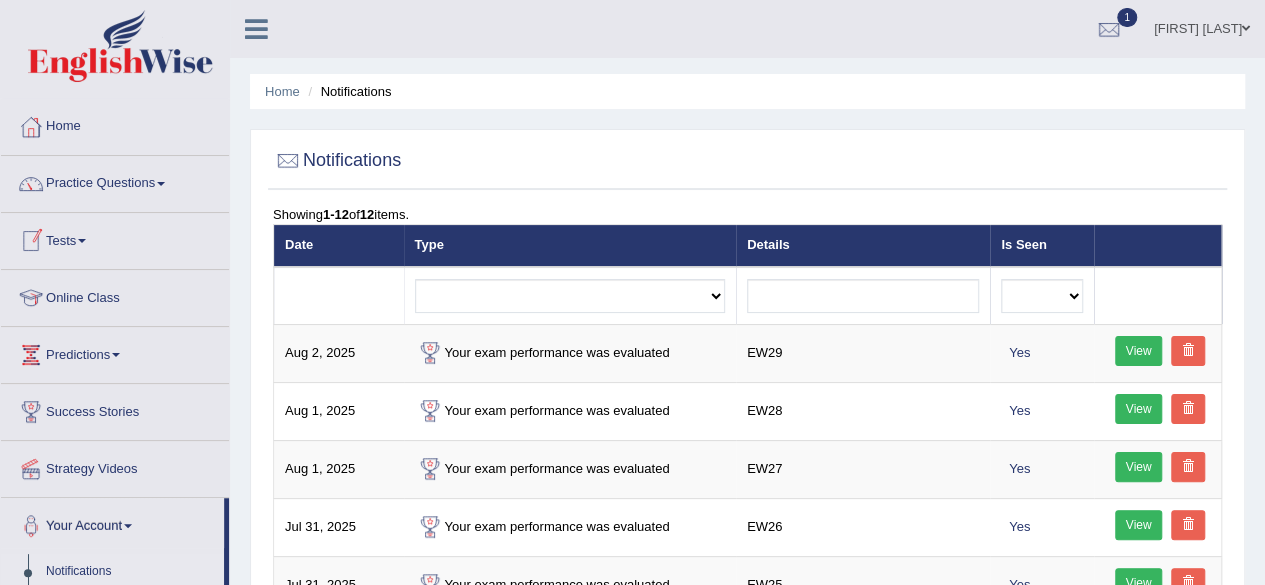 click on "Tests" at bounding box center [115, 238] 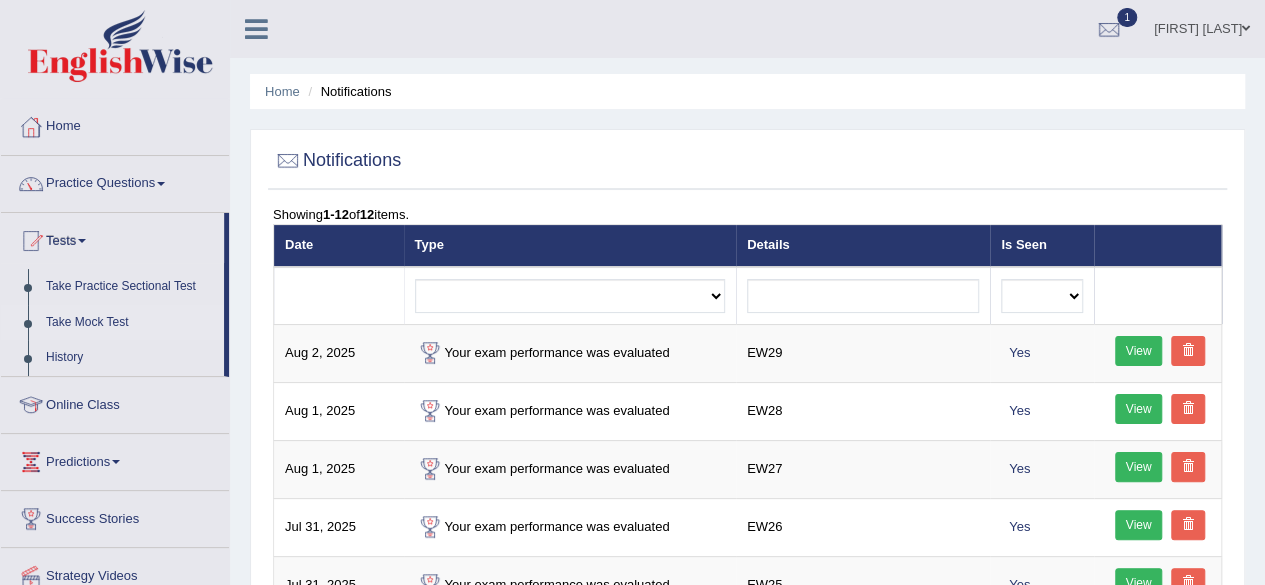 click on "Take Mock Test" at bounding box center (130, 323) 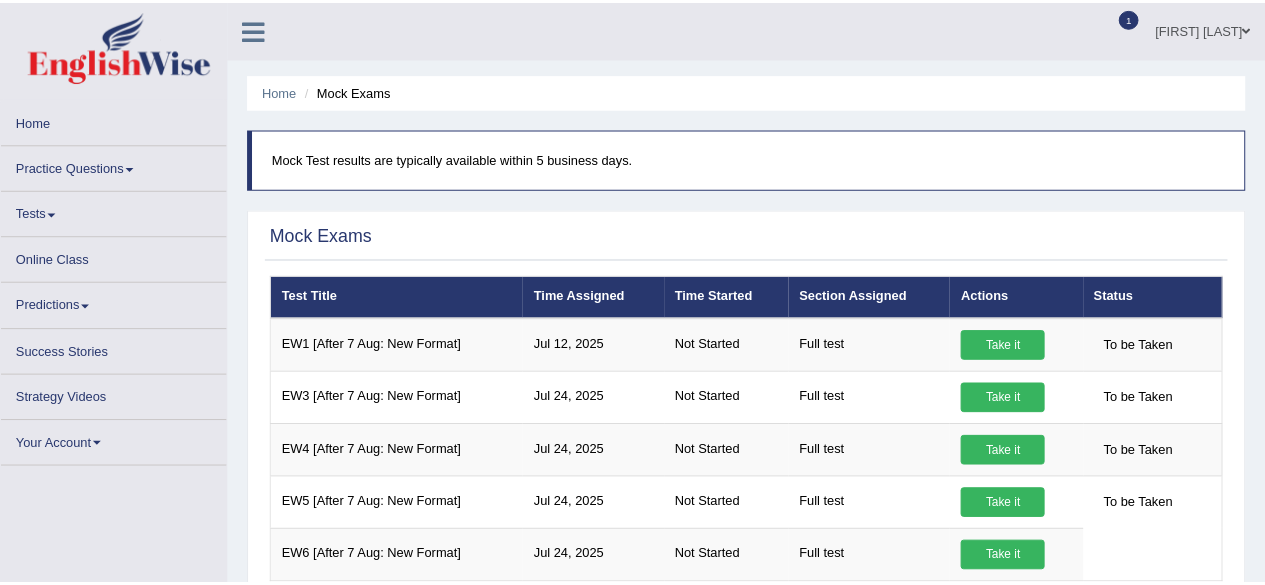 scroll, scrollTop: 0, scrollLeft: 0, axis: both 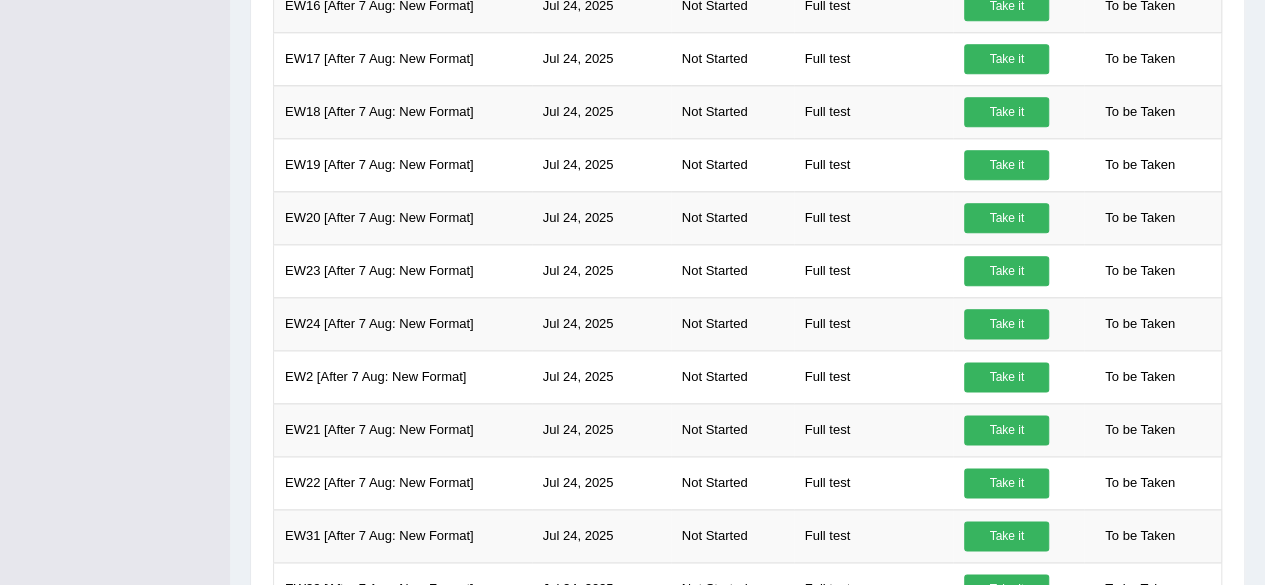 click on "Home
Mock Exams
Mock Test results are typically available within 5 business days.
Mock Exams
×
Have you watched our instructional video on how to take a Mock Test?
No, I want to see it
Yes, I have seen that and want to undertake the mock exam now
× × ×" at bounding box center (747, -133) 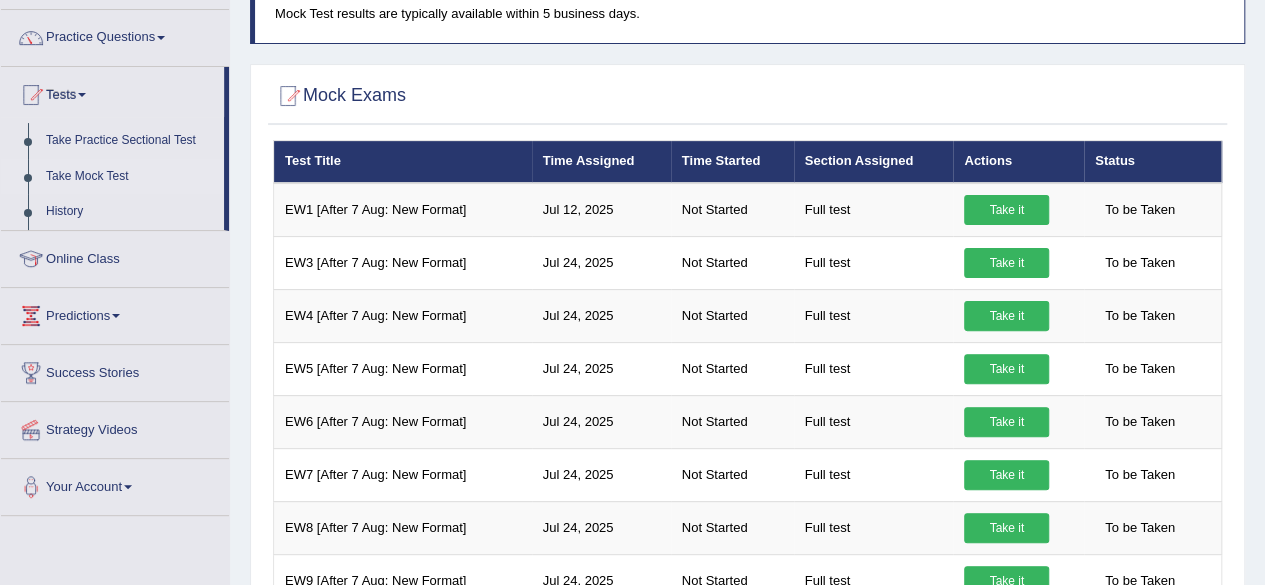 scroll, scrollTop: 0, scrollLeft: 0, axis: both 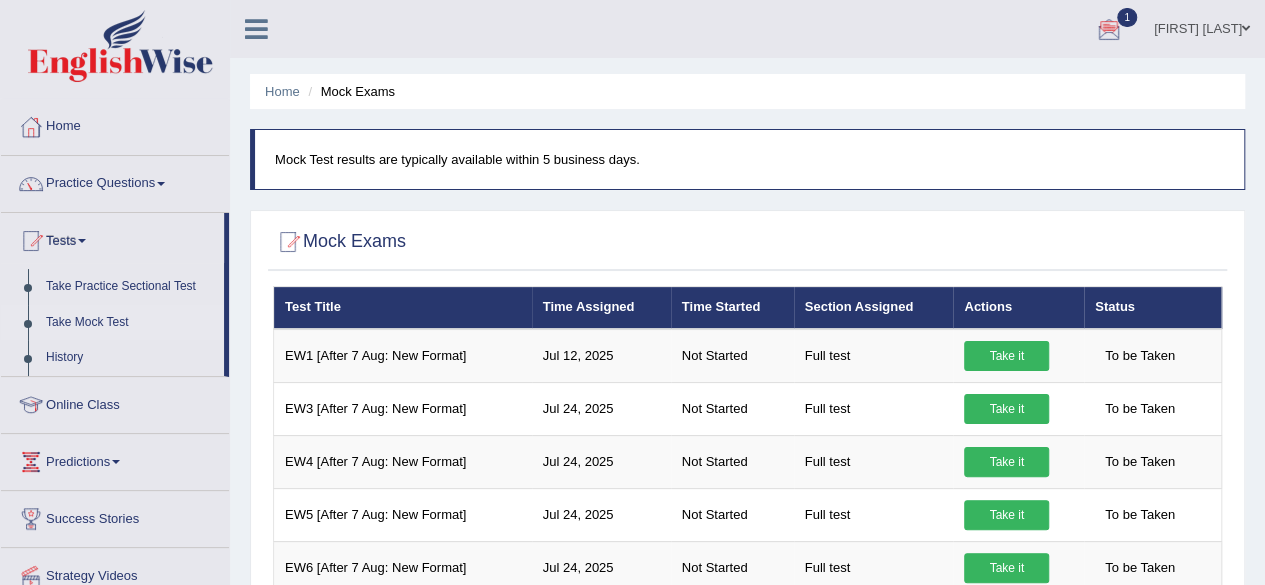 click at bounding box center (1109, 30) 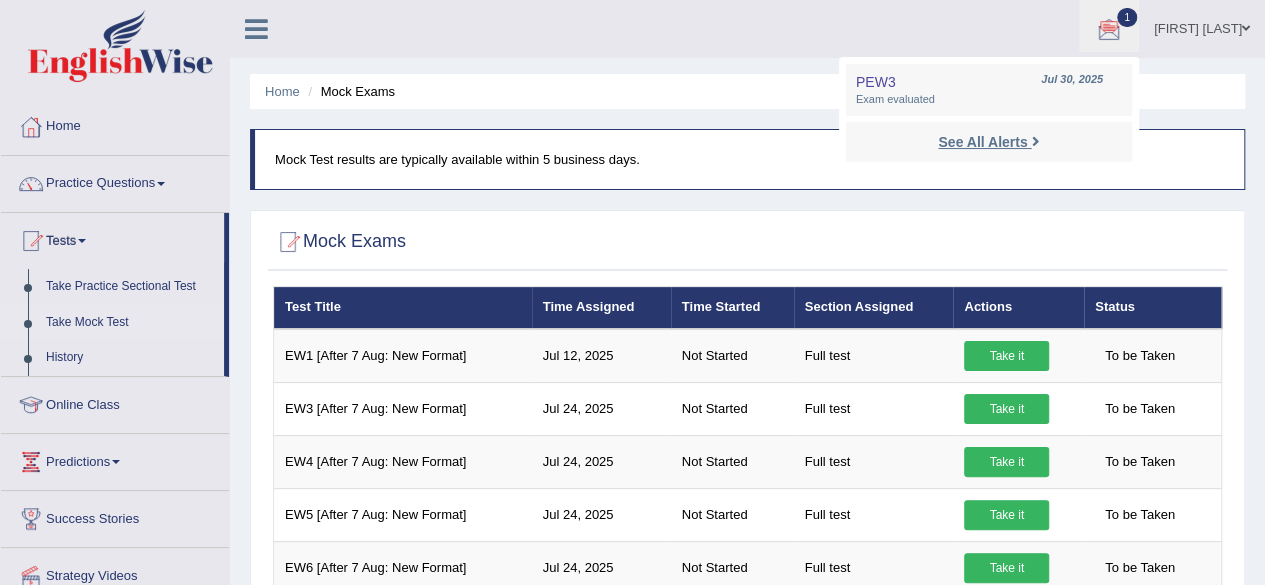 click on "See All Alerts" at bounding box center (982, 142) 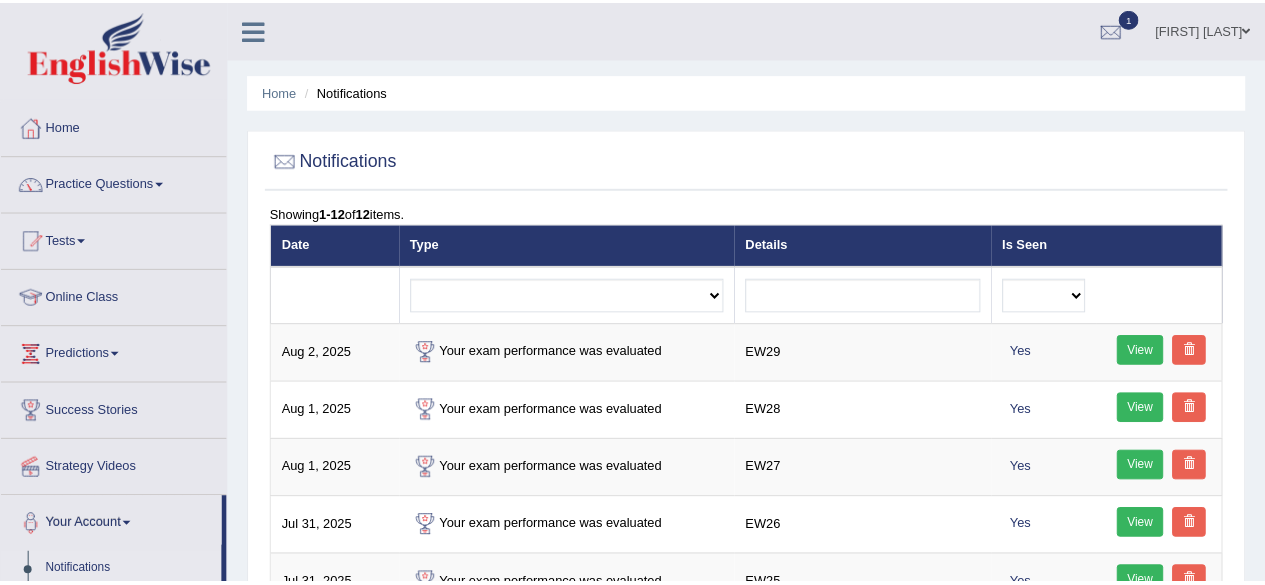 scroll, scrollTop: 0, scrollLeft: 0, axis: both 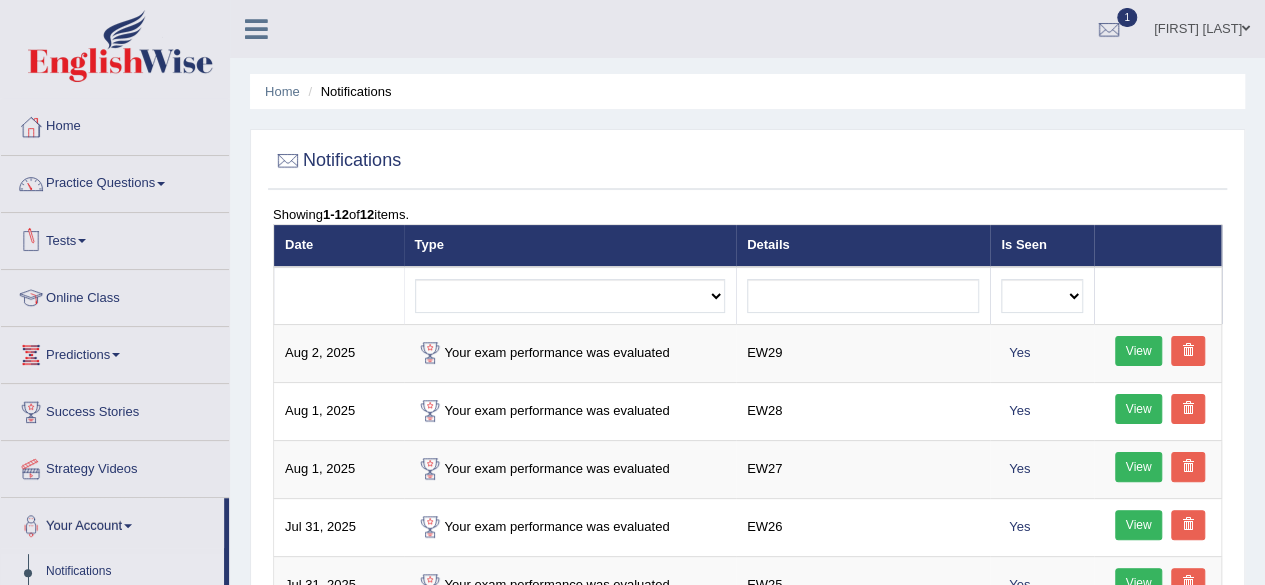 click on "Tests" at bounding box center [115, 238] 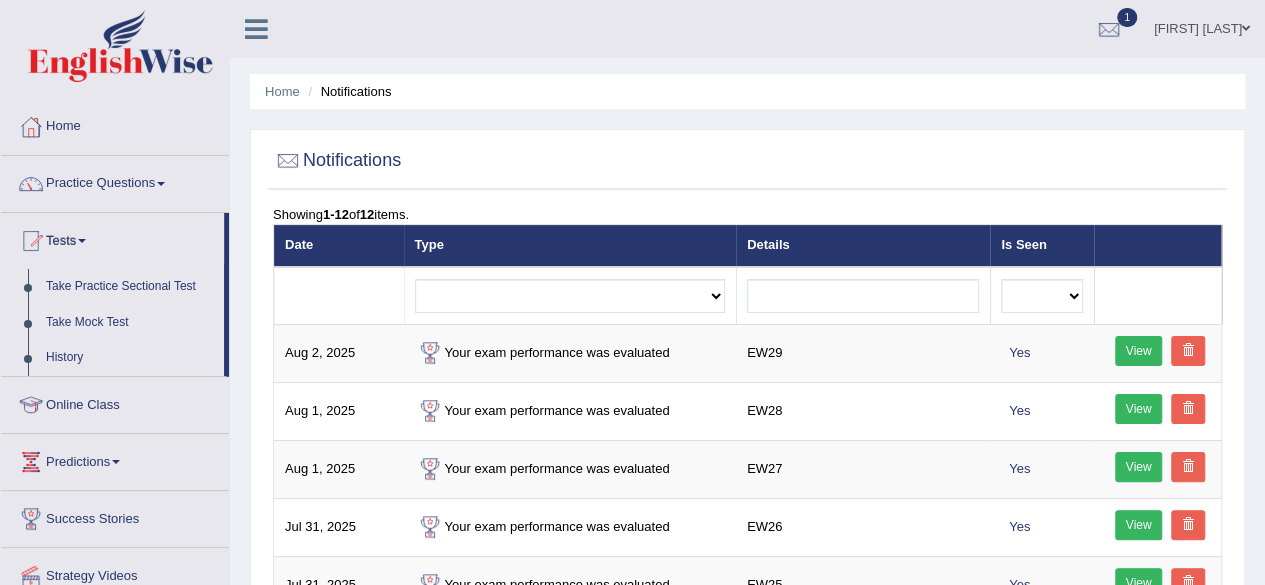 click on "Take Mock Test" at bounding box center [130, 323] 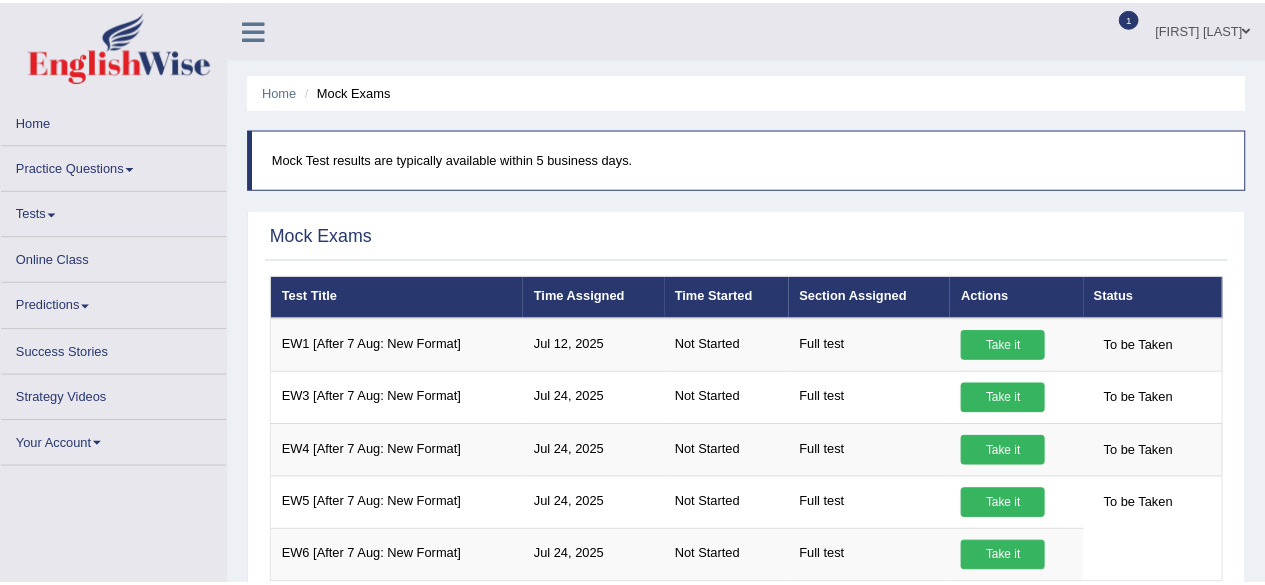 scroll, scrollTop: 0, scrollLeft: 0, axis: both 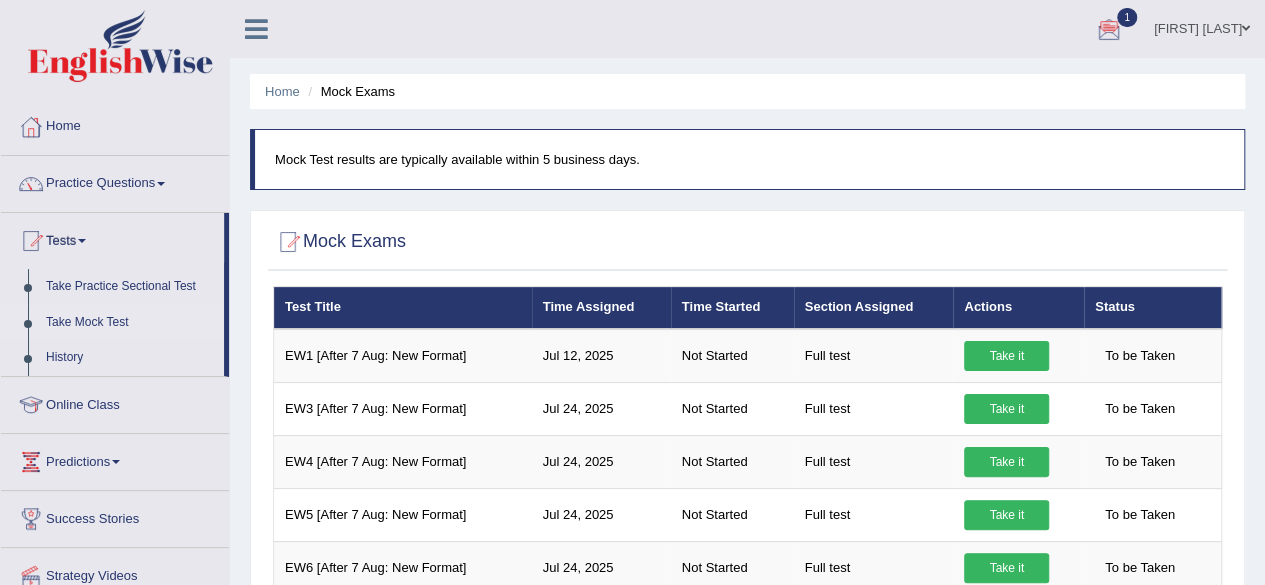 click at bounding box center (1109, 30) 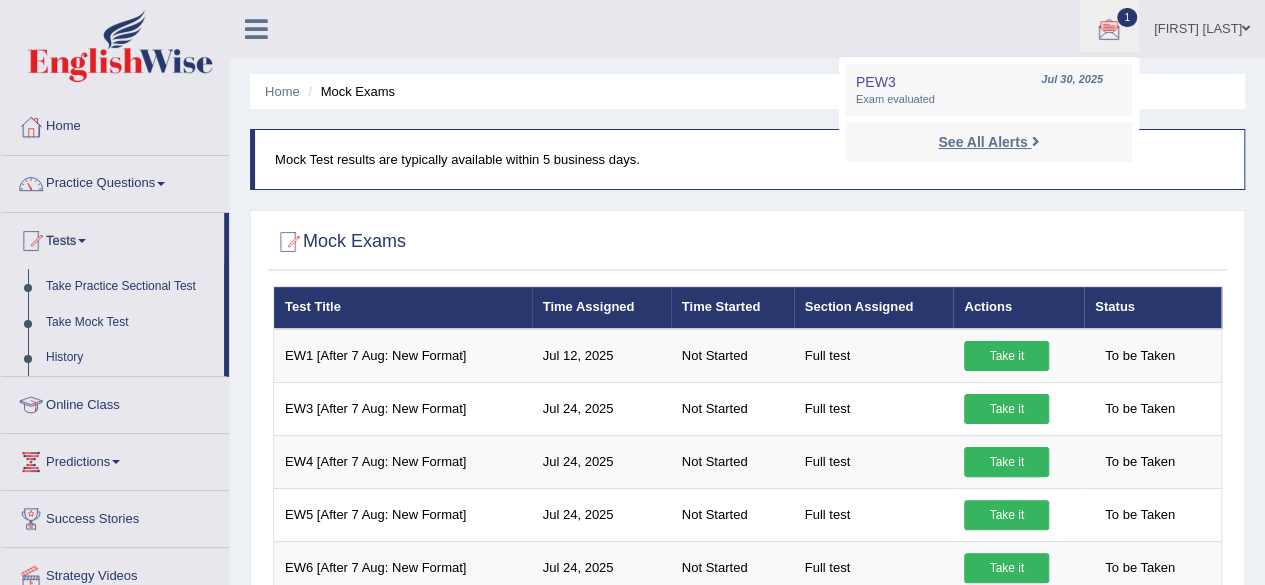 click on "See All Alerts" at bounding box center (982, 142) 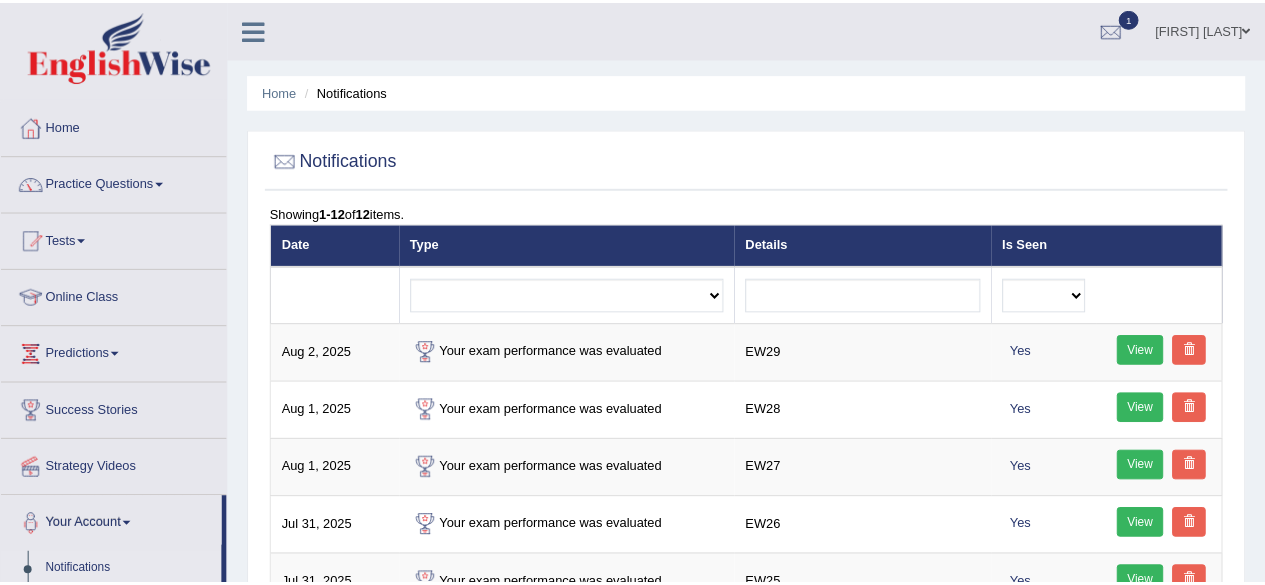 scroll, scrollTop: 0, scrollLeft: 0, axis: both 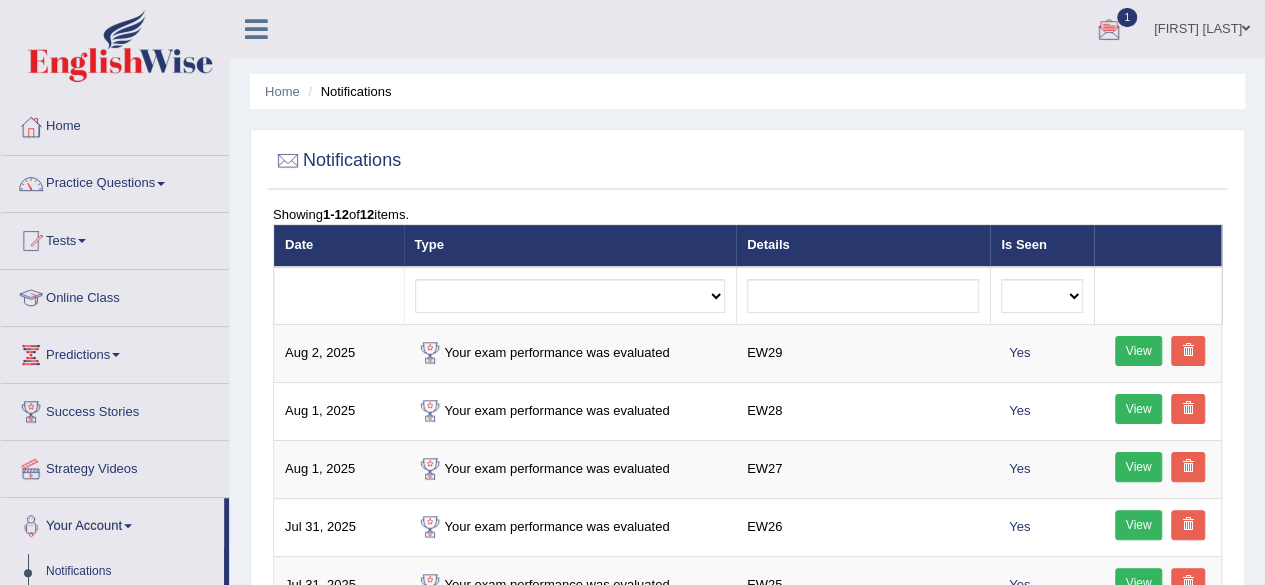 click at bounding box center (1109, 30) 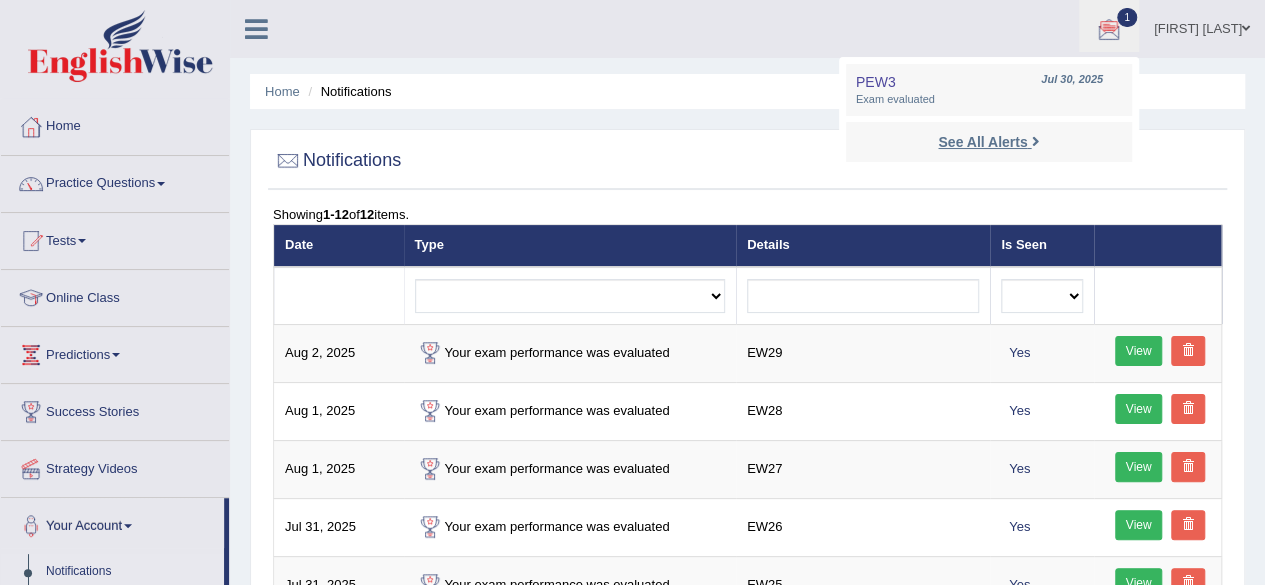 click on "See All Alerts" at bounding box center (982, 142) 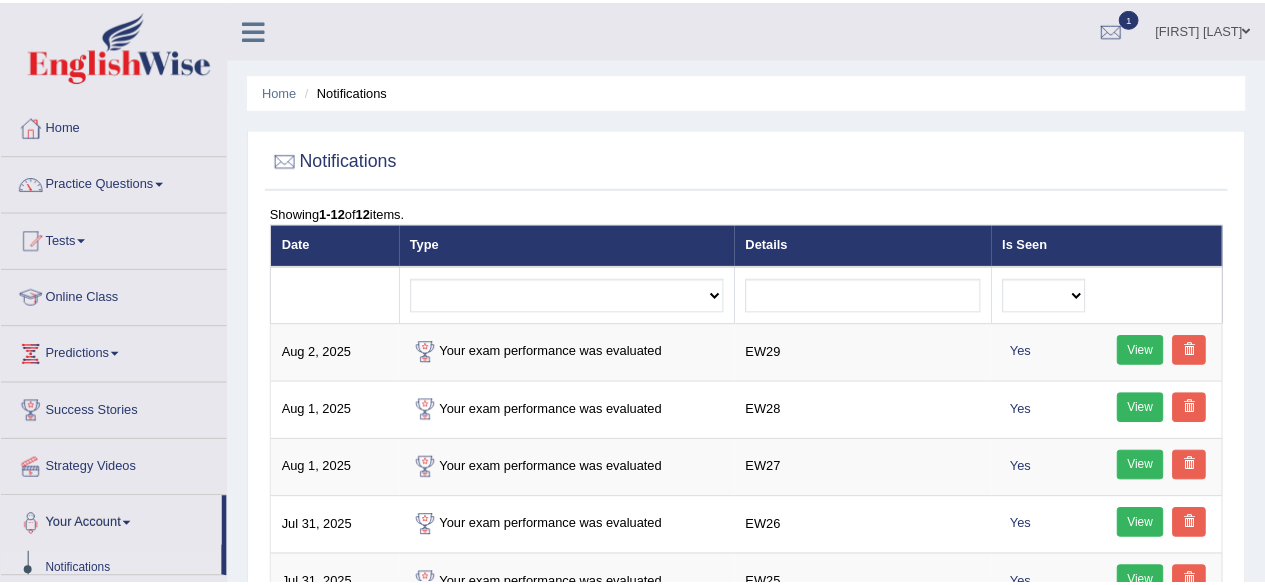 scroll, scrollTop: 0, scrollLeft: 0, axis: both 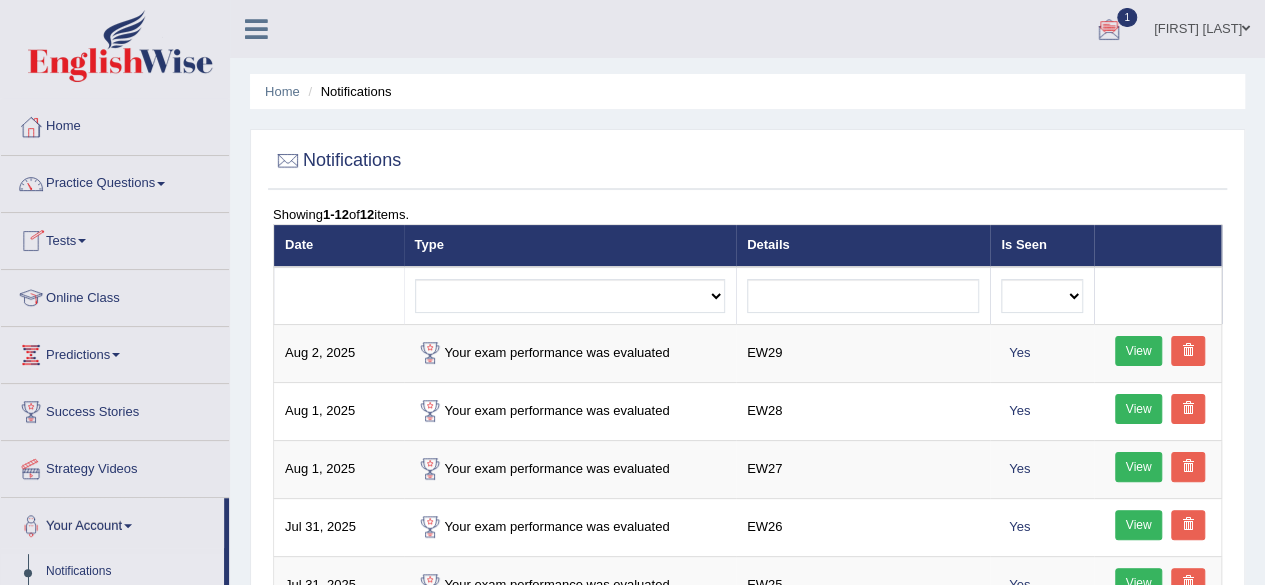click on "Tests" at bounding box center [115, 238] 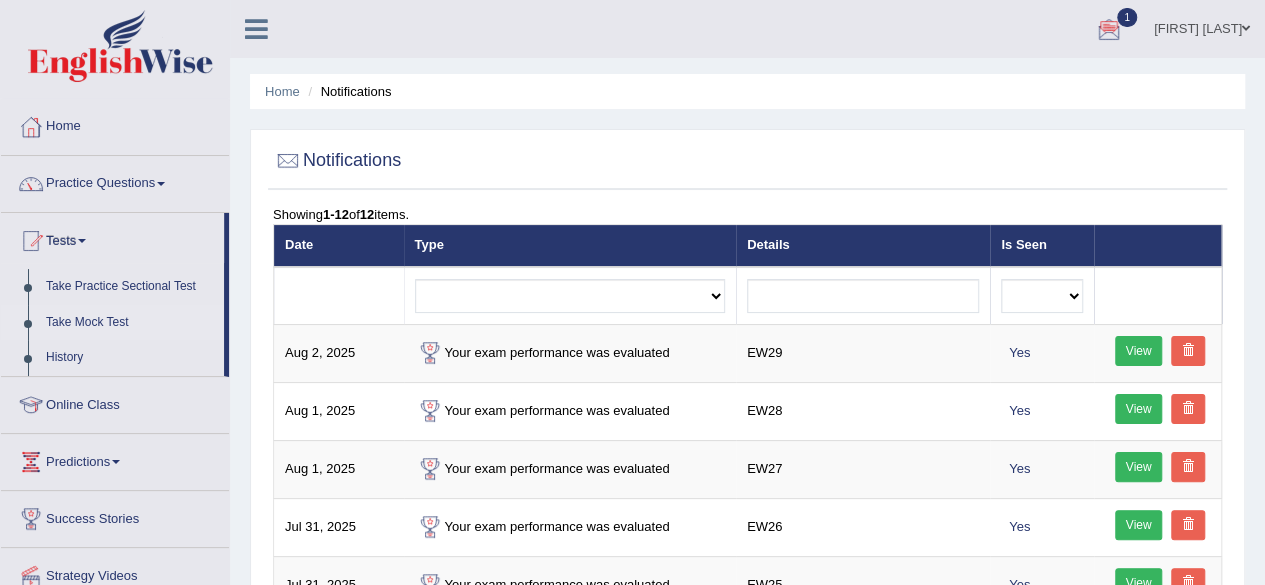 click on "Take Mock Test" at bounding box center [130, 323] 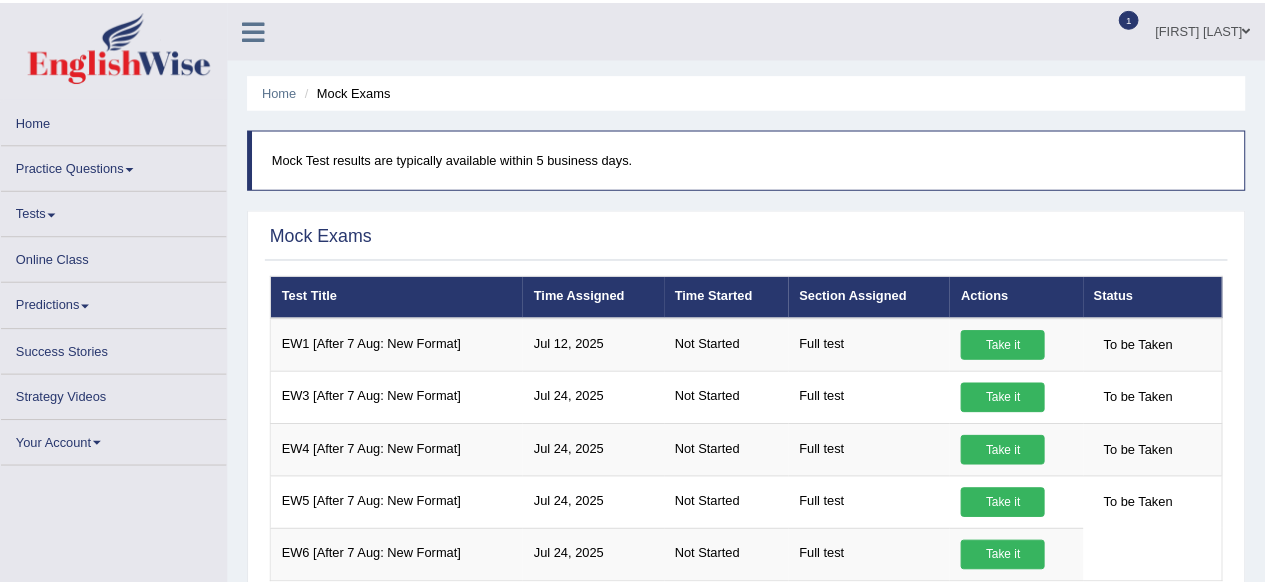 scroll, scrollTop: 0, scrollLeft: 0, axis: both 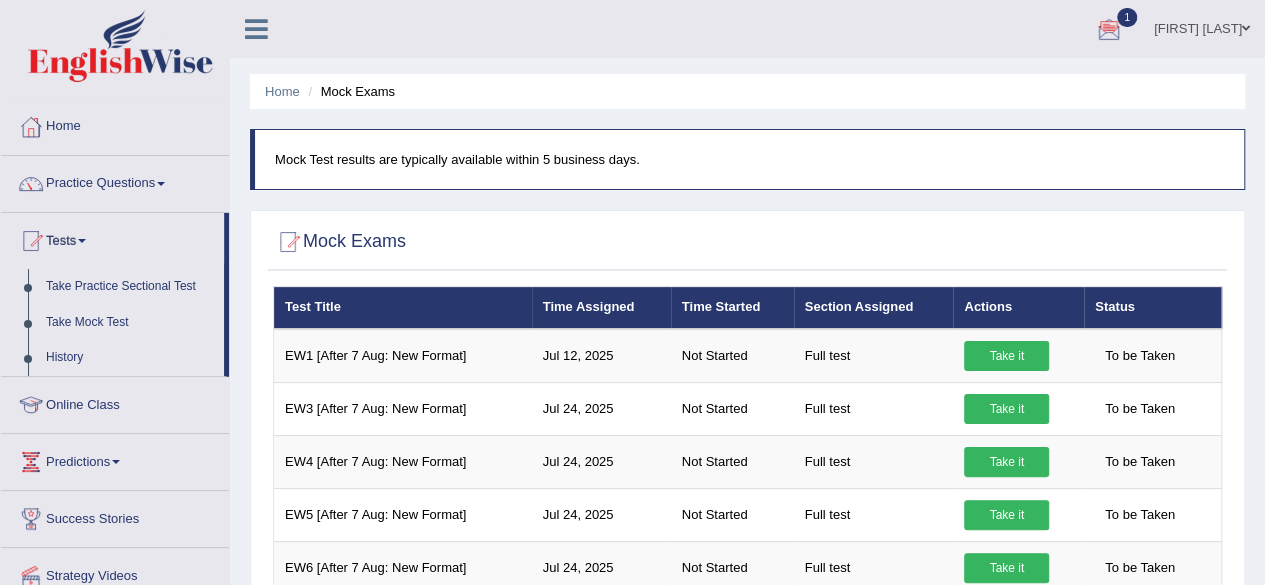 click on "1" at bounding box center (1127, 17) 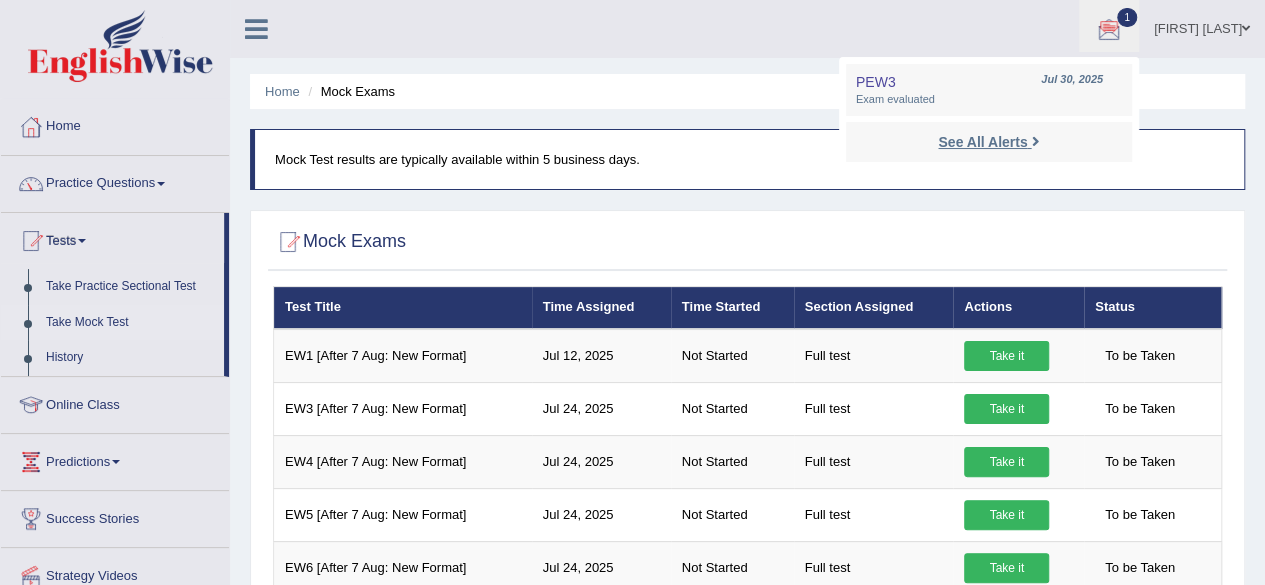 click on "See All Alerts" at bounding box center [988, 142] 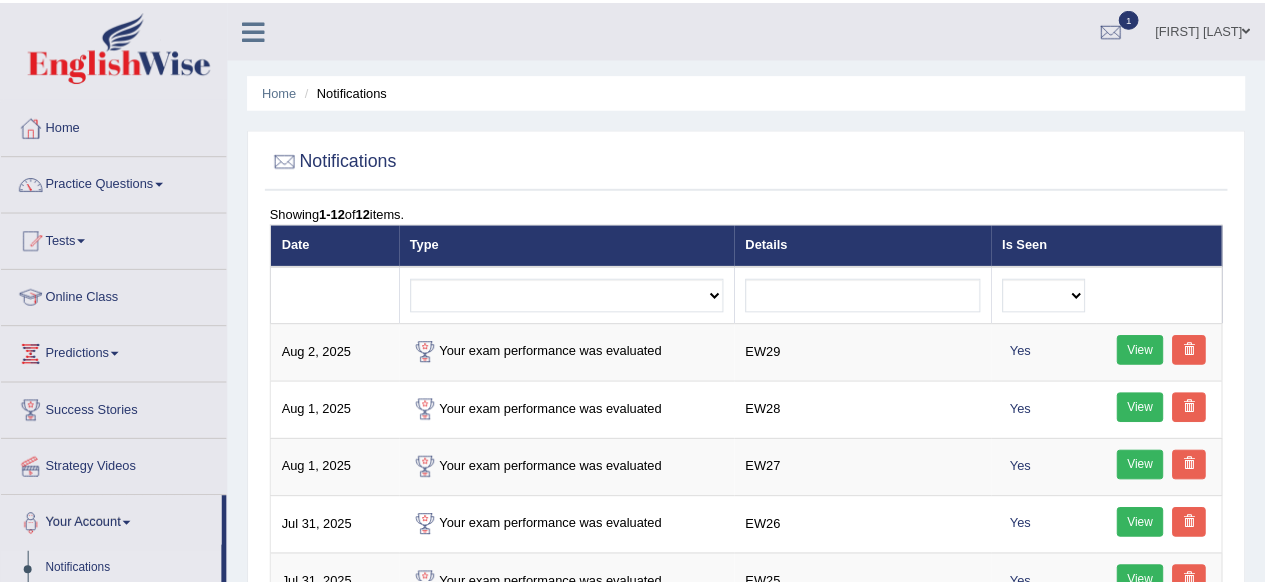 scroll, scrollTop: 0, scrollLeft: 0, axis: both 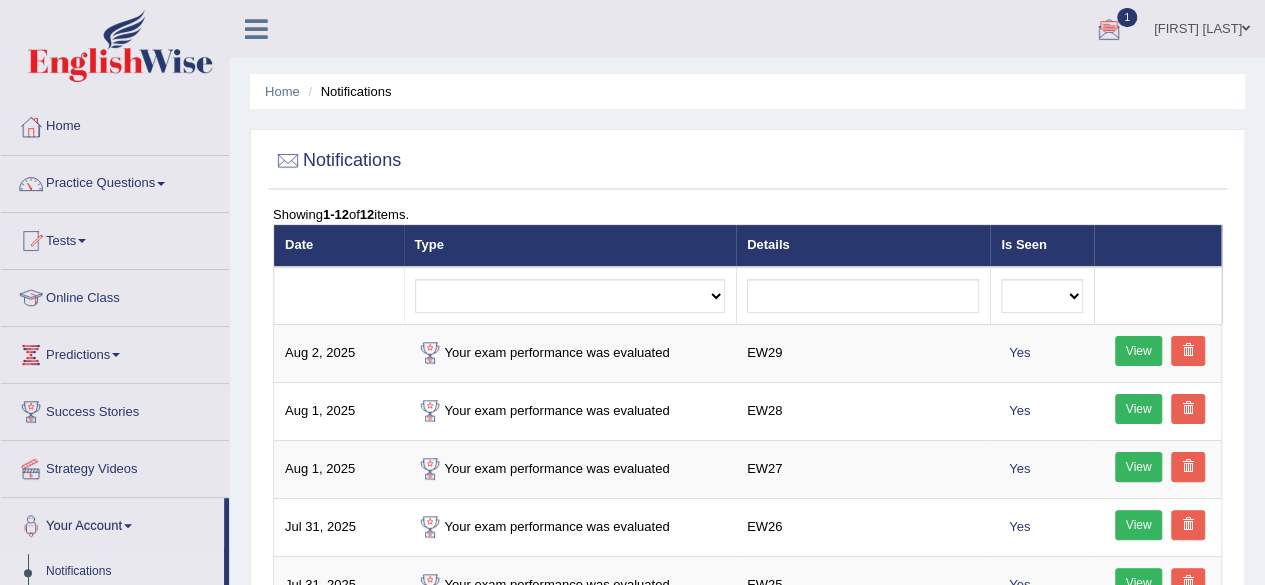 click at bounding box center (1109, 30) 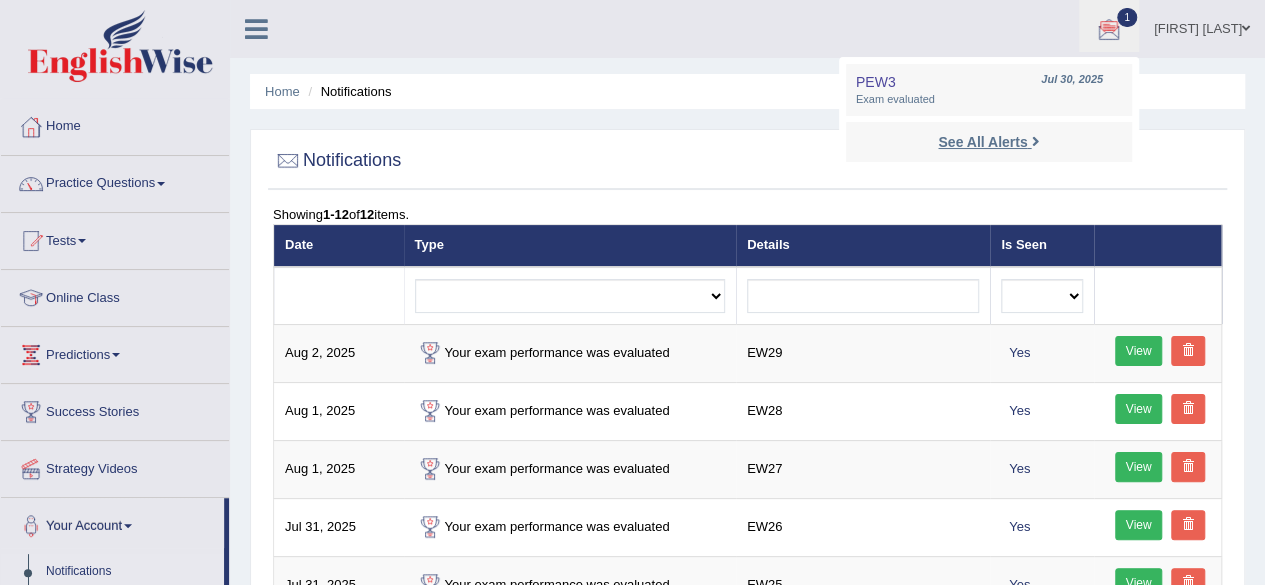 click on "See All Alerts" at bounding box center (982, 142) 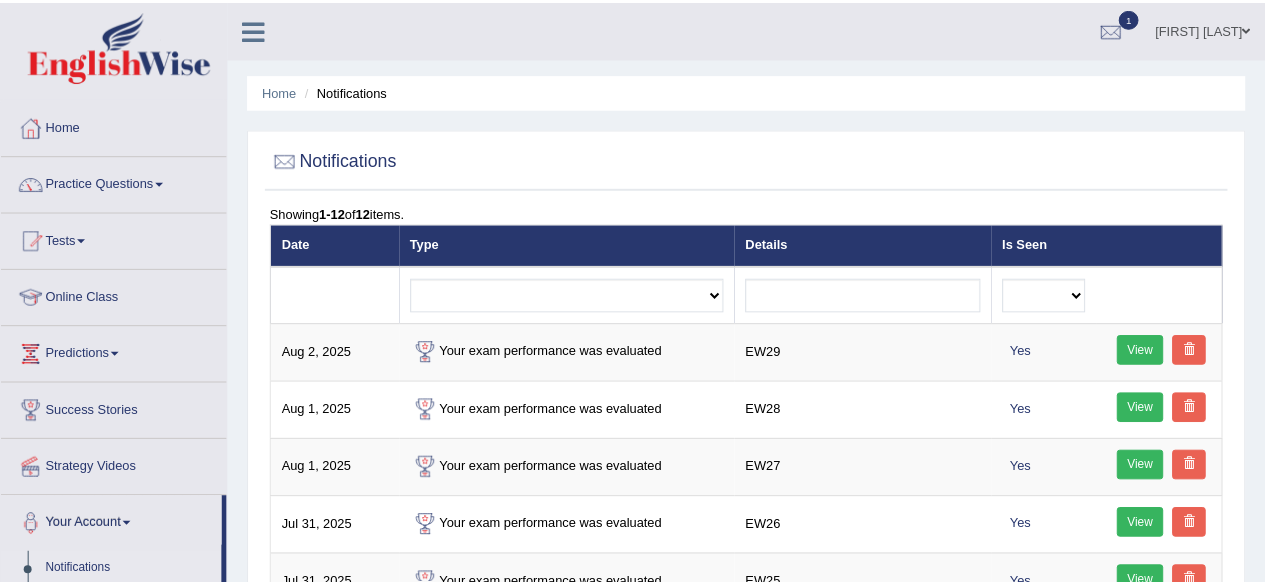 scroll, scrollTop: 0, scrollLeft: 0, axis: both 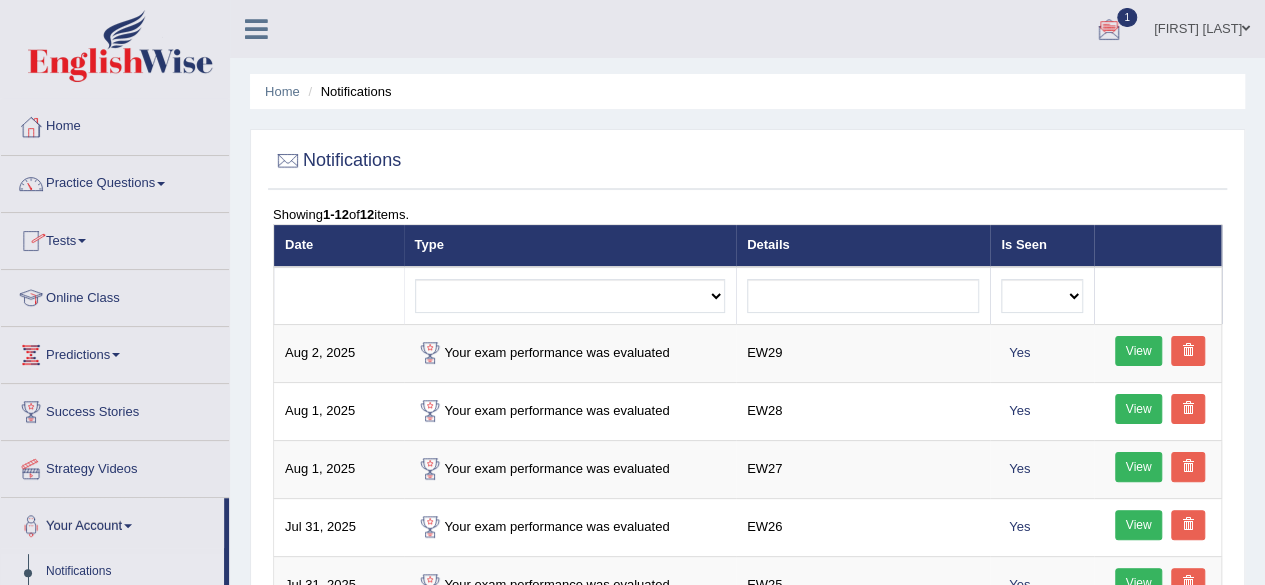 click on "Tests" at bounding box center [115, 238] 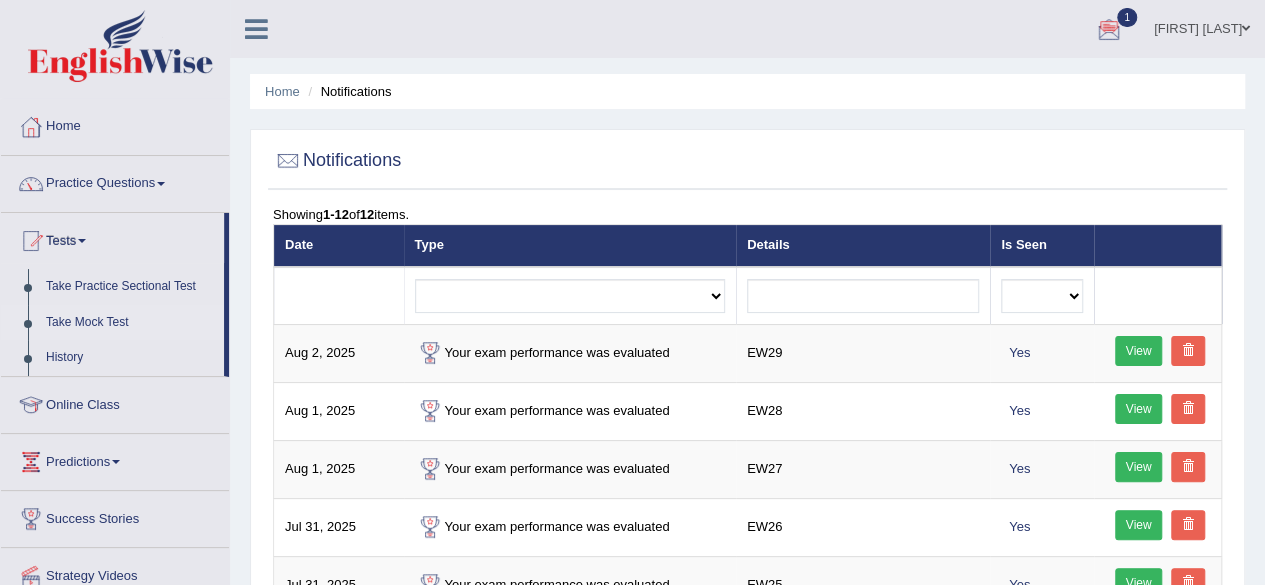 click on "Take Mock Test" at bounding box center [130, 323] 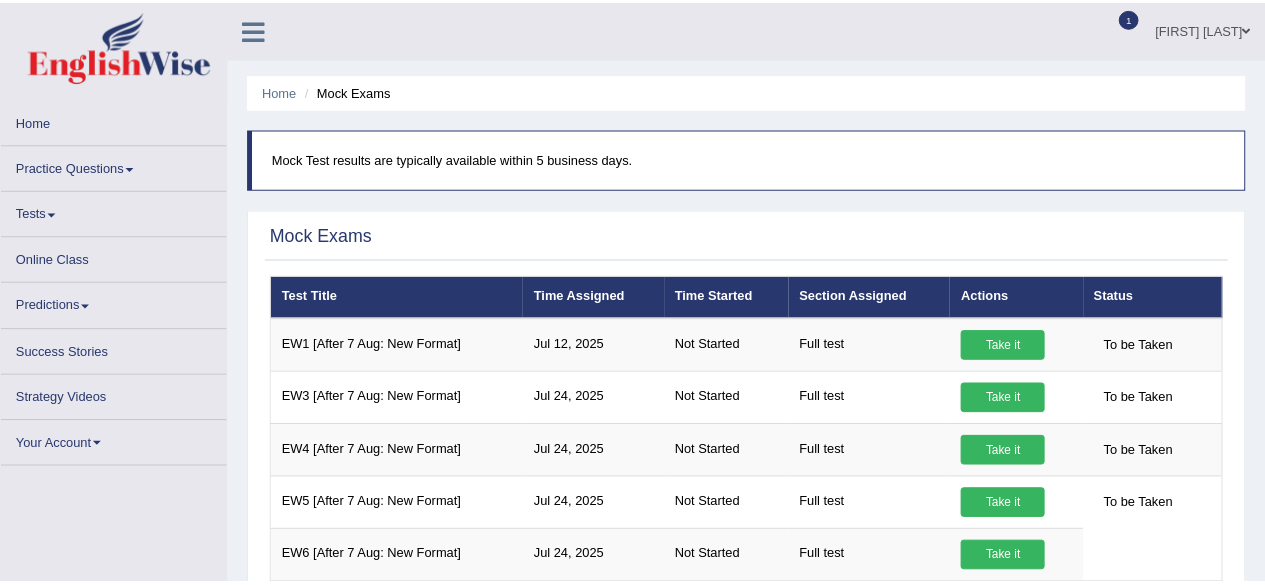scroll, scrollTop: 0, scrollLeft: 0, axis: both 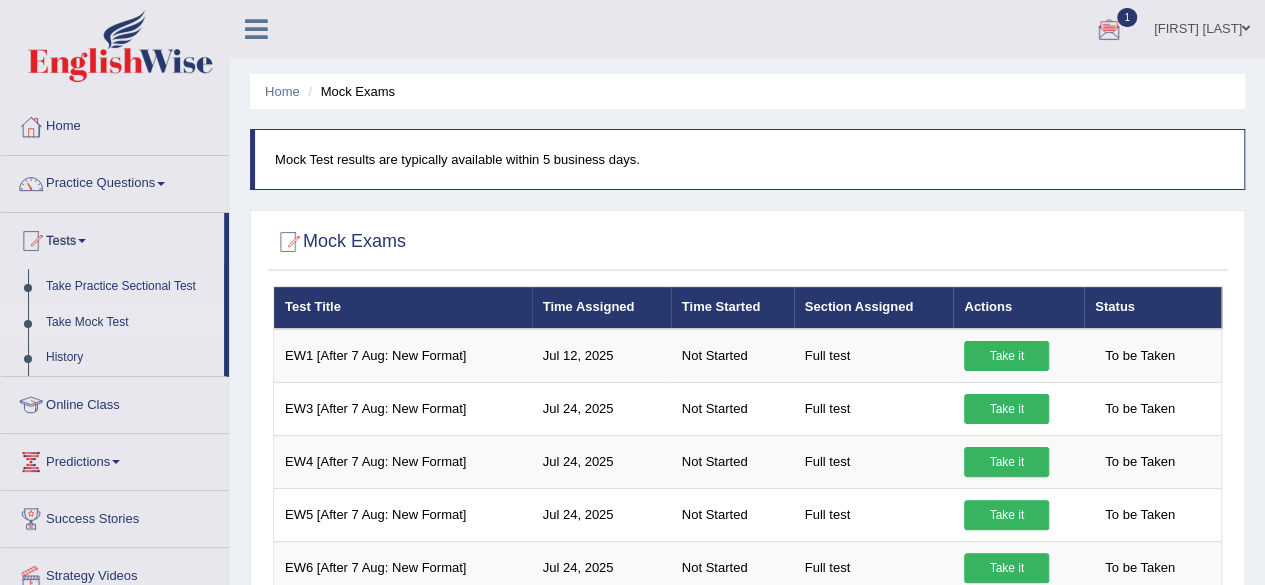 click at bounding box center [1109, 30] 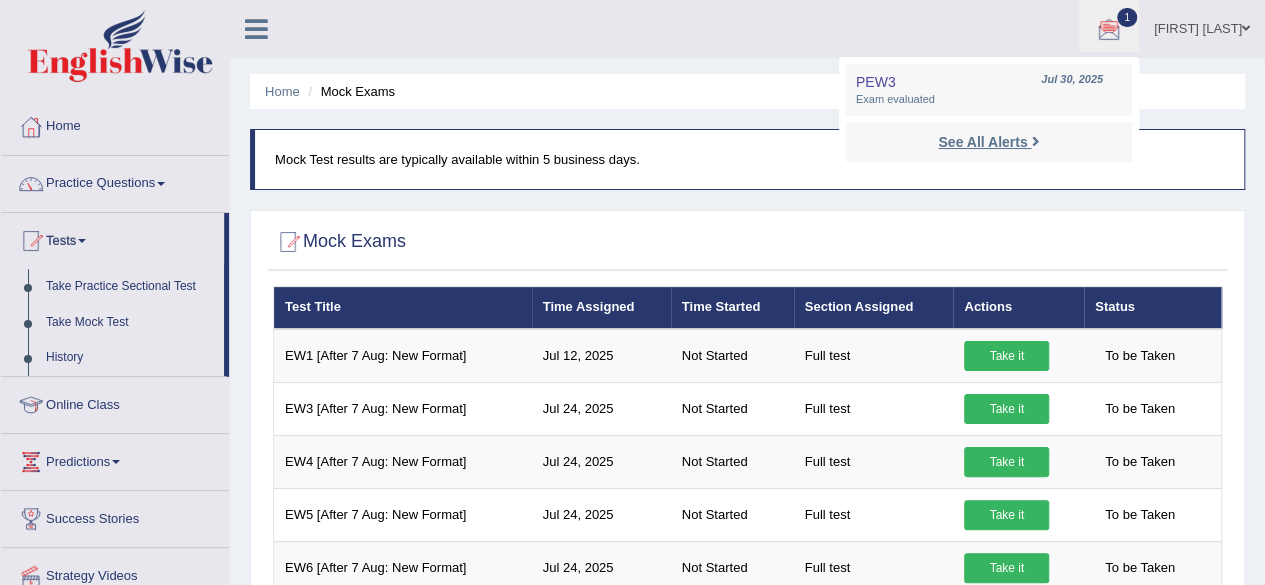 click on "See All Alerts" at bounding box center [982, 142] 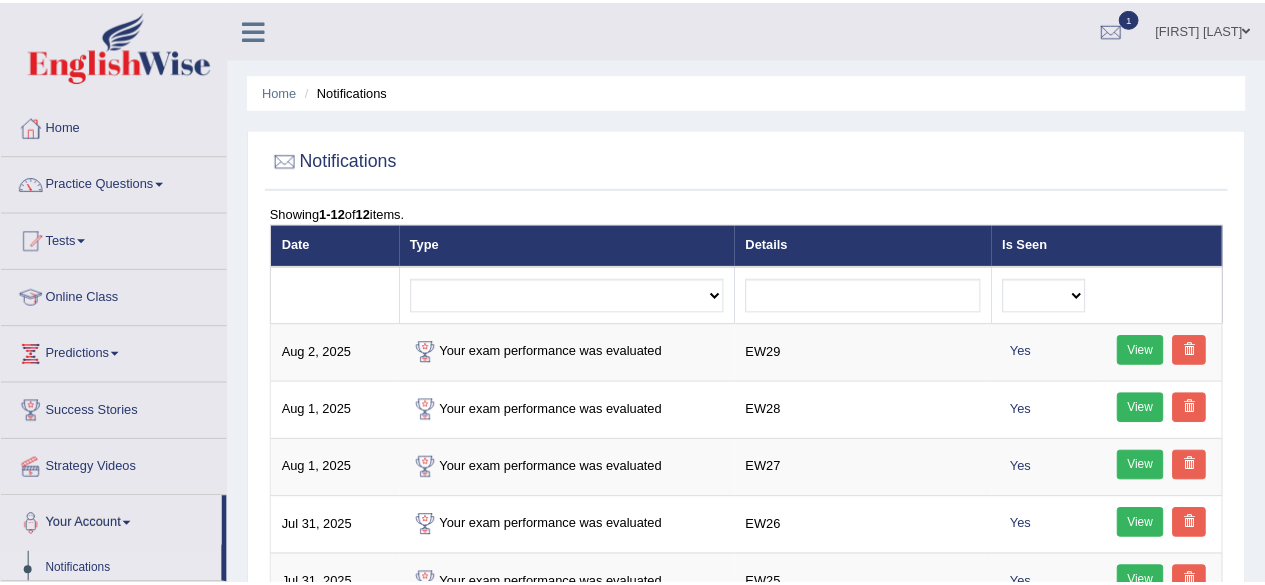 scroll, scrollTop: 0, scrollLeft: 0, axis: both 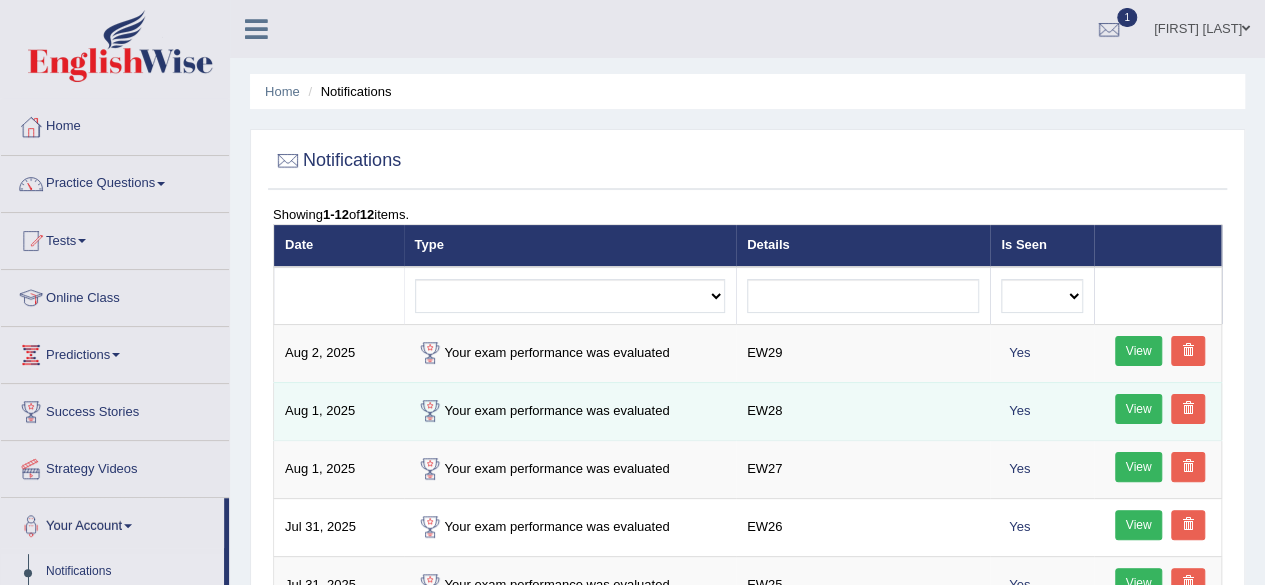 click on "EW28" at bounding box center [863, 411] 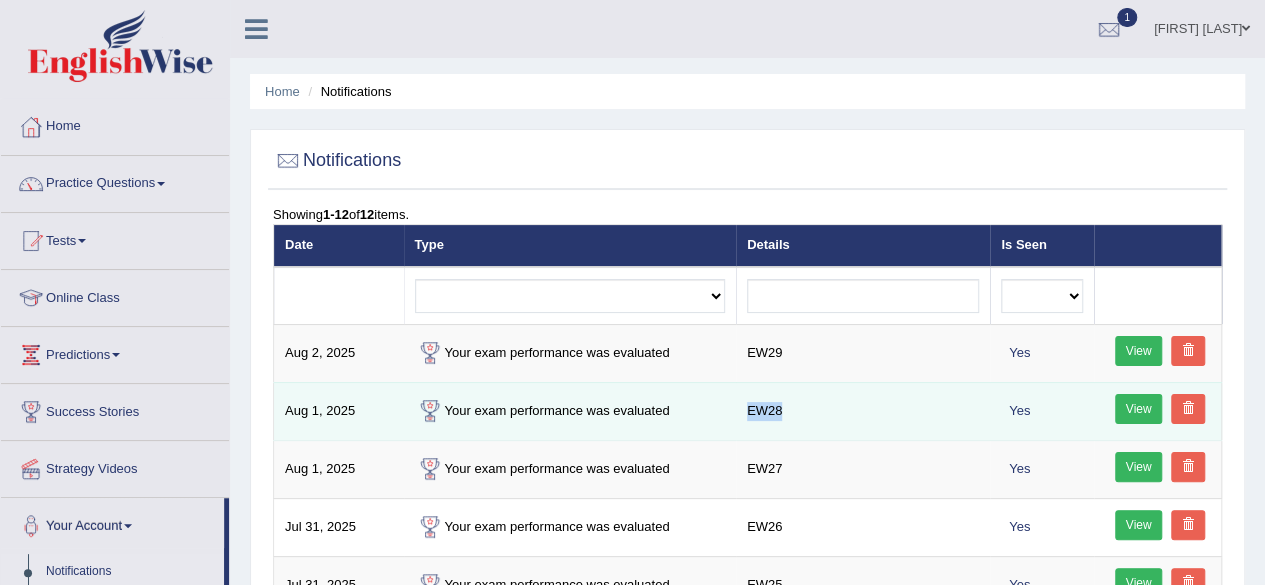 click on "EW28" at bounding box center [863, 411] 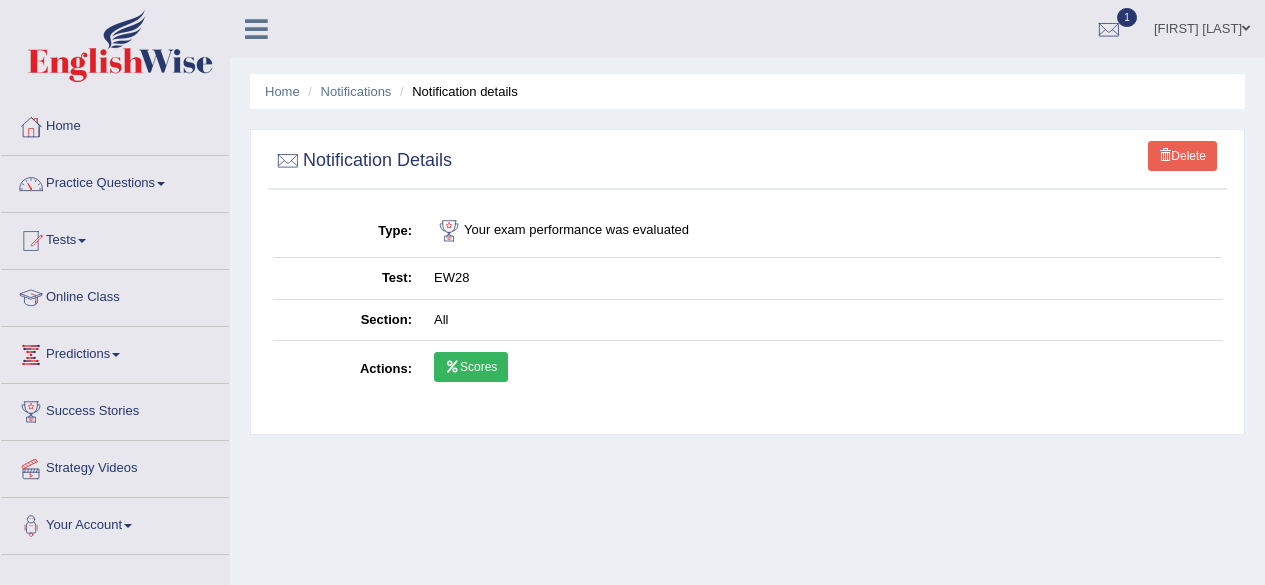 scroll, scrollTop: 0, scrollLeft: 0, axis: both 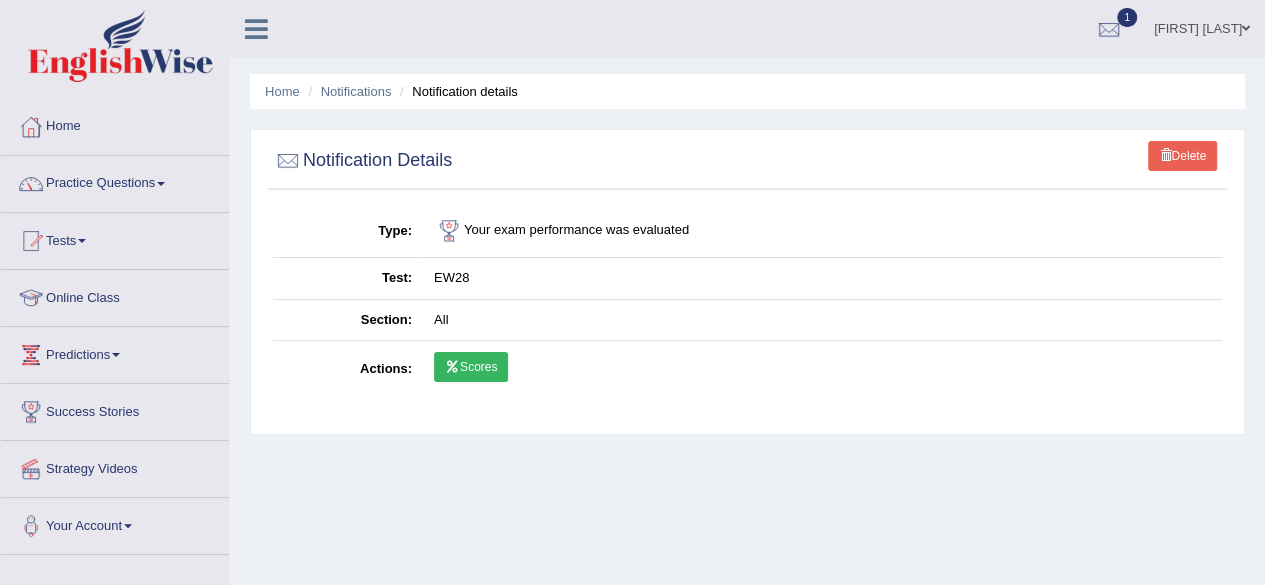 click on "Scores" at bounding box center [471, 367] 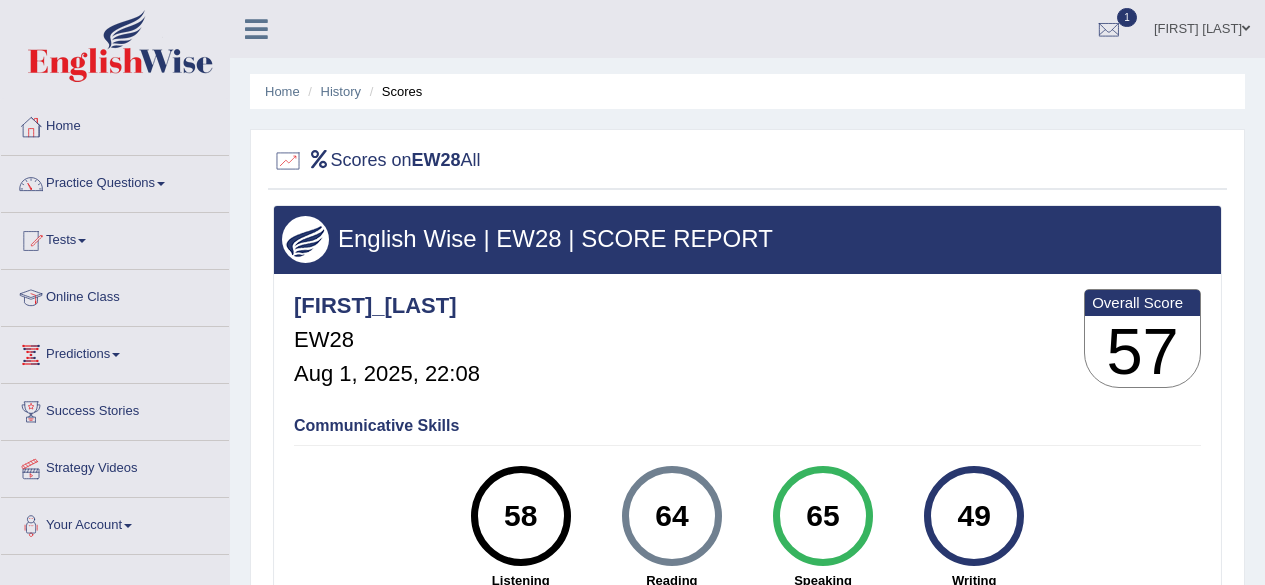 scroll, scrollTop: 0, scrollLeft: 0, axis: both 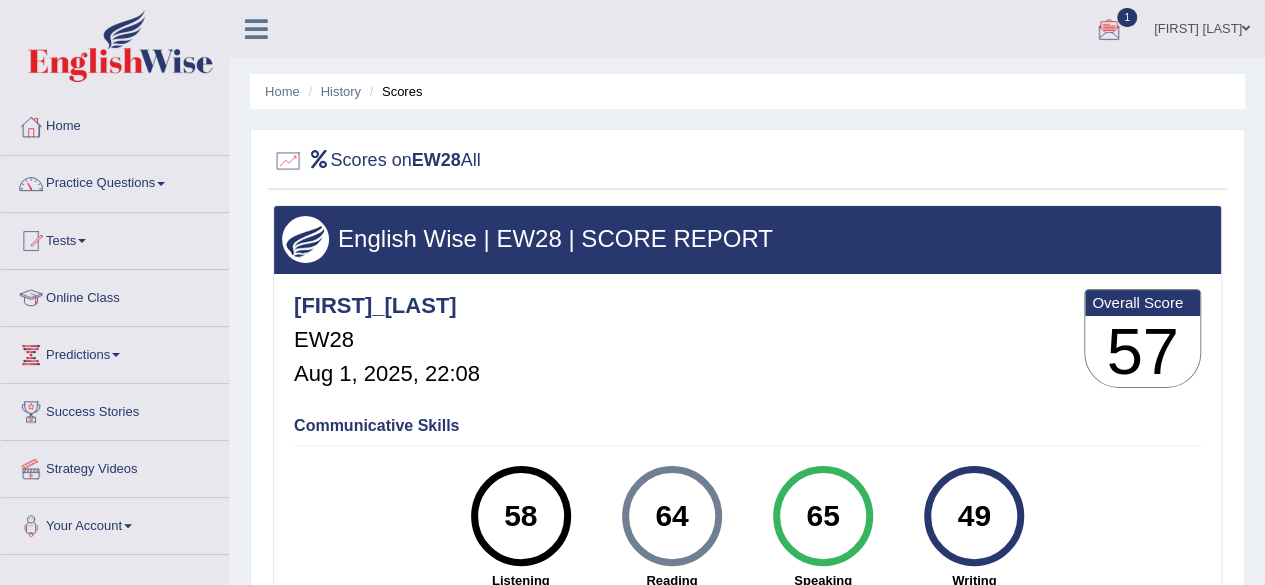 click at bounding box center [1109, 30] 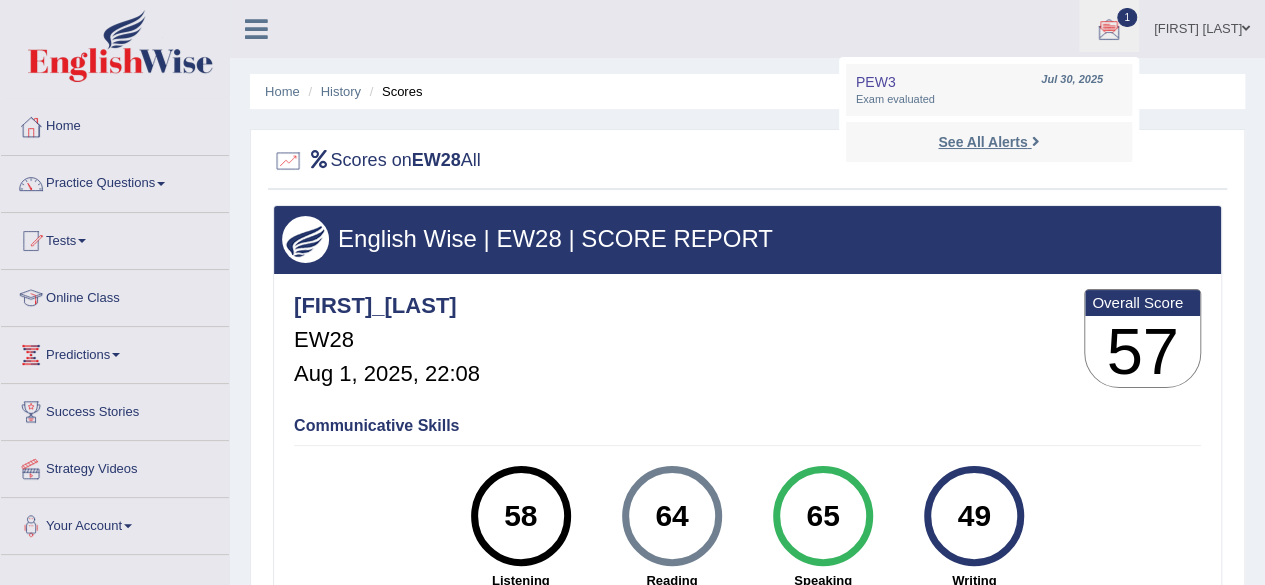 click on "See All Alerts" at bounding box center [982, 142] 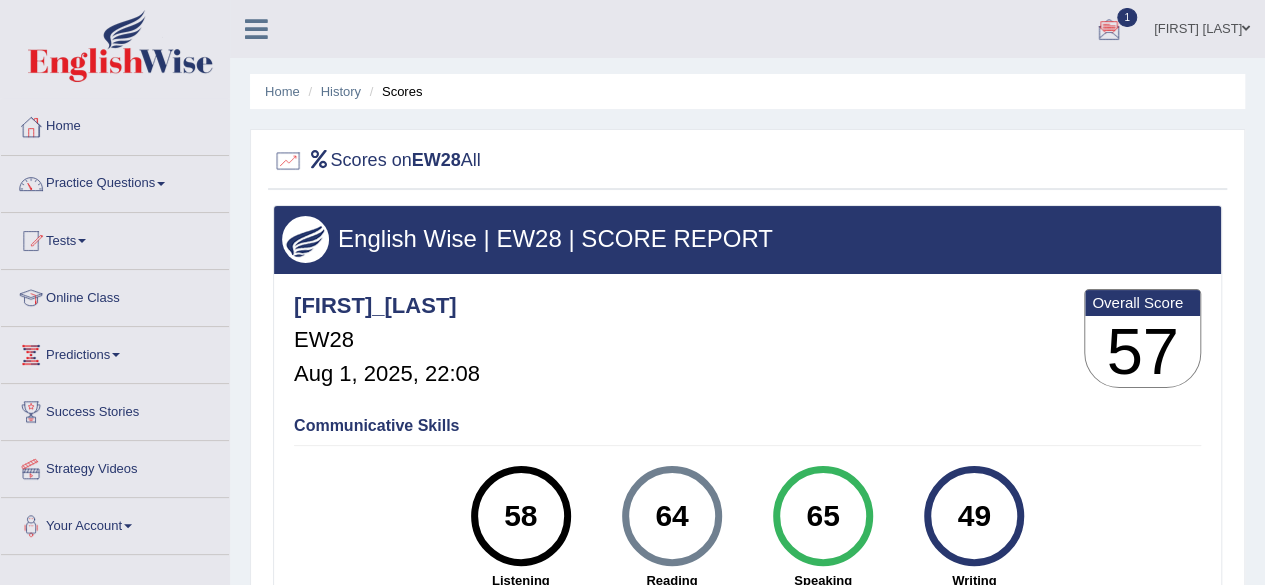 click on "Scores on  EW28  All
English Wise | EW28 | SCORE REPORT
Shivani_mehrotra
EW28
Aug 1, 2025, 22:08
Overall Score
57
Communicative Skills
58
Listening
64                             Reading Speaking 58" at bounding box center [747, 479] 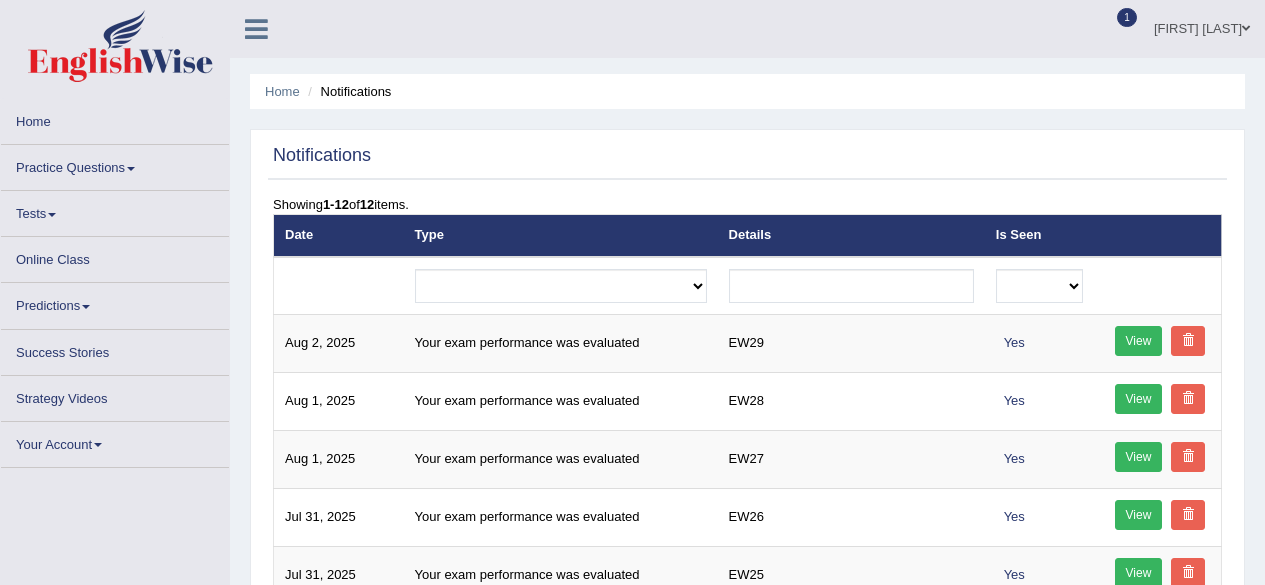 scroll, scrollTop: 0, scrollLeft: 0, axis: both 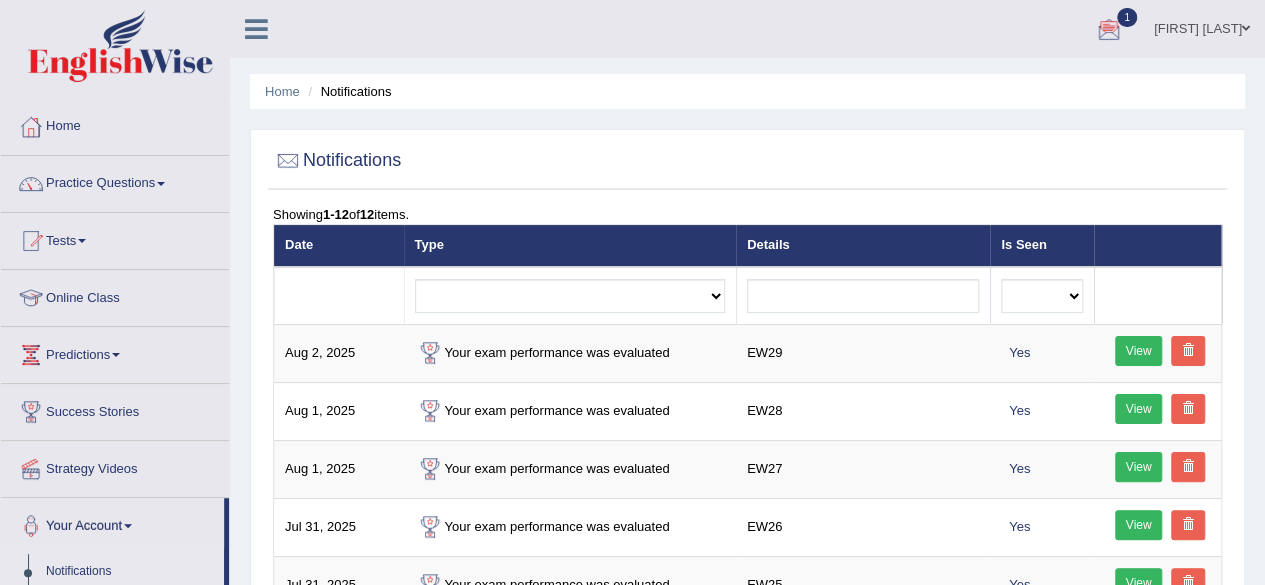 click at bounding box center [1109, 30] 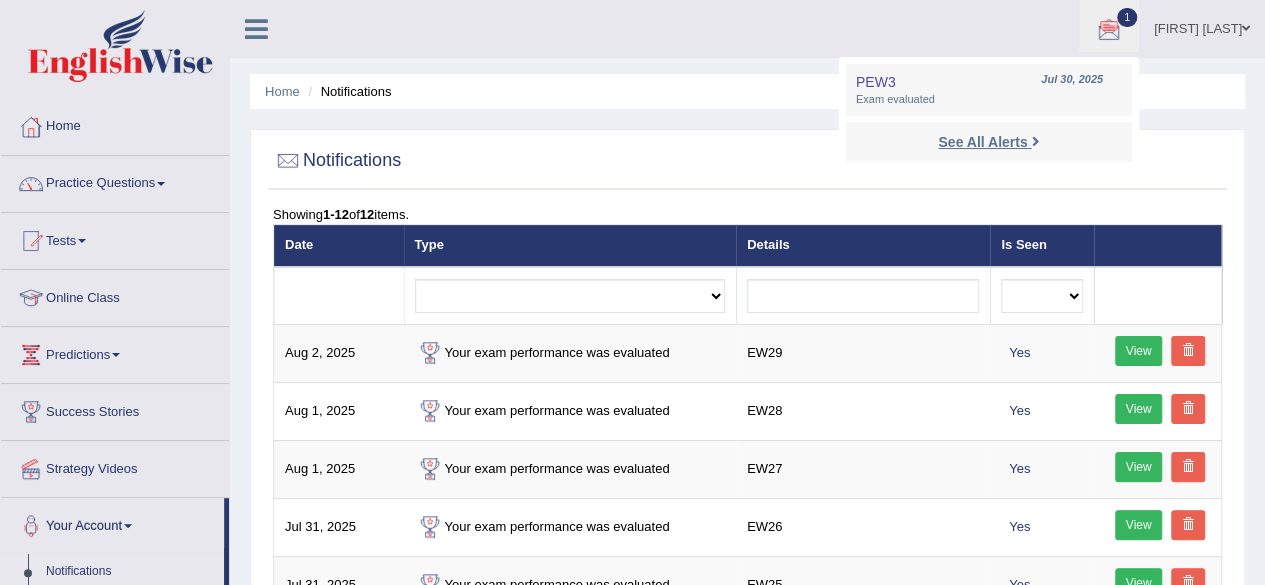 click on "See All Alerts" at bounding box center (988, 142) 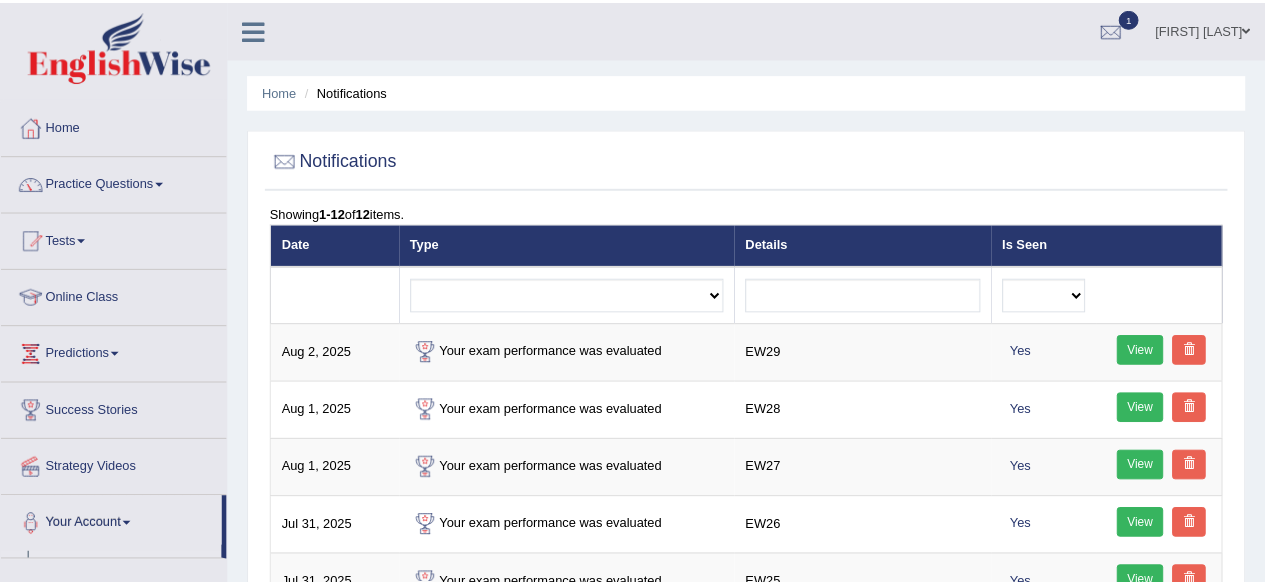 scroll, scrollTop: 0, scrollLeft: 0, axis: both 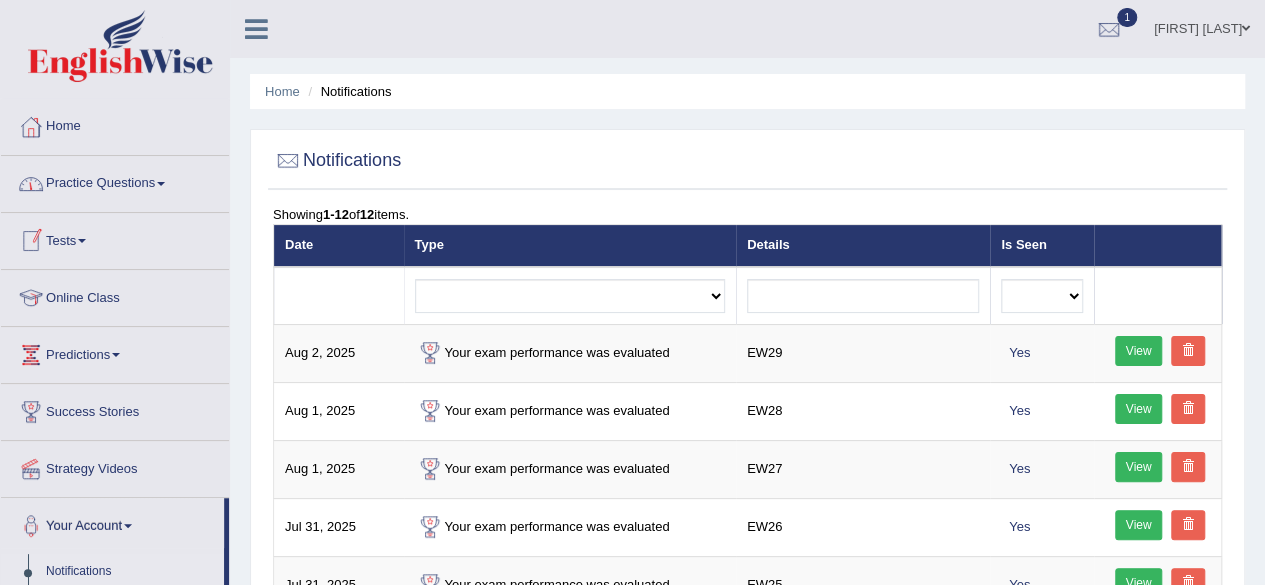 click on "Tests" at bounding box center (115, 238) 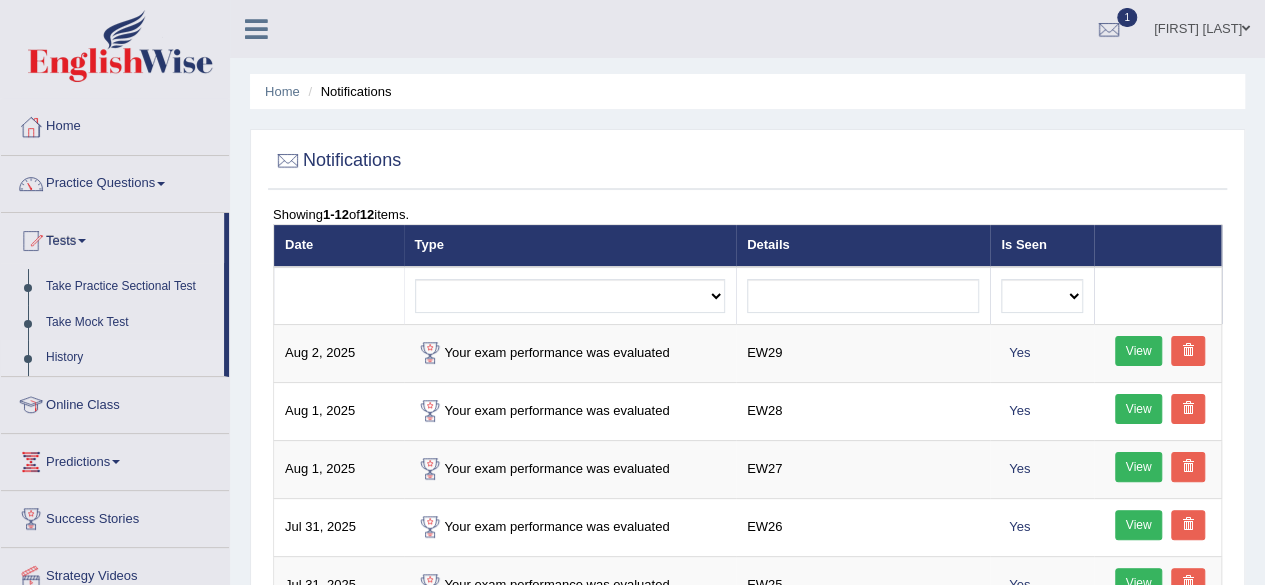 click on "History" at bounding box center (130, 358) 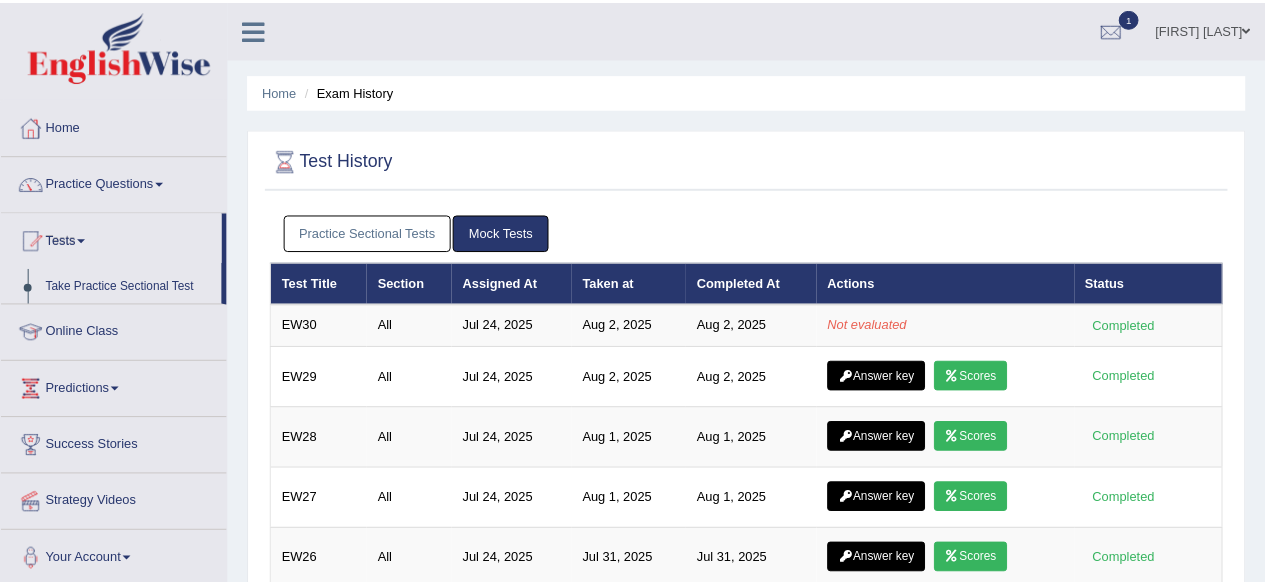 scroll, scrollTop: 0, scrollLeft: 0, axis: both 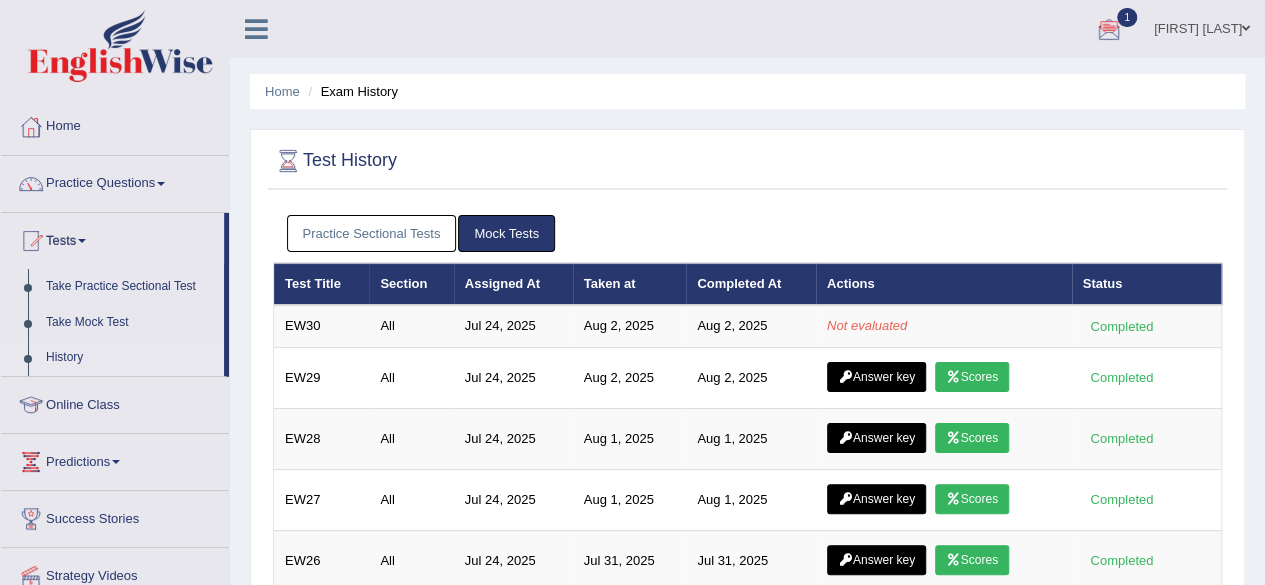 click at bounding box center [1109, 30] 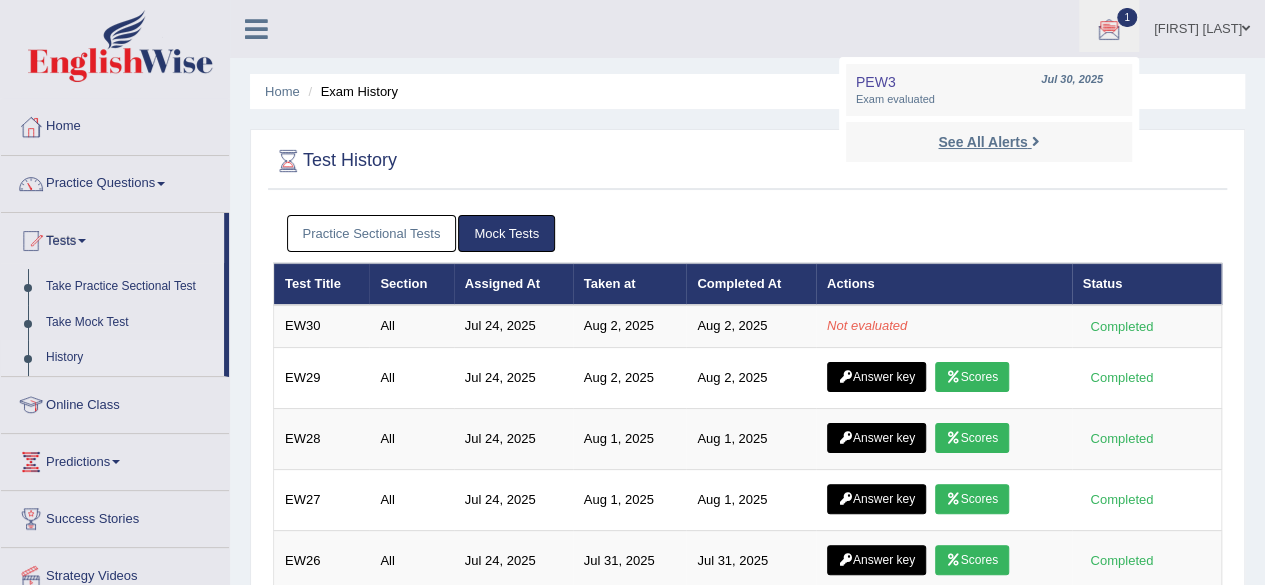 click on "See All Alerts" at bounding box center (982, 142) 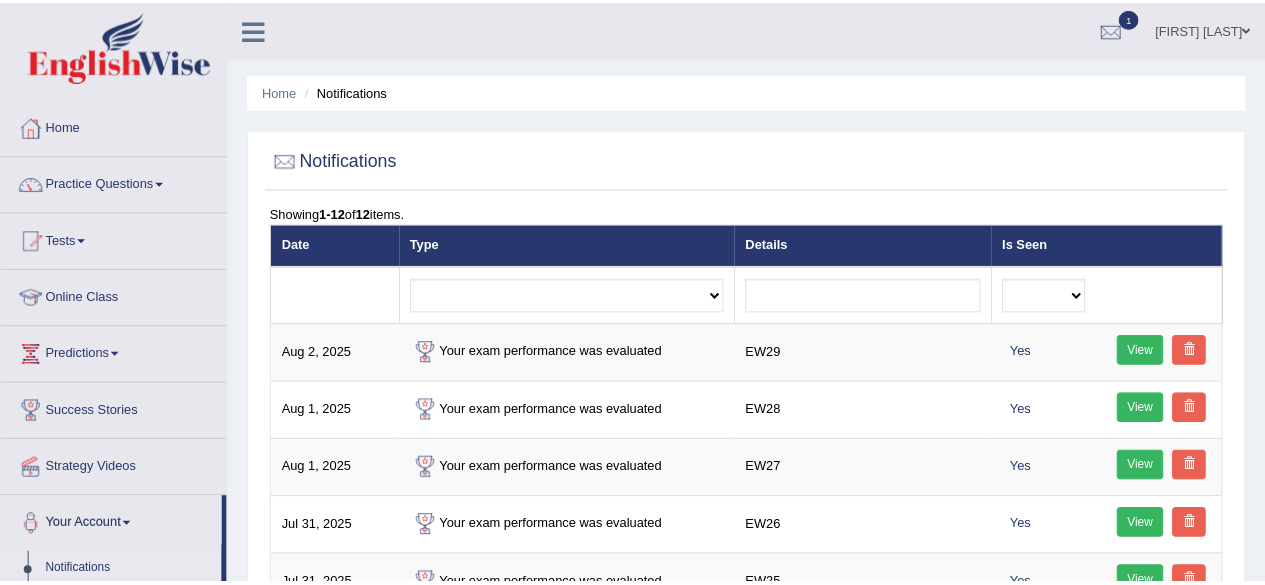 scroll, scrollTop: 0, scrollLeft: 0, axis: both 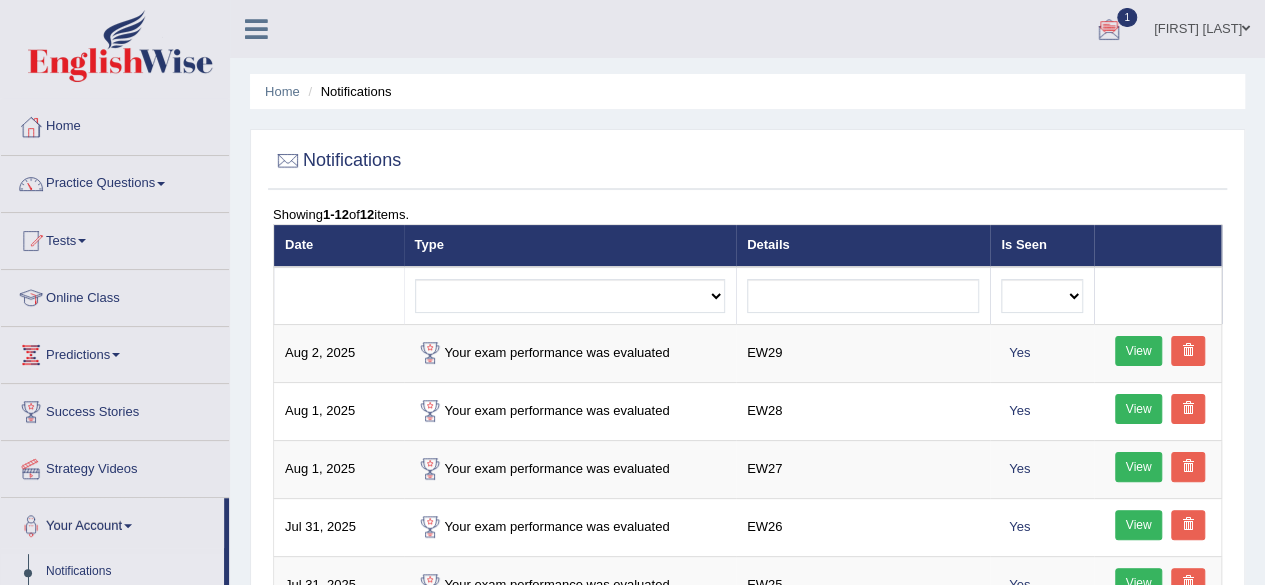 click on "1" at bounding box center (1109, 26) 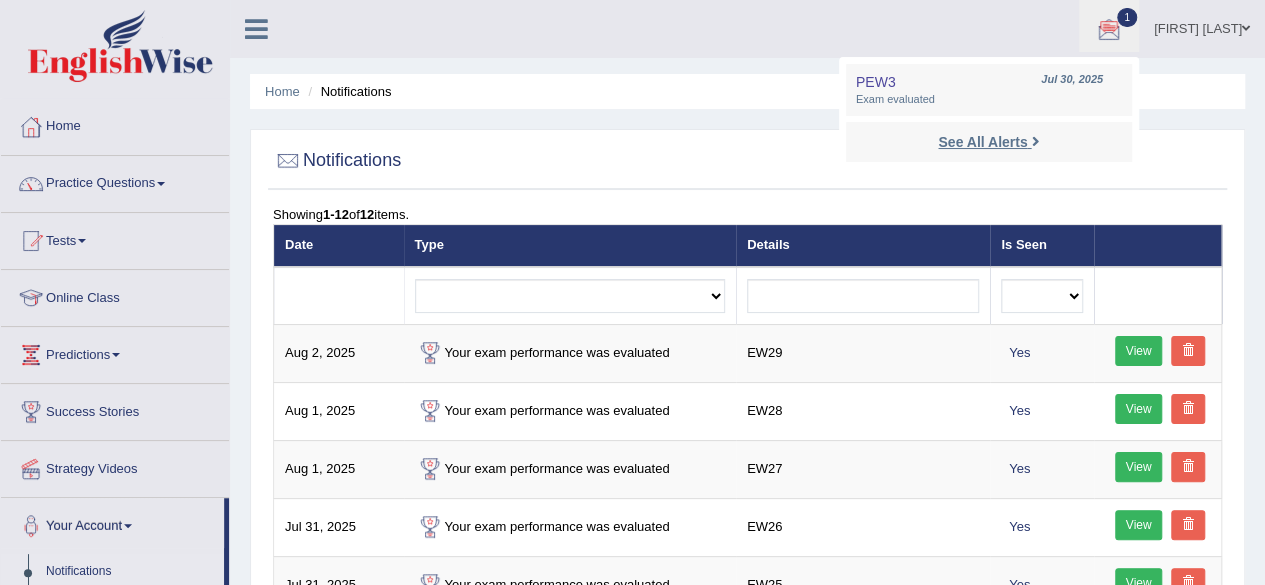 click on "See All Alerts" at bounding box center (982, 142) 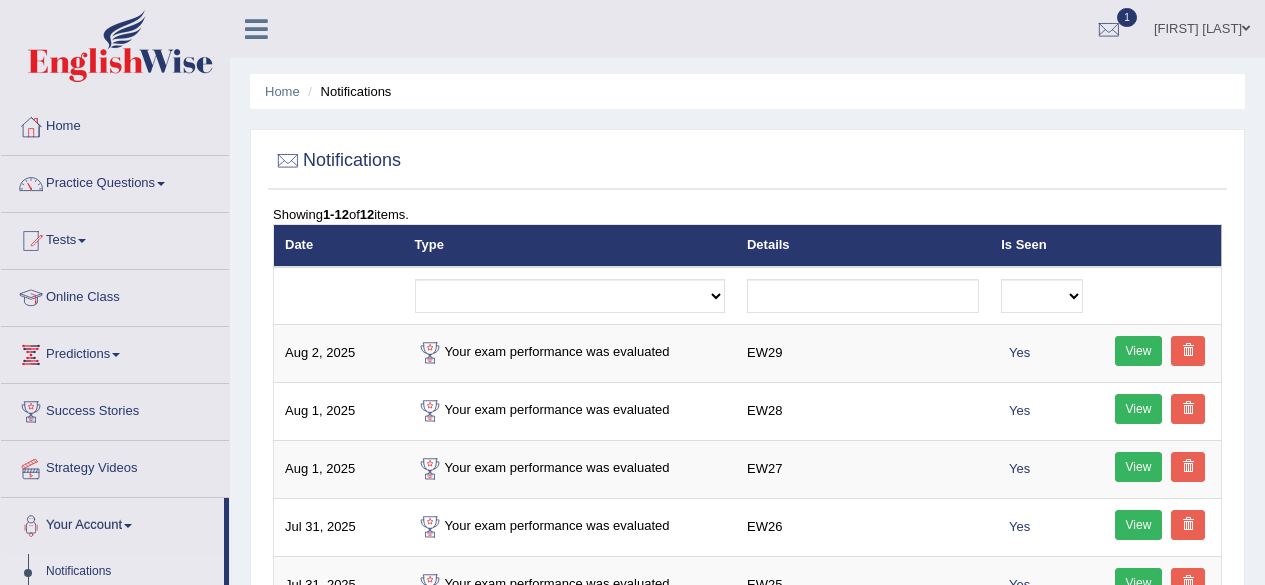 scroll, scrollTop: 0, scrollLeft: 0, axis: both 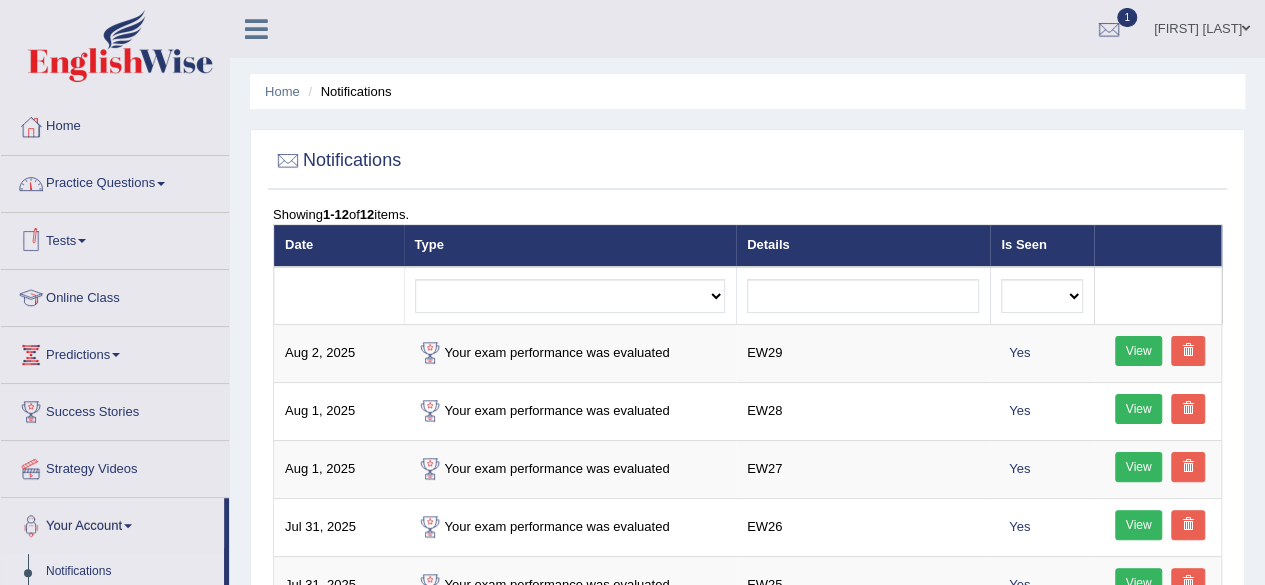 click on "Tests" at bounding box center [115, 238] 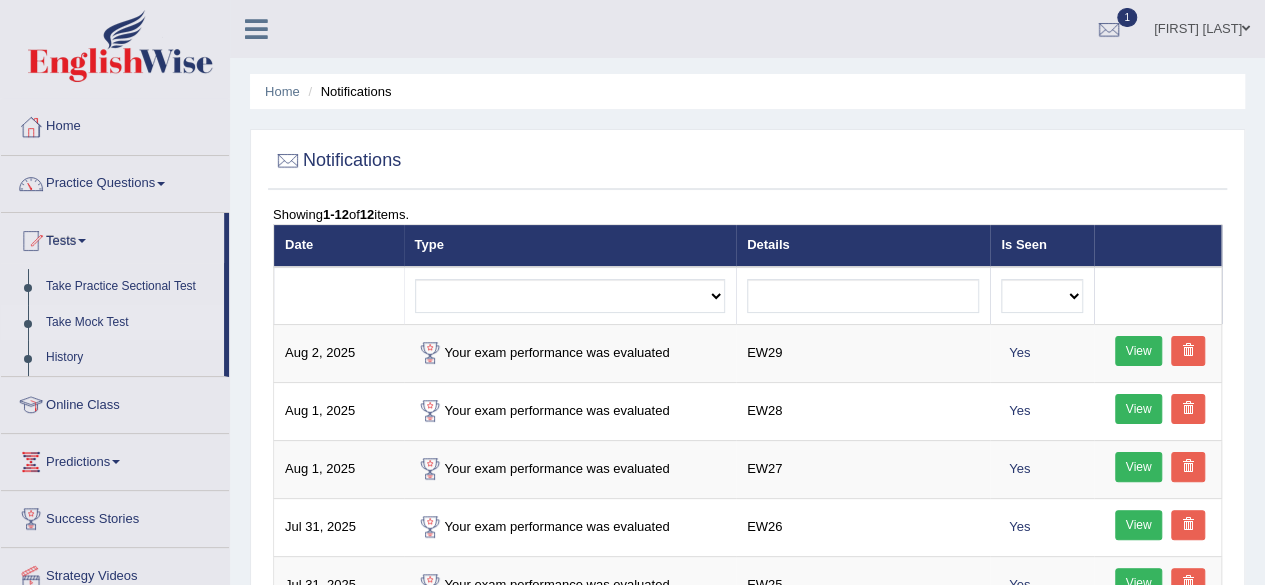 click on "Take Mock Test" at bounding box center [130, 323] 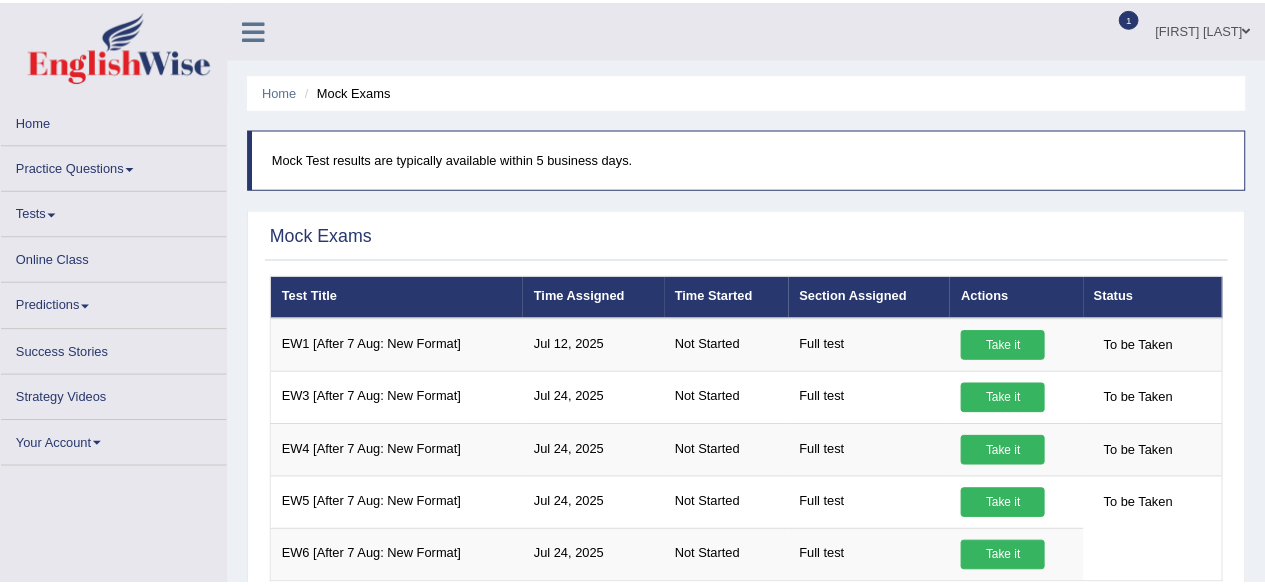 scroll, scrollTop: 0, scrollLeft: 0, axis: both 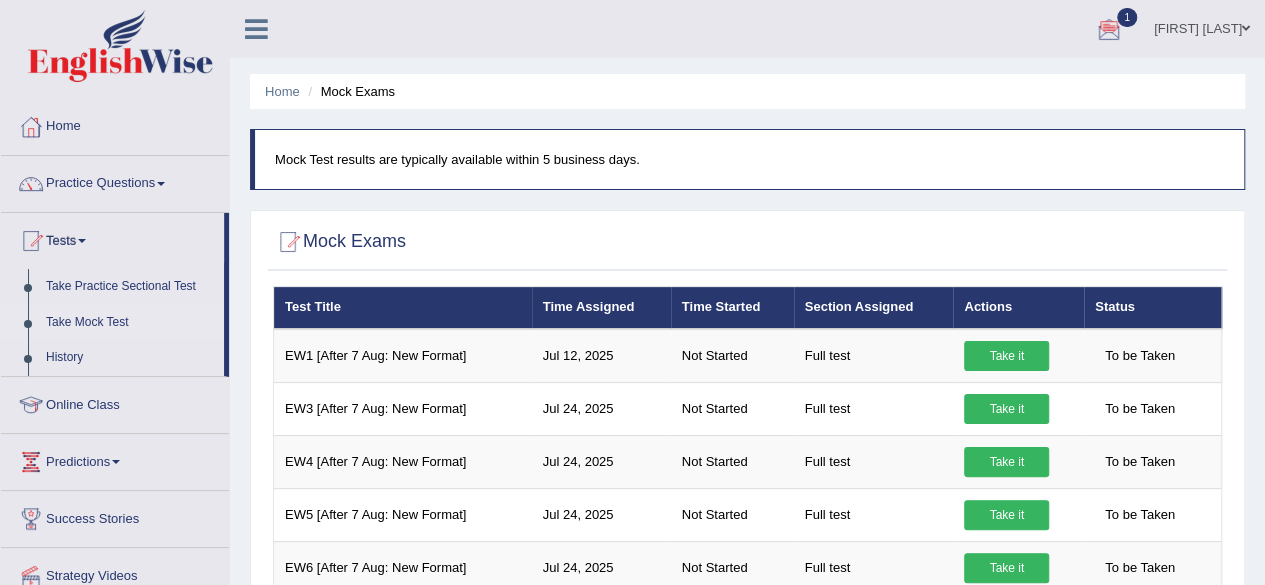 click on "[FIRST] [LAST]" at bounding box center (1202, 26) 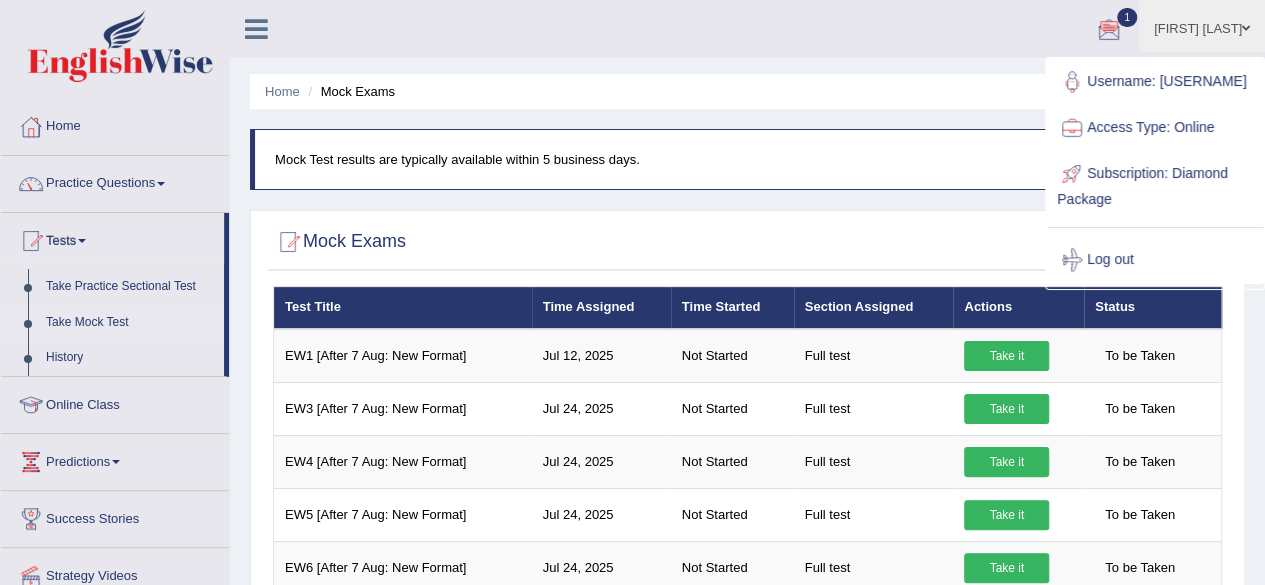 click at bounding box center [1109, 30] 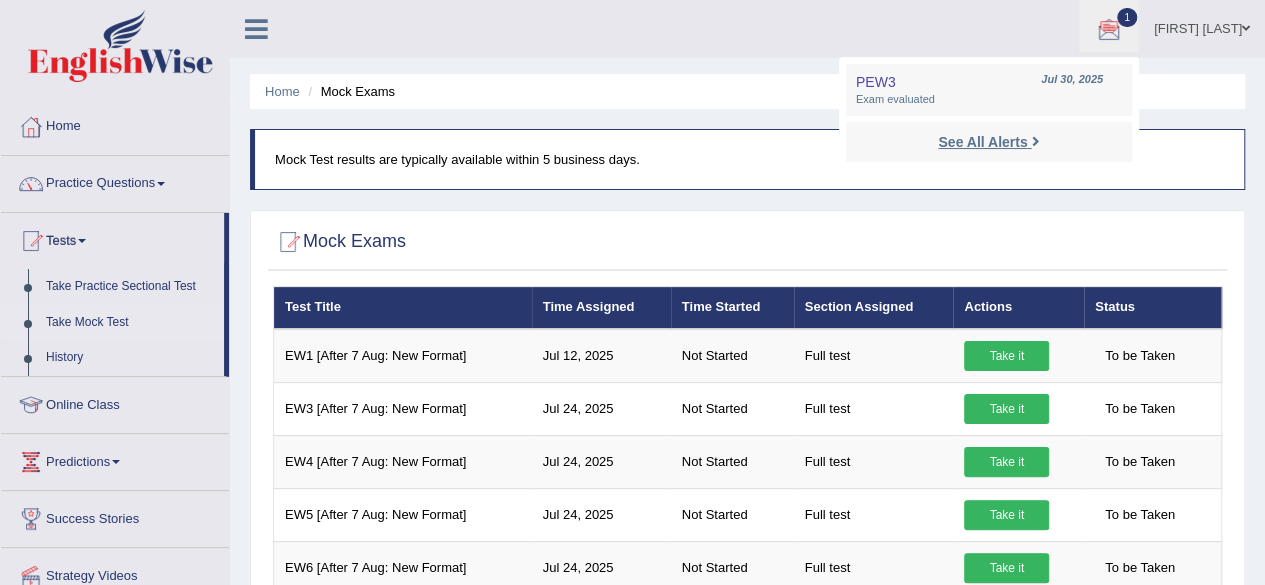 click on "See All Alerts" at bounding box center (988, 142) 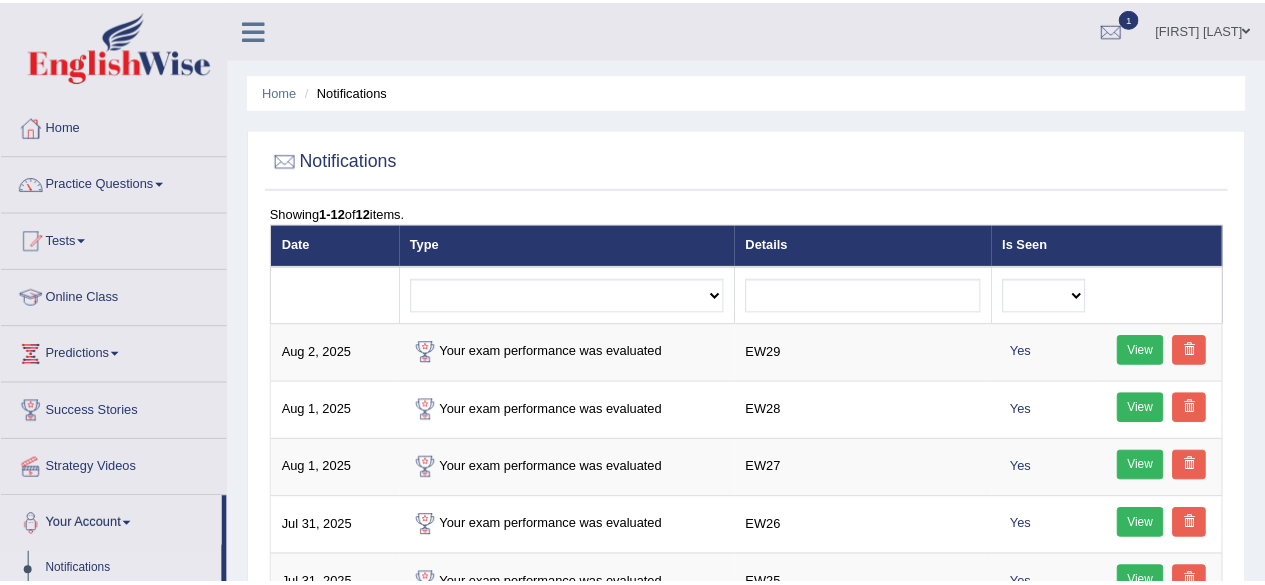 scroll, scrollTop: 0, scrollLeft: 0, axis: both 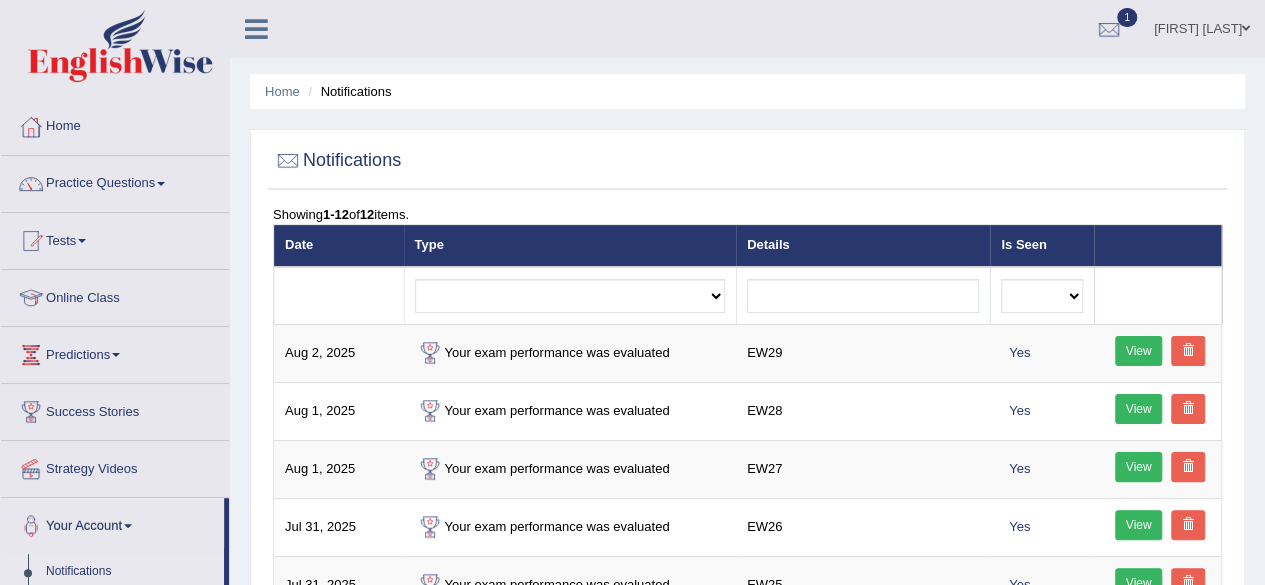 click on "Tests" at bounding box center [115, 238] 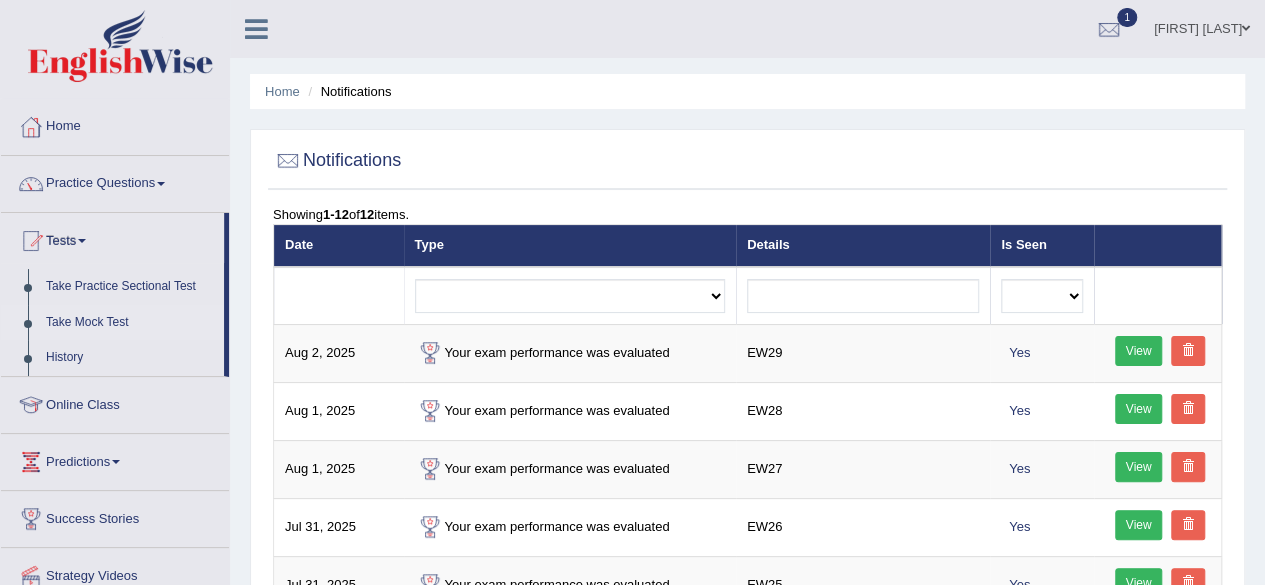 click on "Take Mock Test" at bounding box center [130, 323] 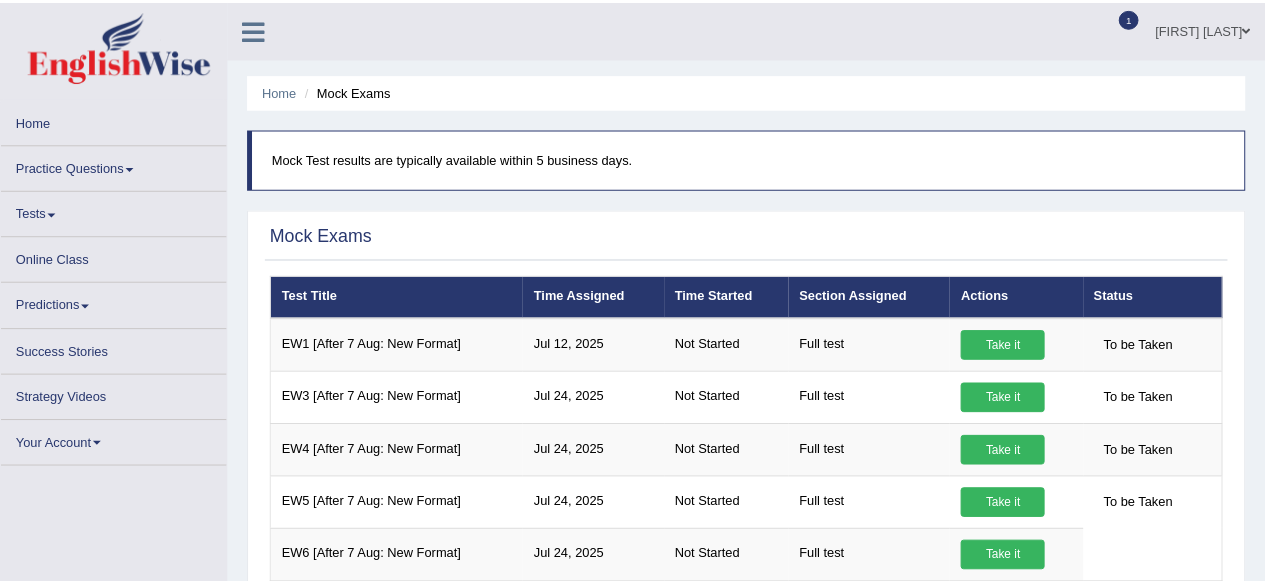 scroll, scrollTop: 0, scrollLeft: 0, axis: both 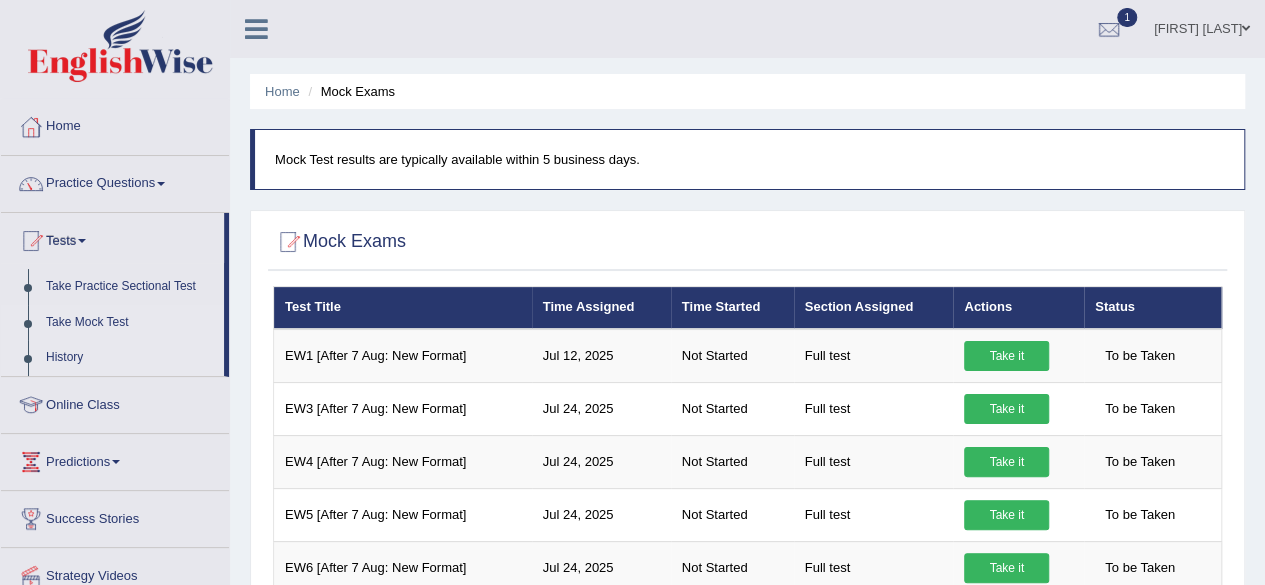 click on "History" at bounding box center [130, 358] 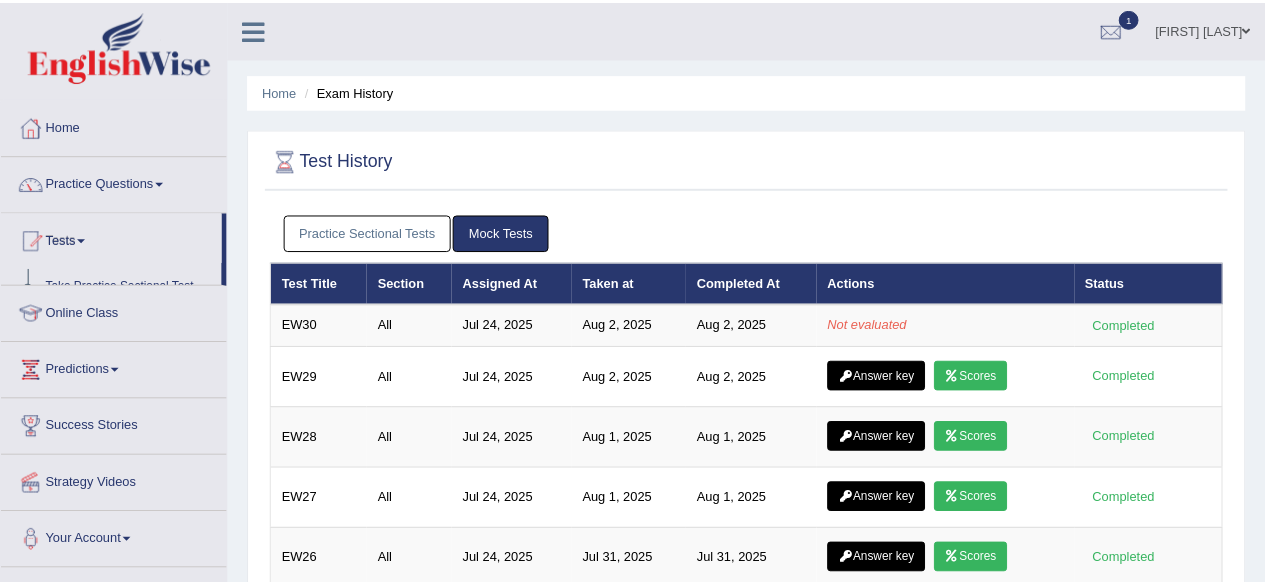 scroll, scrollTop: 0, scrollLeft: 0, axis: both 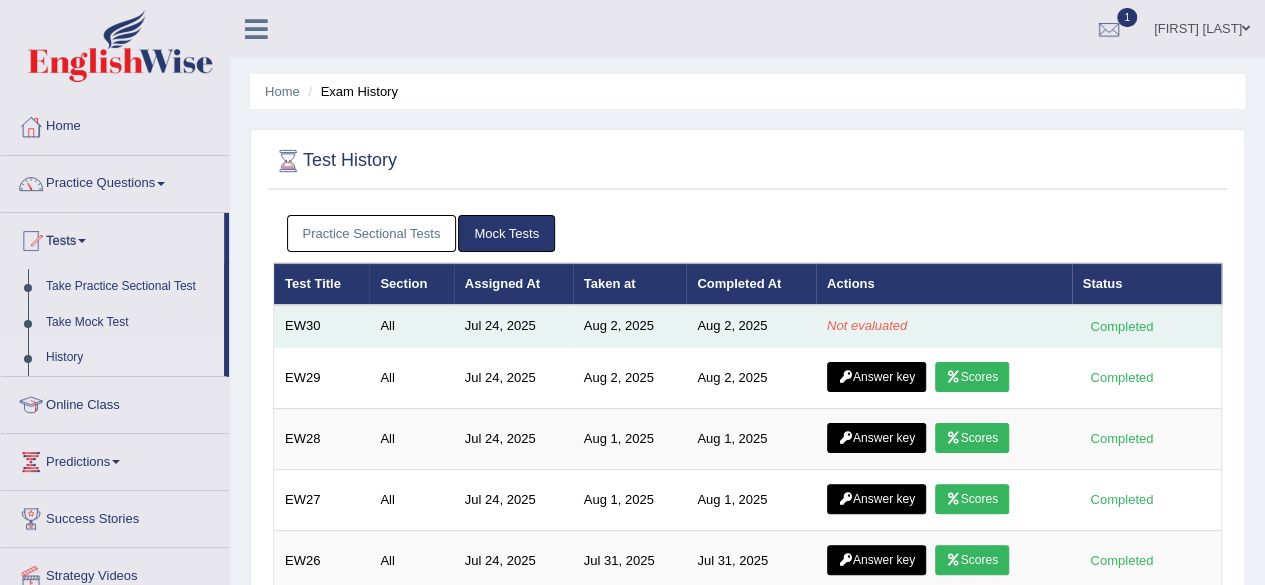 click on "Not evaluated" at bounding box center (944, 326) 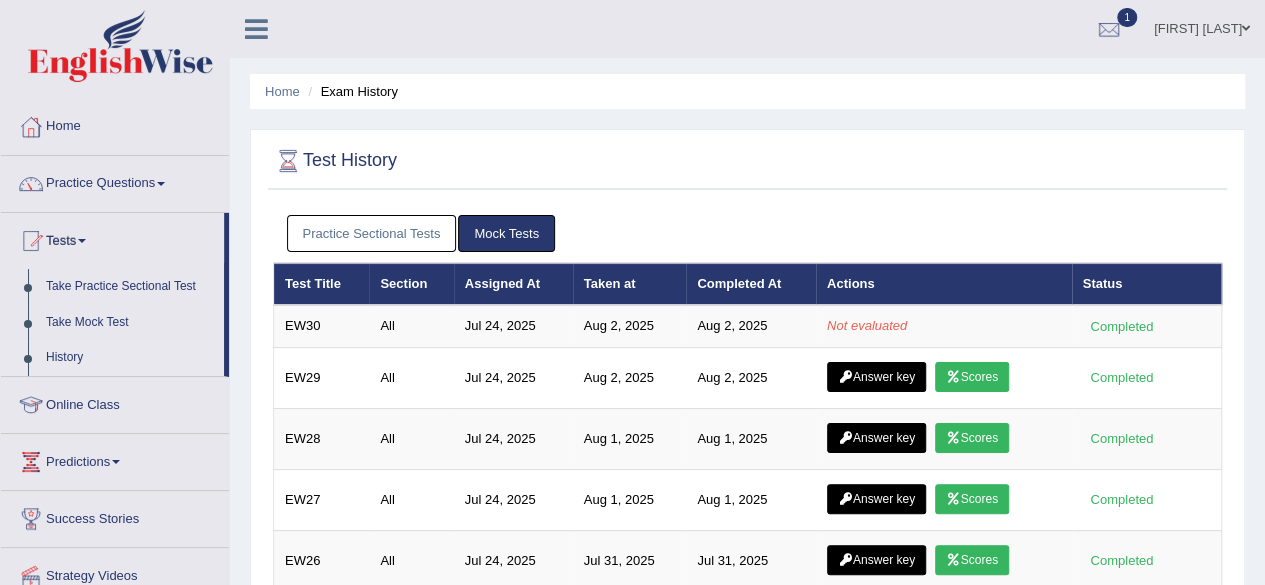 click on "1" at bounding box center (1127, 17) 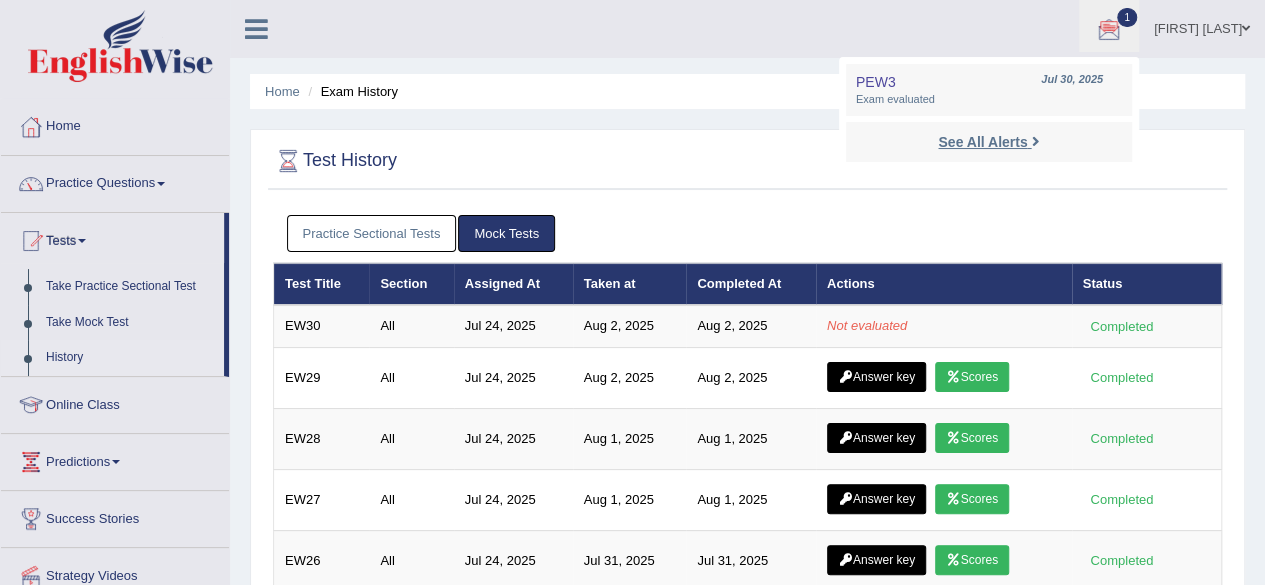 click on "See All Alerts" at bounding box center [988, 142] 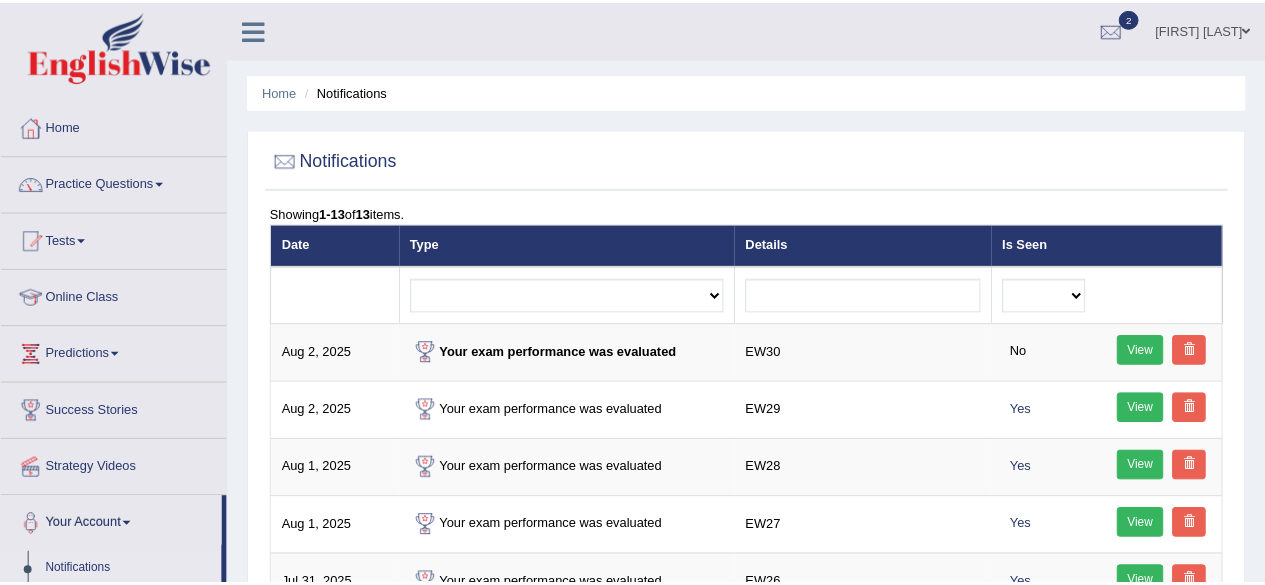 scroll, scrollTop: 0, scrollLeft: 0, axis: both 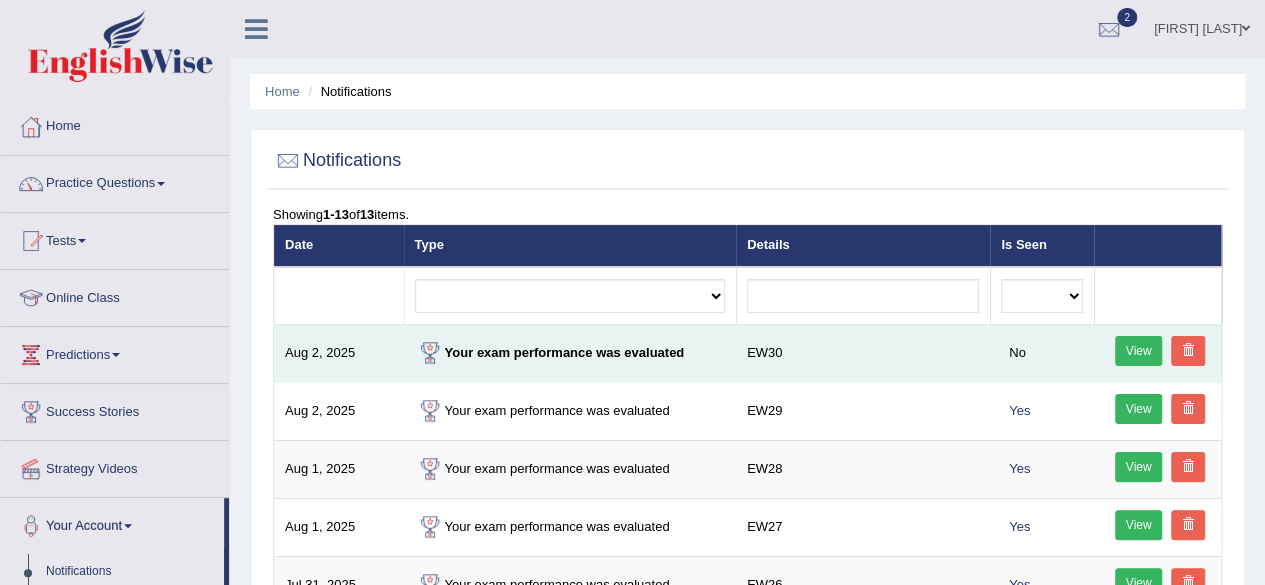 click on "View" at bounding box center [1139, 351] 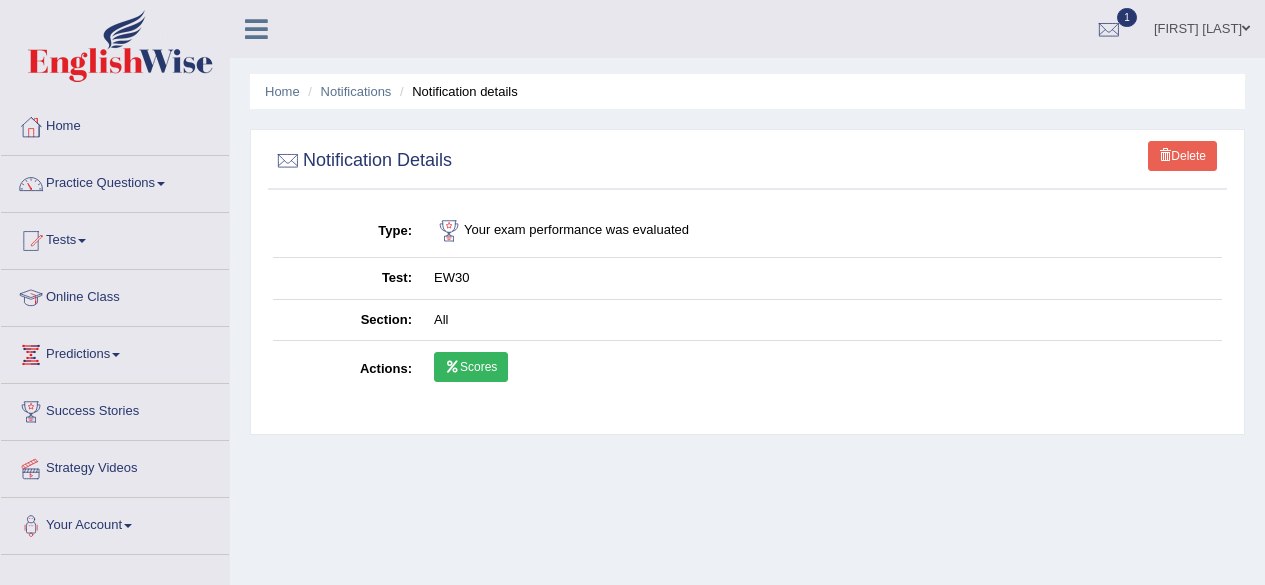 scroll, scrollTop: 0, scrollLeft: 0, axis: both 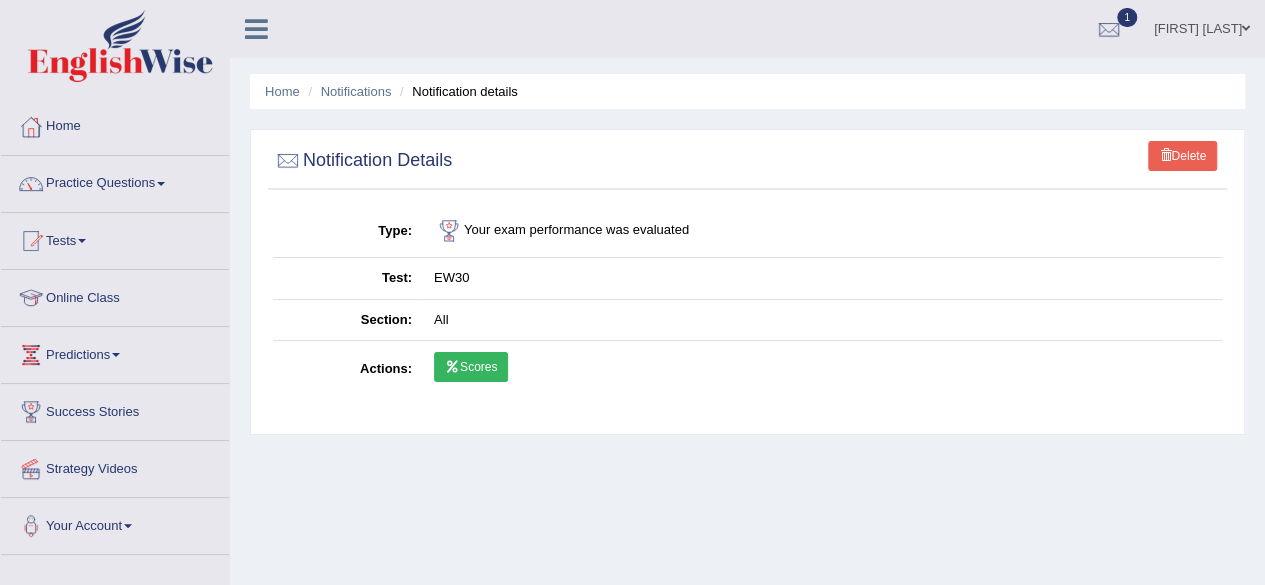 click on "Scores" at bounding box center [471, 367] 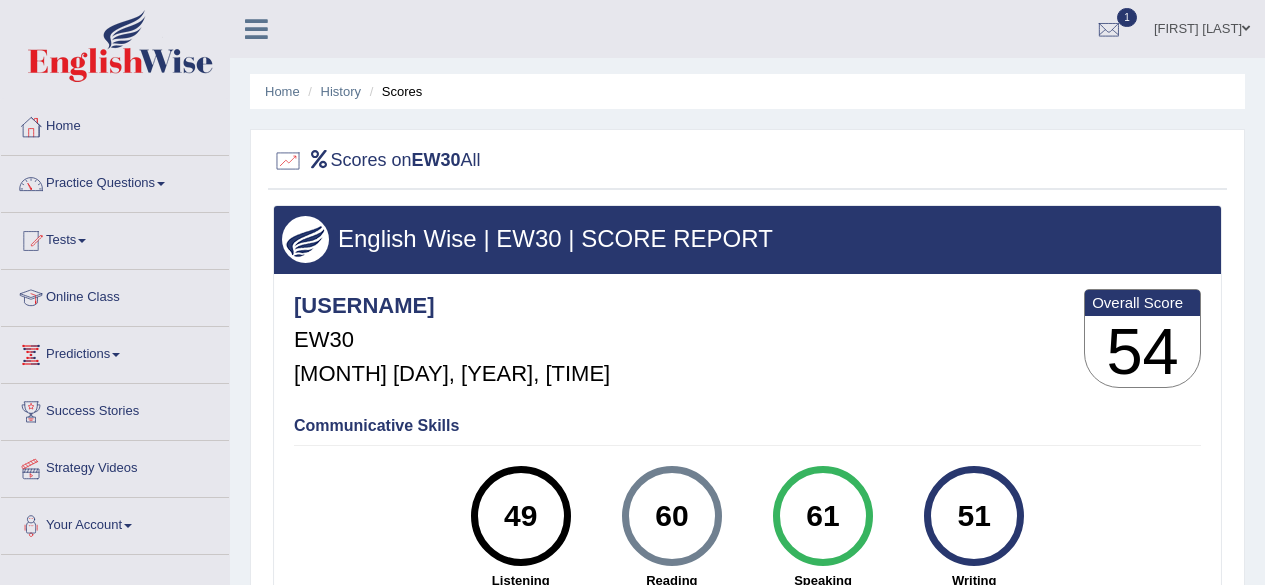 scroll, scrollTop: 0, scrollLeft: 0, axis: both 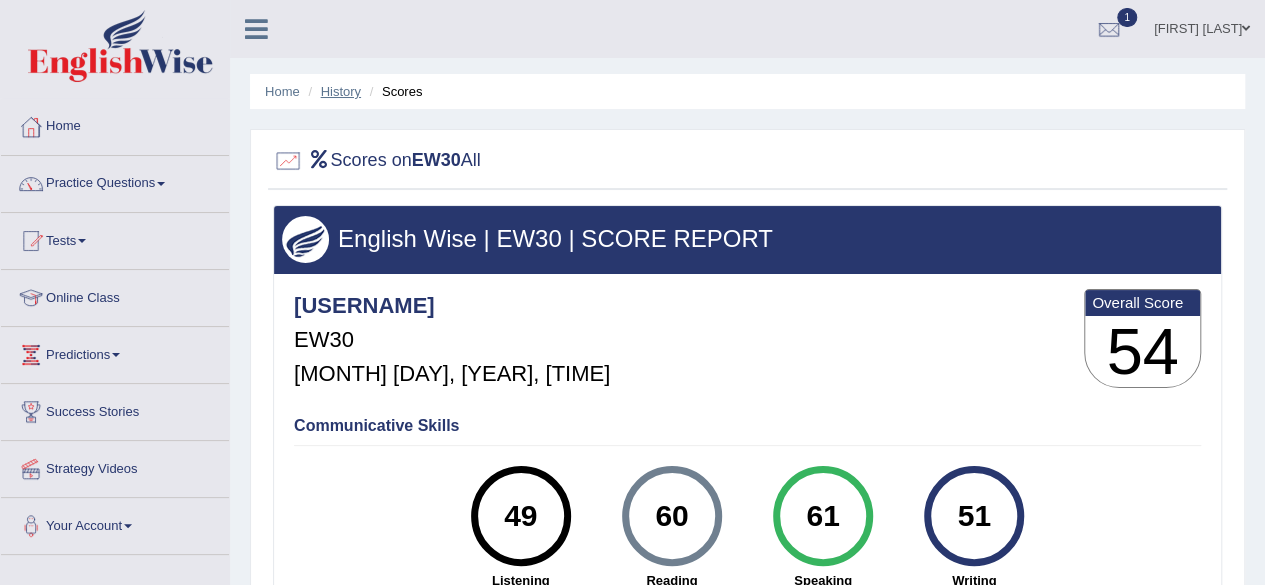 click on "History" at bounding box center (341, 91) 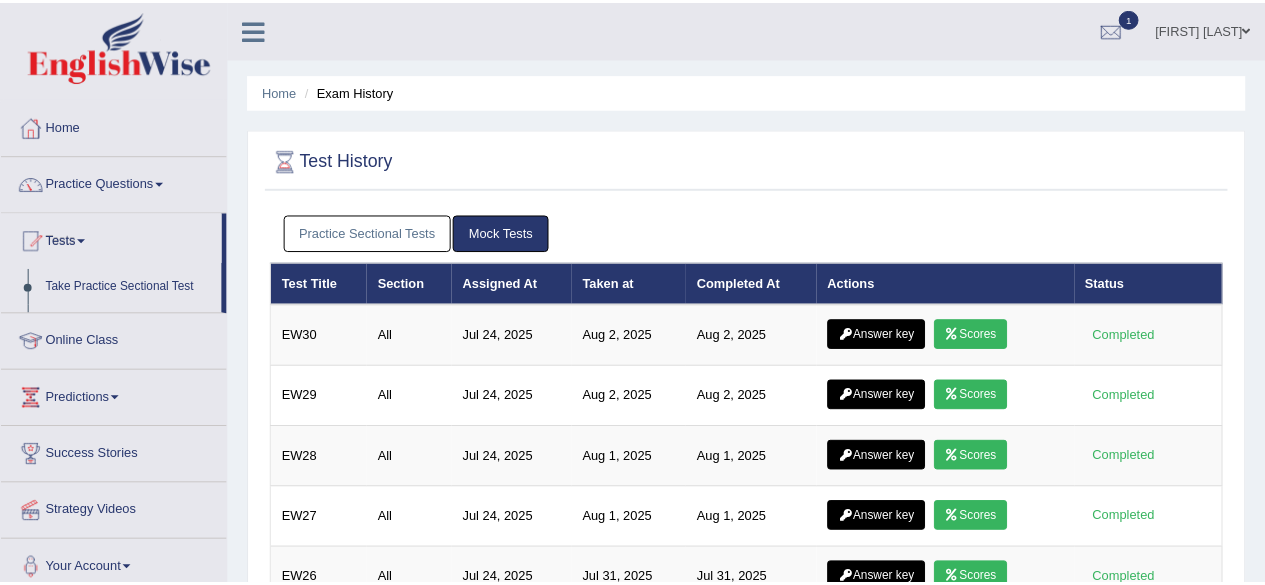 scroll, scrollTop: 0, scrollLeft: 0, axis: both 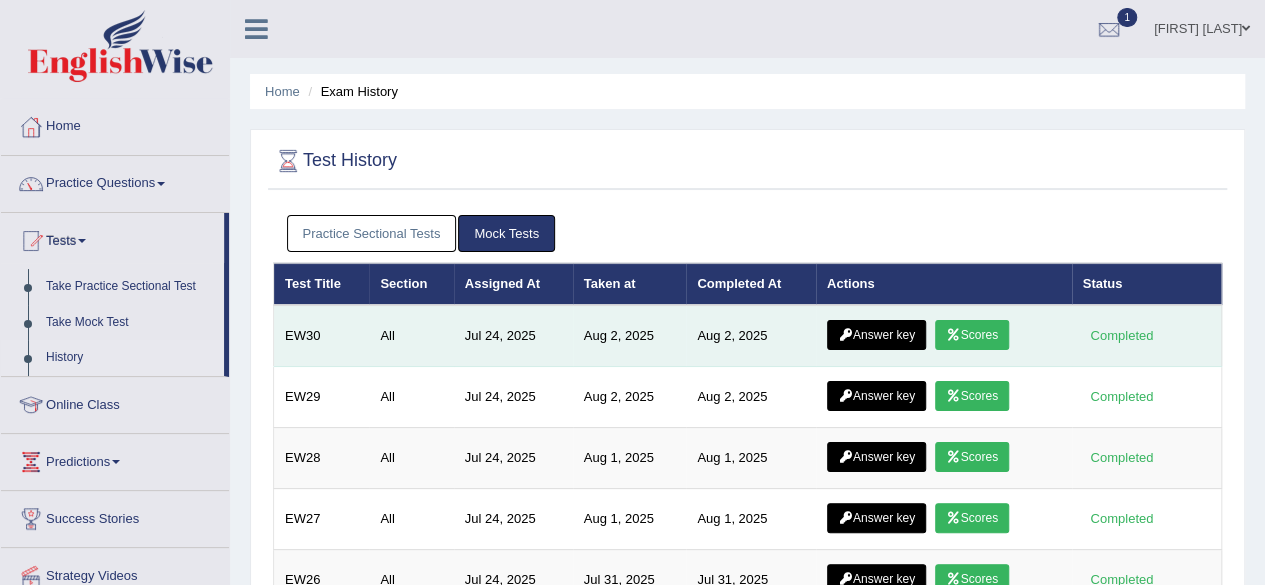 click on "Answer key" at bounding box center (876, 335) 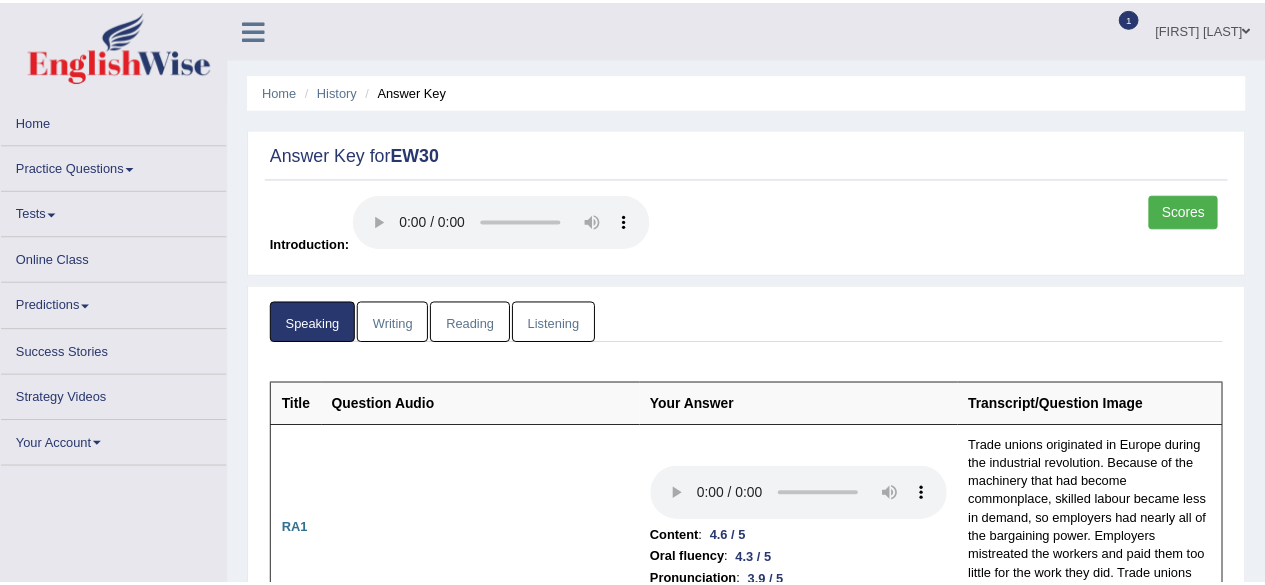 scroll, scrollTop: 0, scrollLeft: 0, axis: both 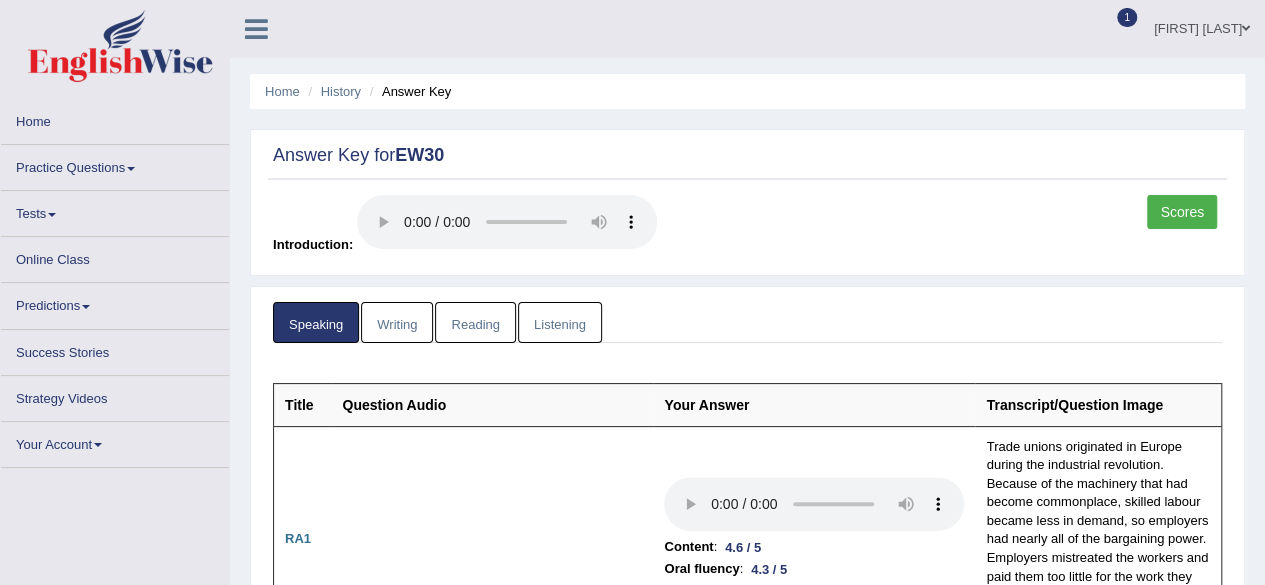 click on "Listening" at bounding box center [560, 322] 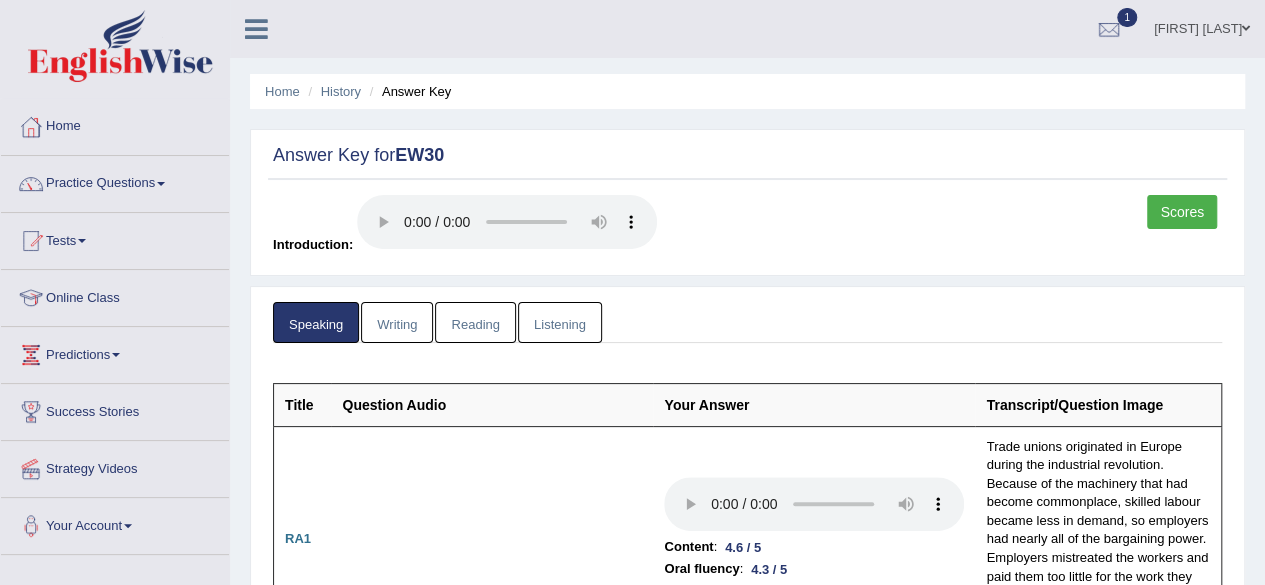 click on "Listening" at bounding box center [560, 322] 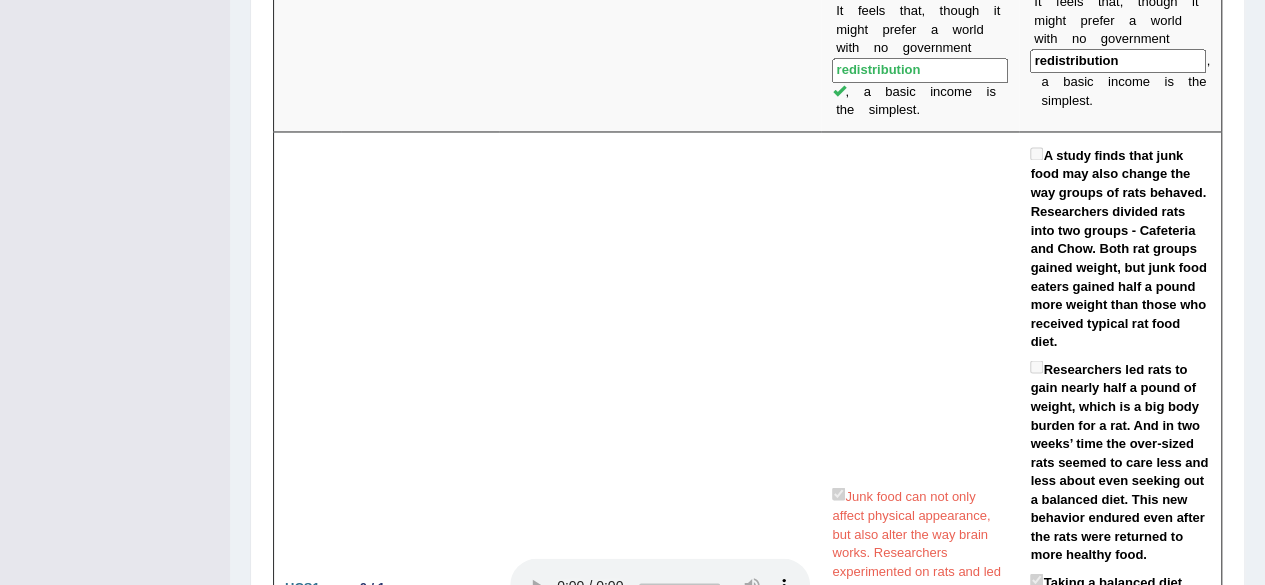 scroll, scrollTop: 2372, scrollLeft: 0, axis: vertical 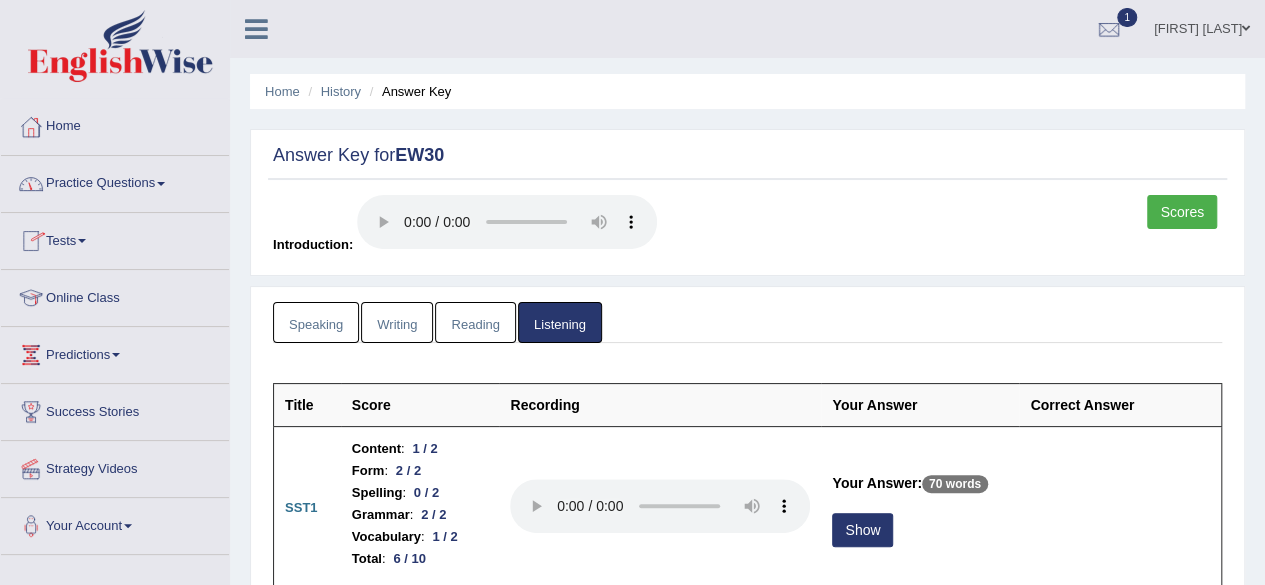 click on "Speaking" at bounding box center [316, 322] 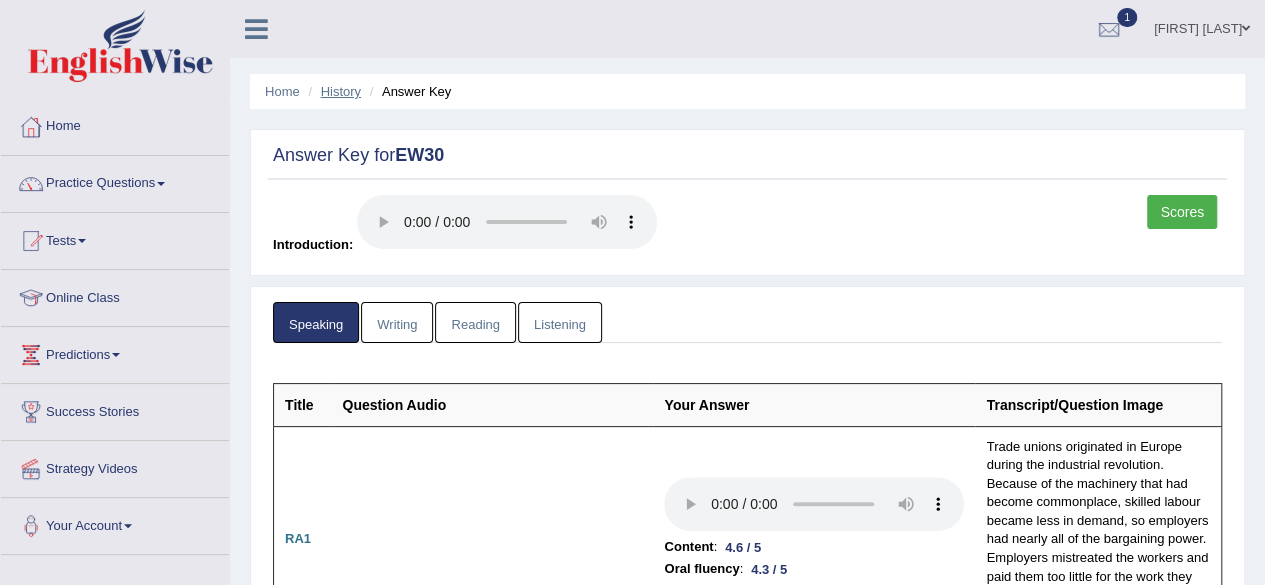 click on "History" at bounding box center (341, 91) 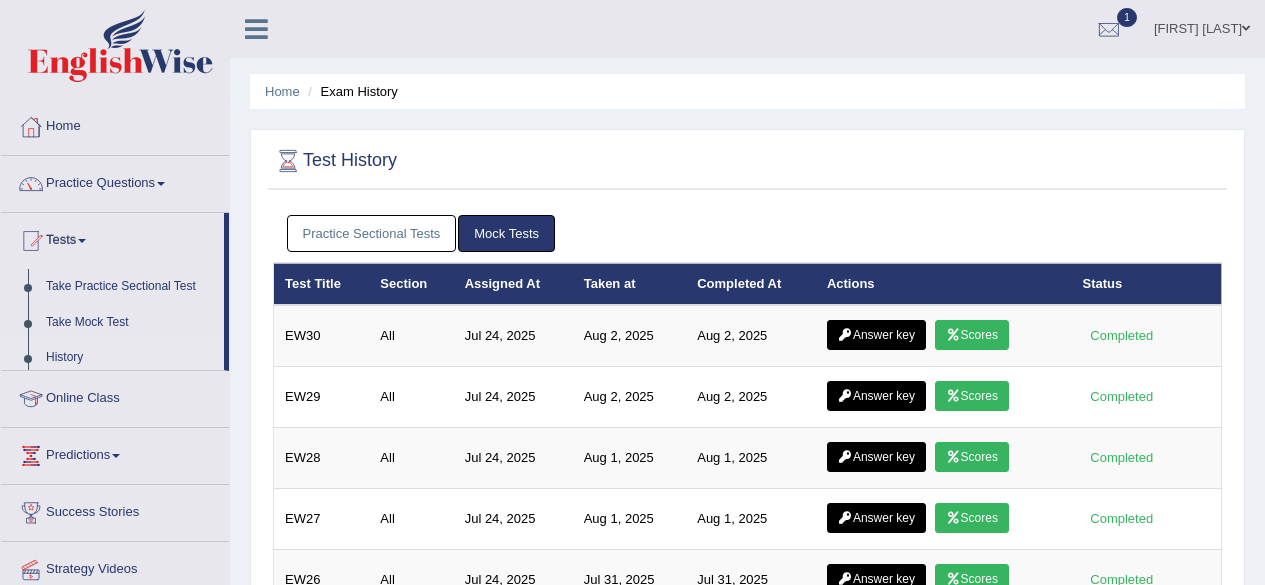 scroll, scrollTop: 0, scrollLeft: 0, axis: both 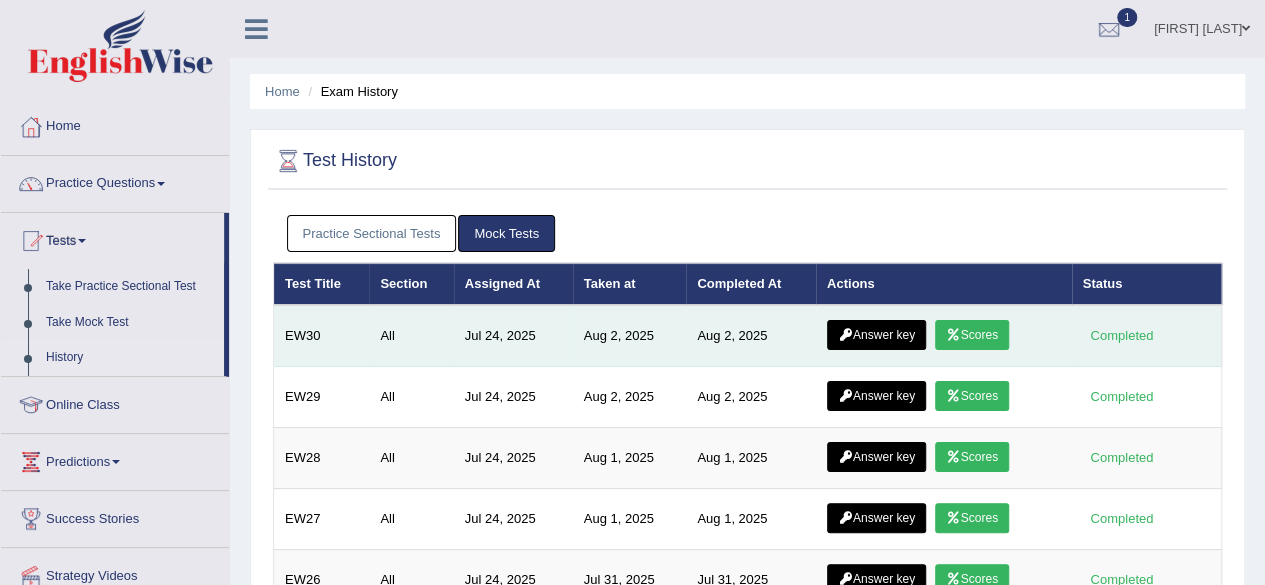 click on "Scores" at bounding box center (972, 335) 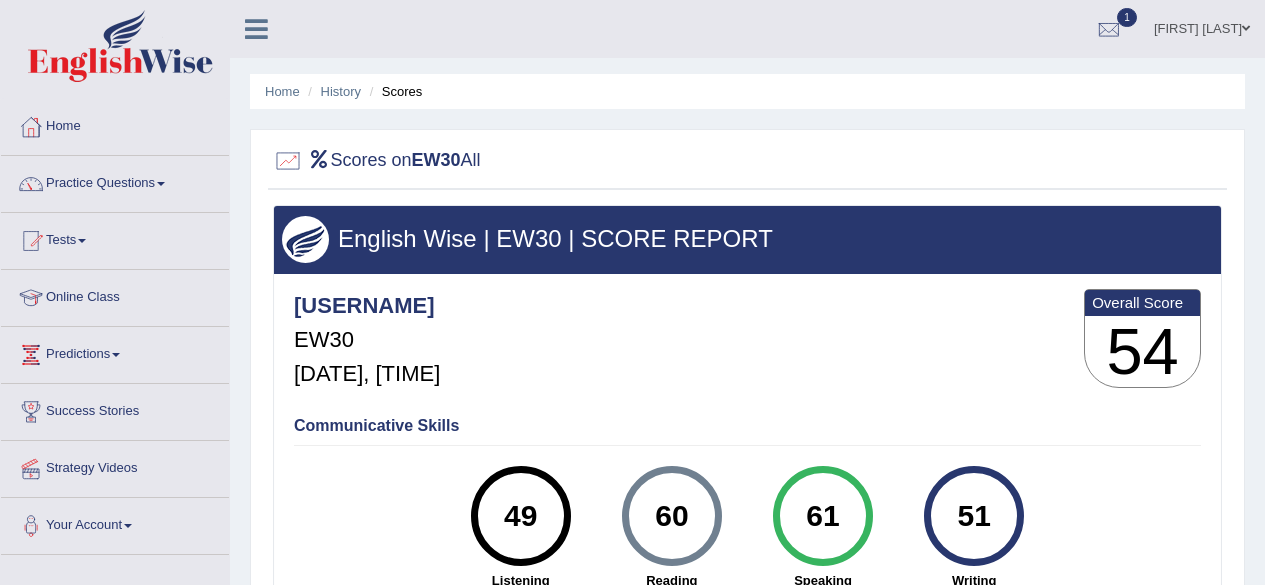 scroll, scrollTop: 0, scrollLeft: 0, axis: both 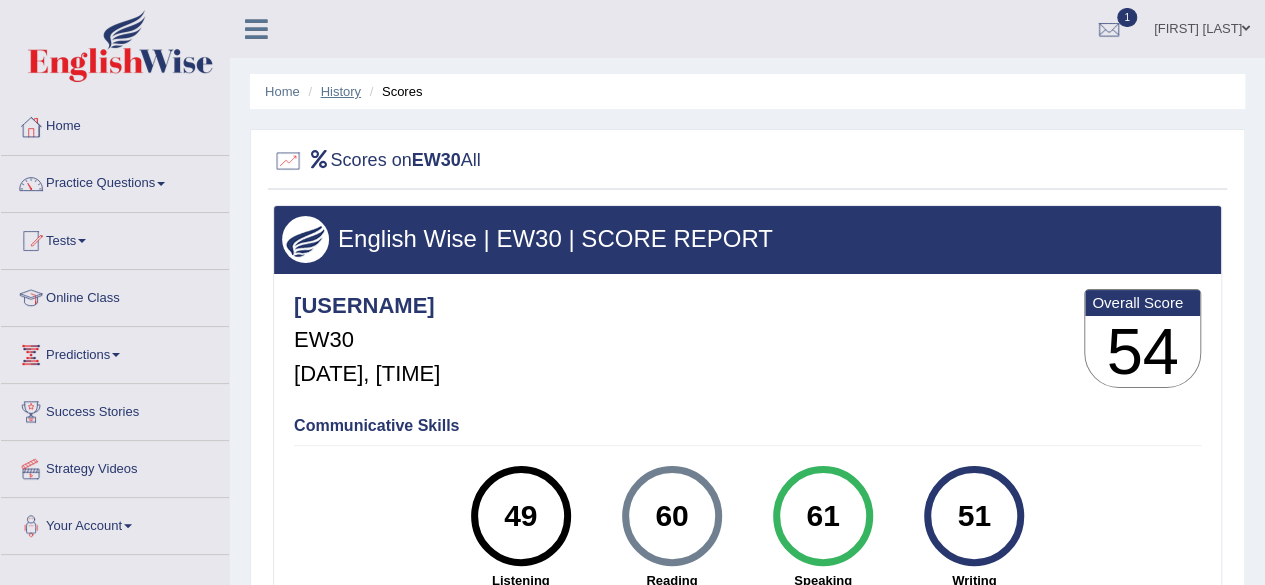 click on "History" at bounding box center [341, 91] 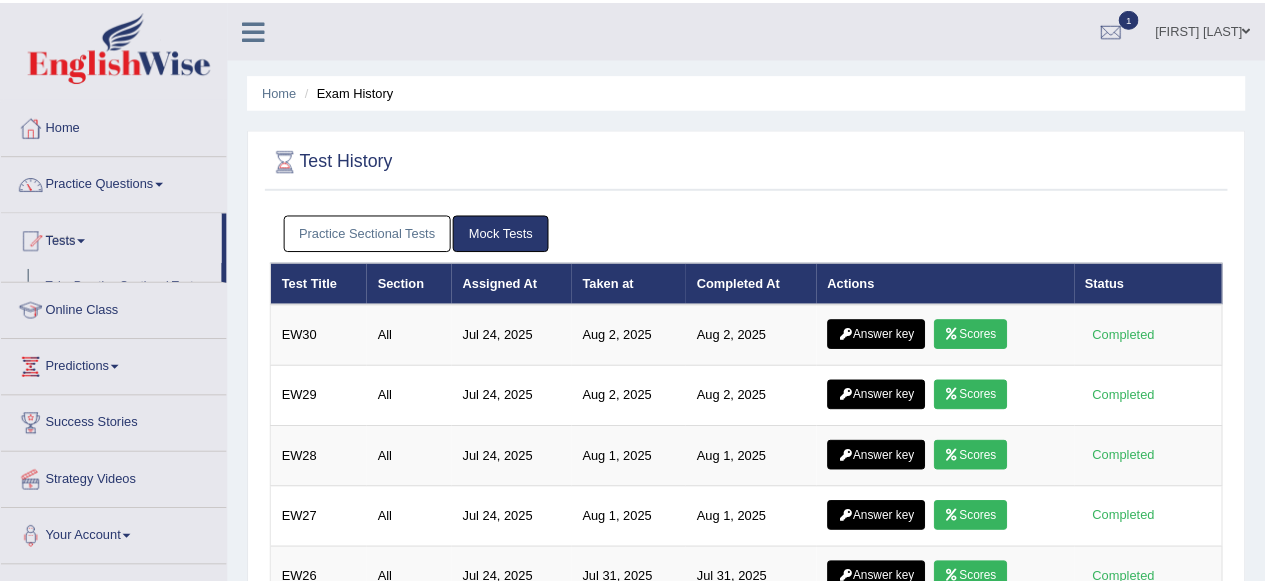 scroll, scrollTop: 0, scrollLeft: 0, axis: both 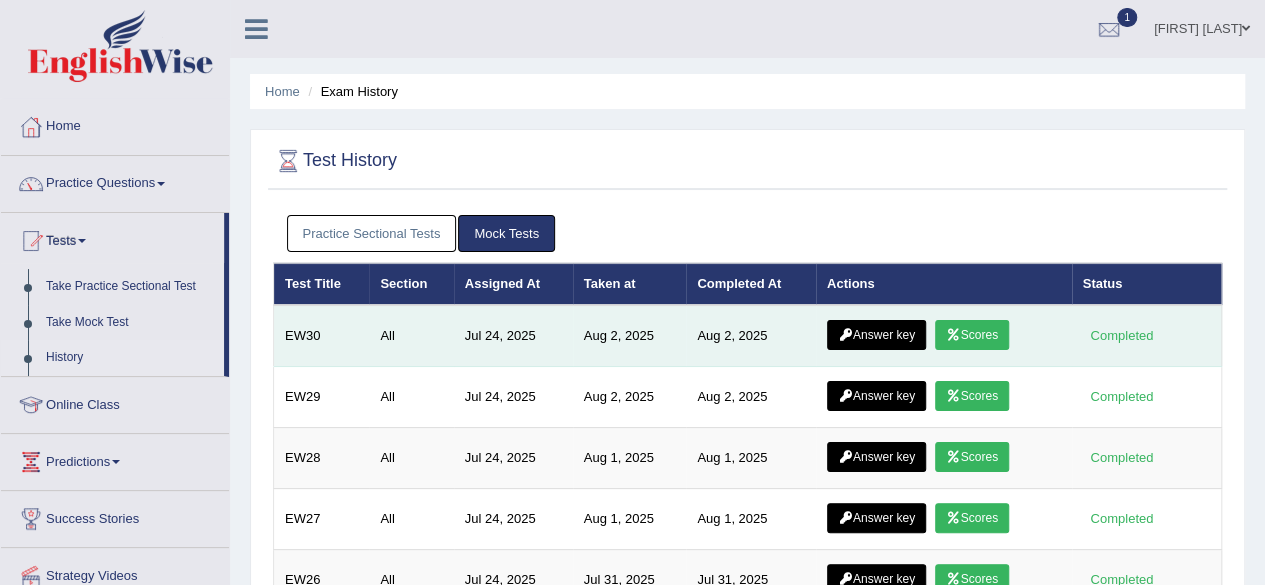 click on "Answer key" at bounding box center [876, 335] 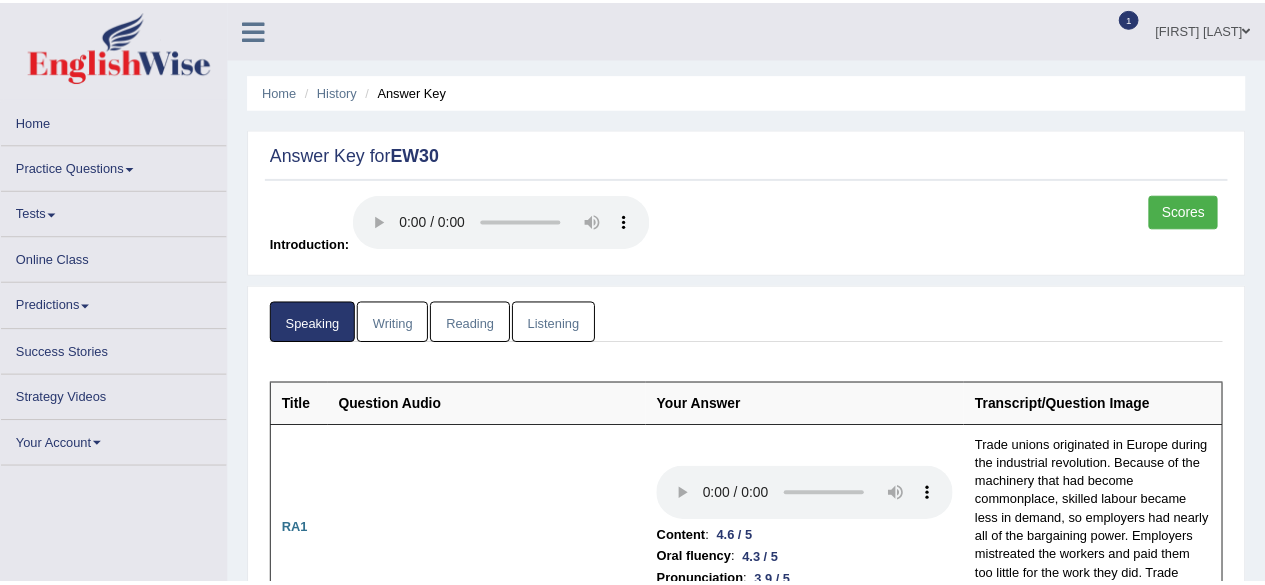 scroll, scrollTop: 0, scrollLeft: 0, axis: both 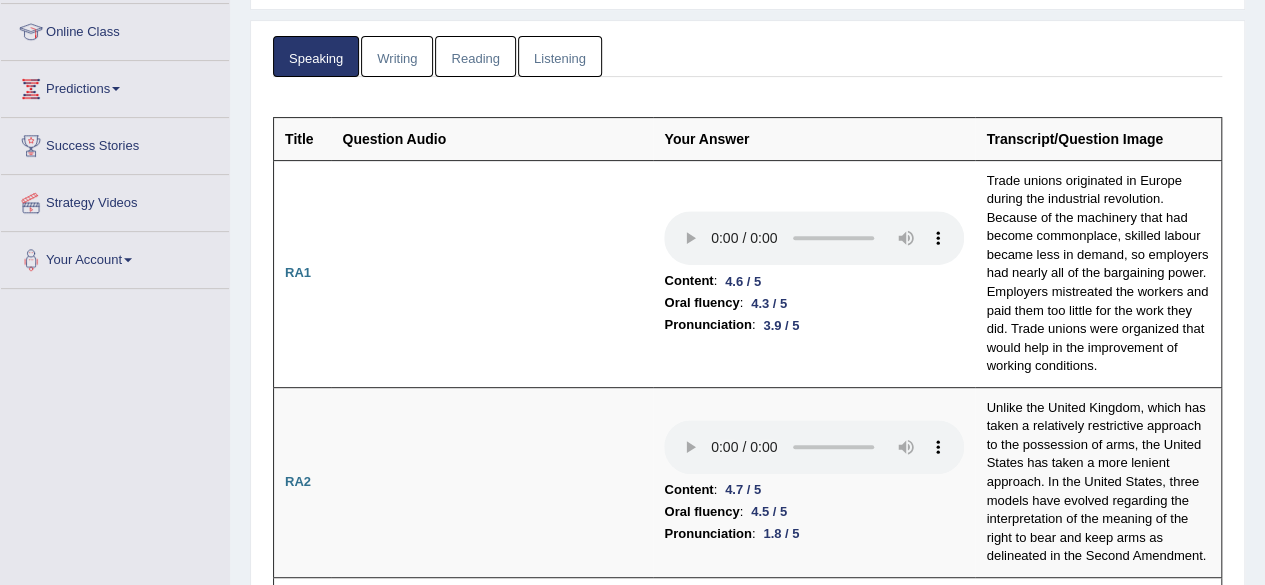 click on "Listening" at bounding box center [560, 56] 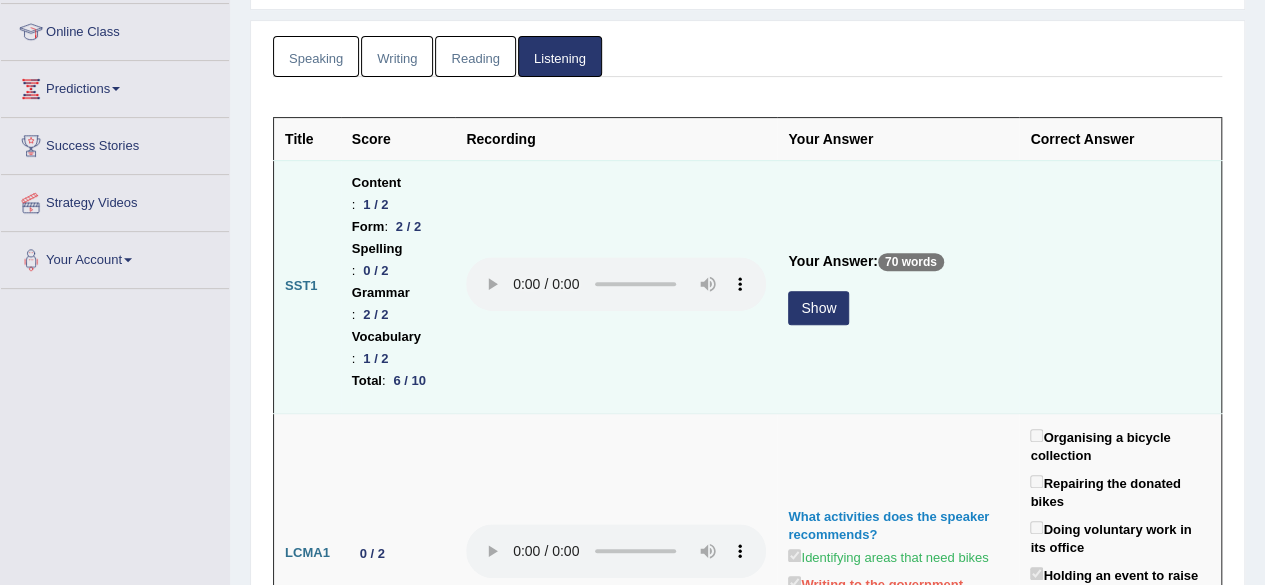 click on "Show" at bounding box center (818, 308) 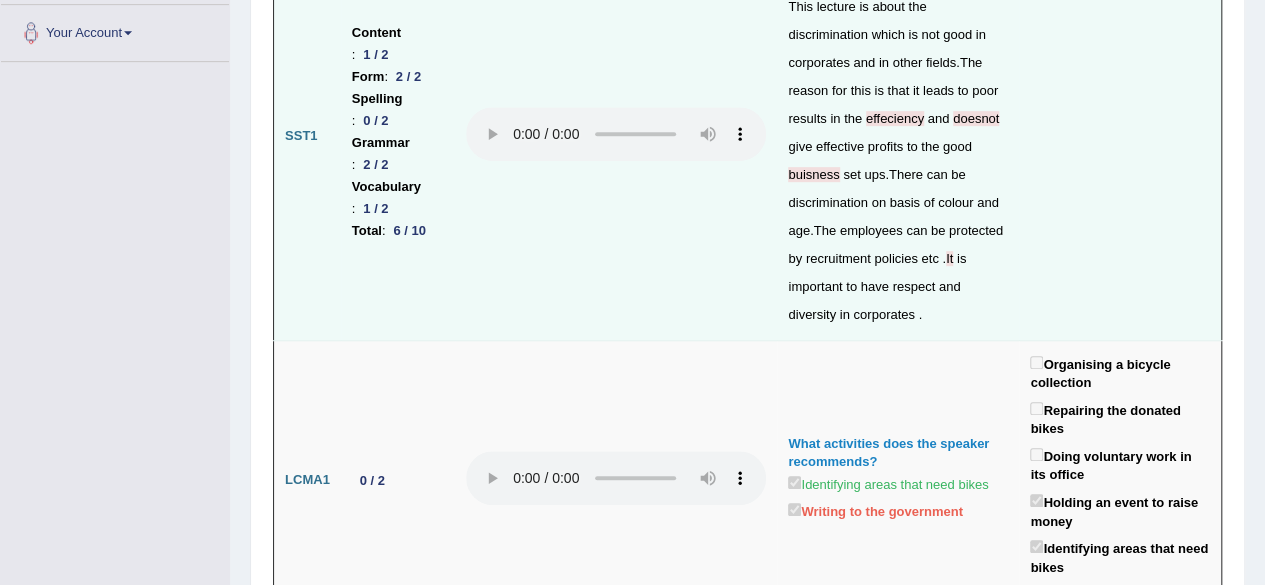 scroll, scrollTop: 573, scrollLeft: 0, axis: vertical 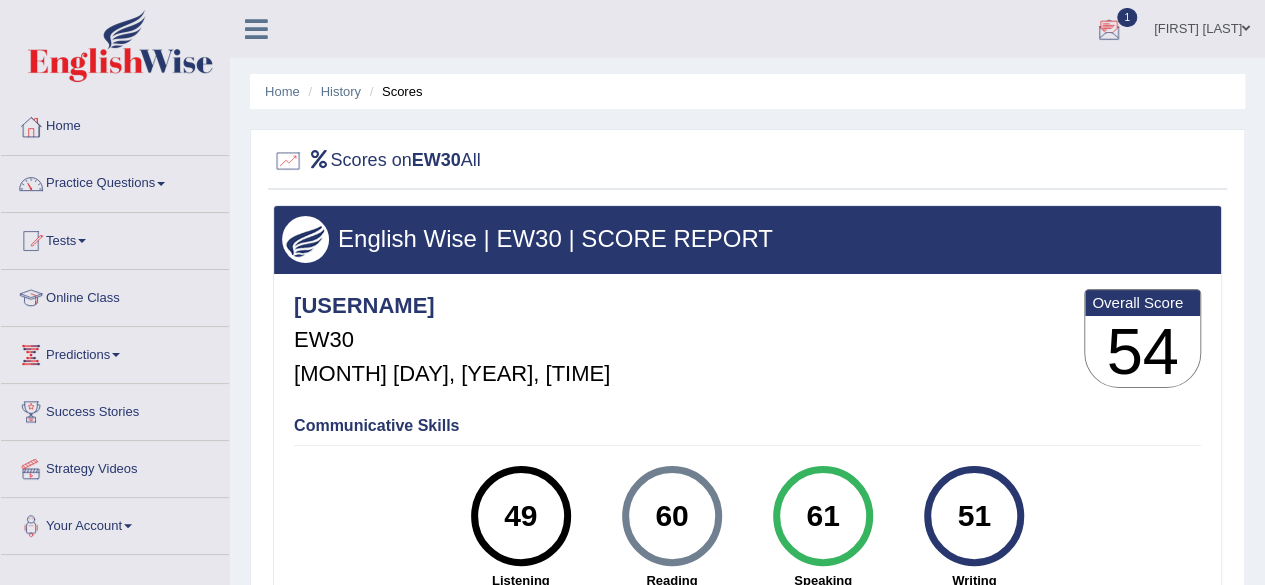 click at bounding box center [1109, 30] 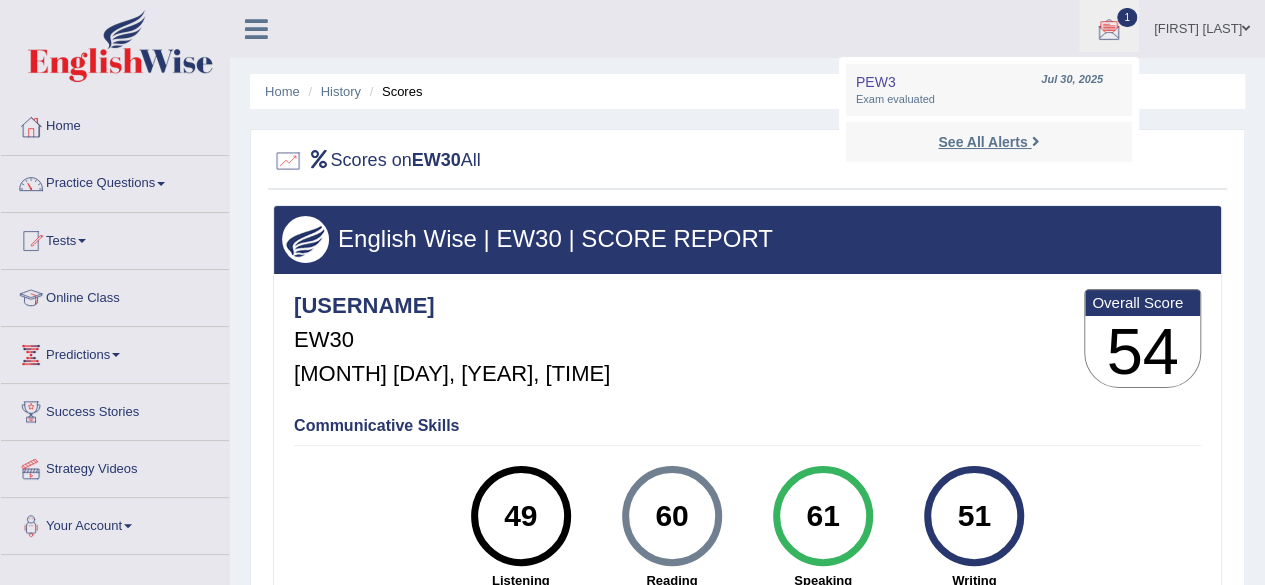 click on "See All Alerts" at bounding box center [988, 142] 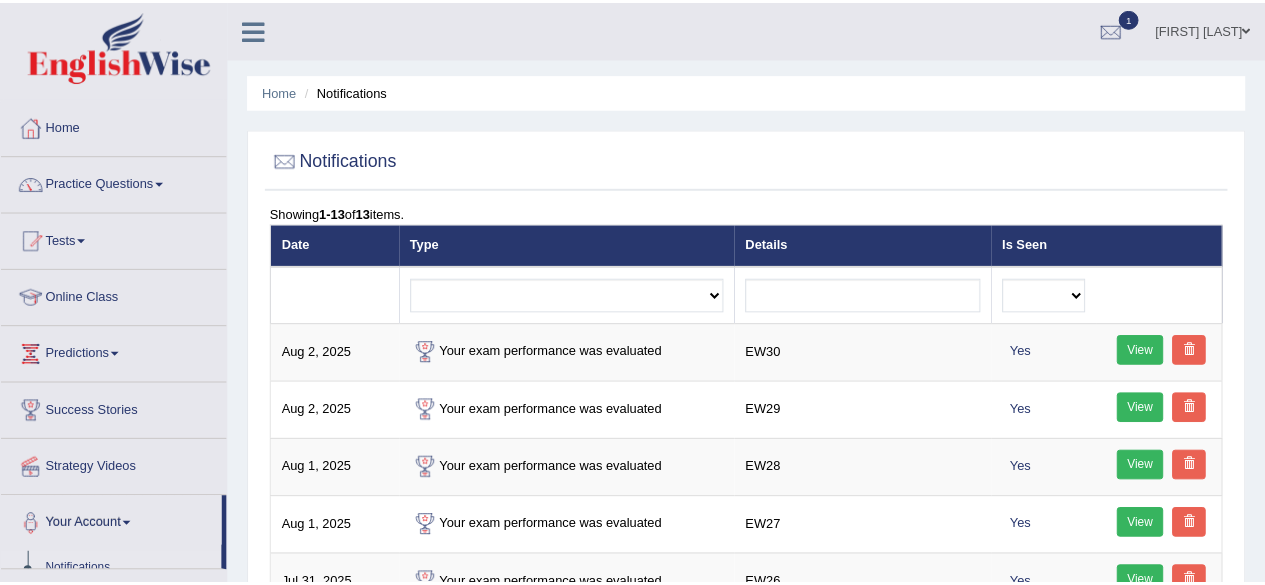 scroll, scrollTop: 0, scrollLeft: 0, axis: both 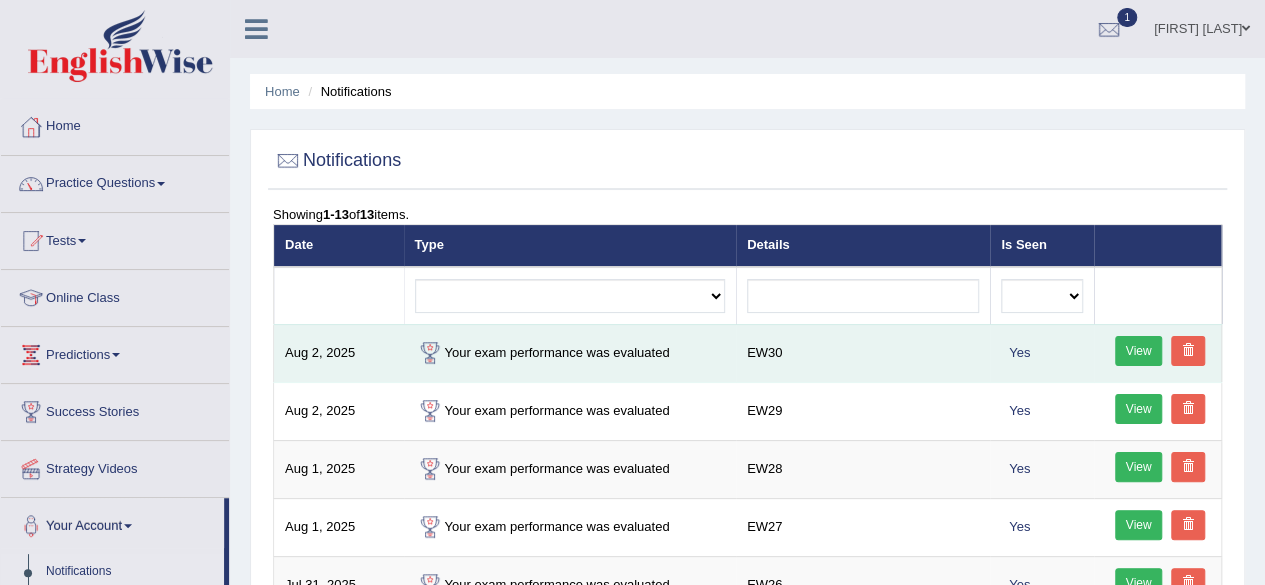 click on "View" at bounding box center [1139, 351] 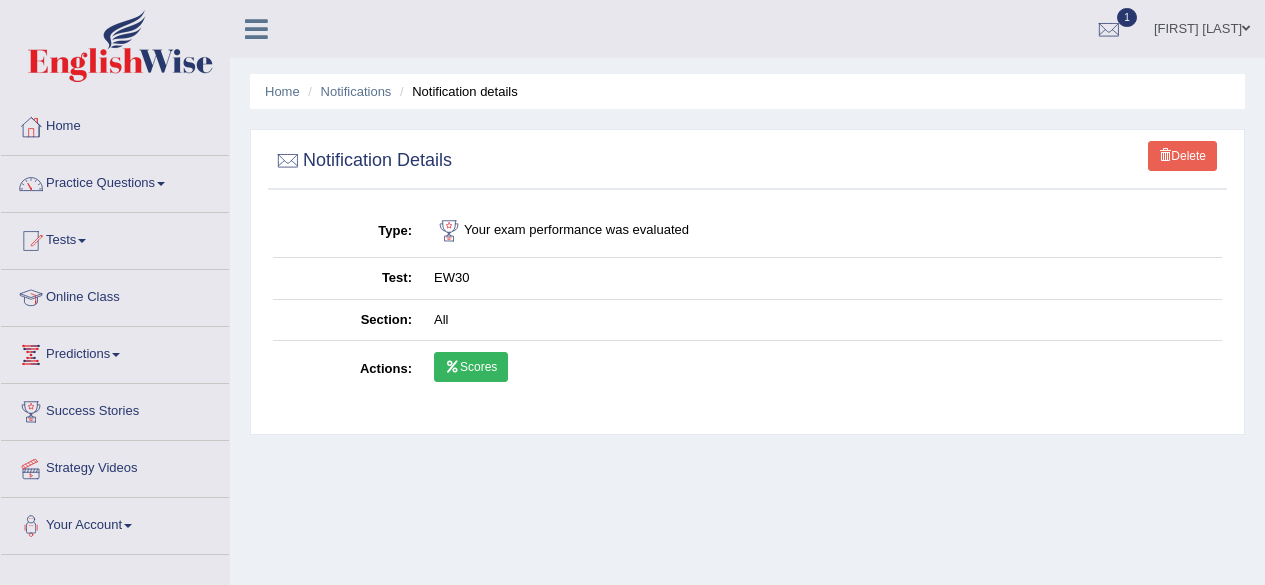 scroll, scrollTop: 0, scrollLeft: 0, axis: both 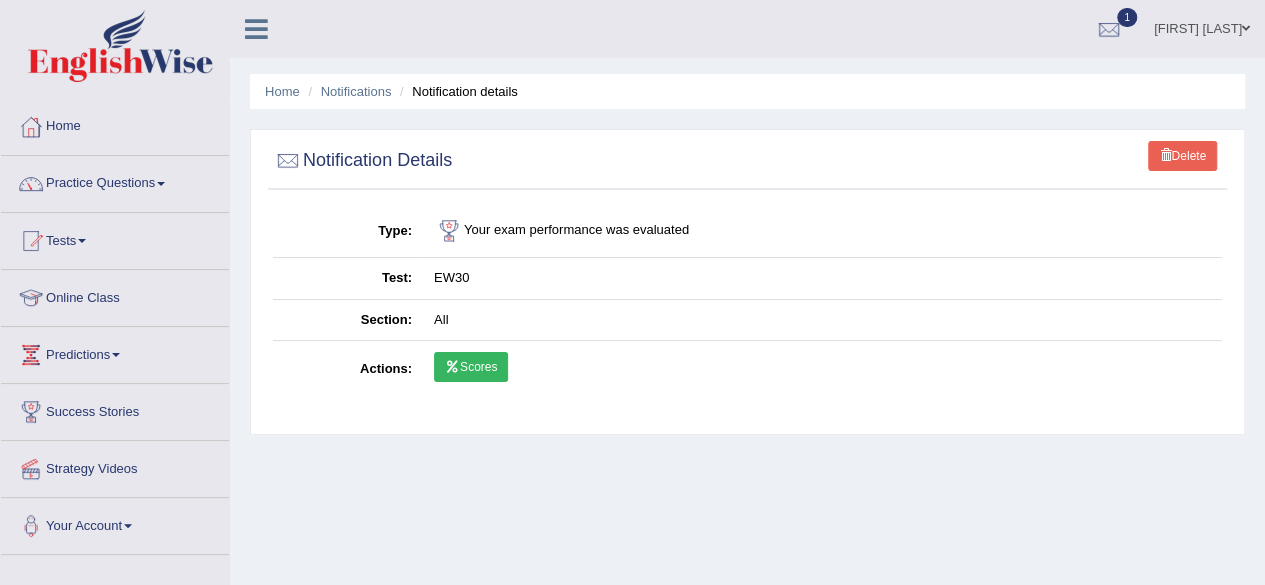 click on "Scores" at bounding box center [471, 367] 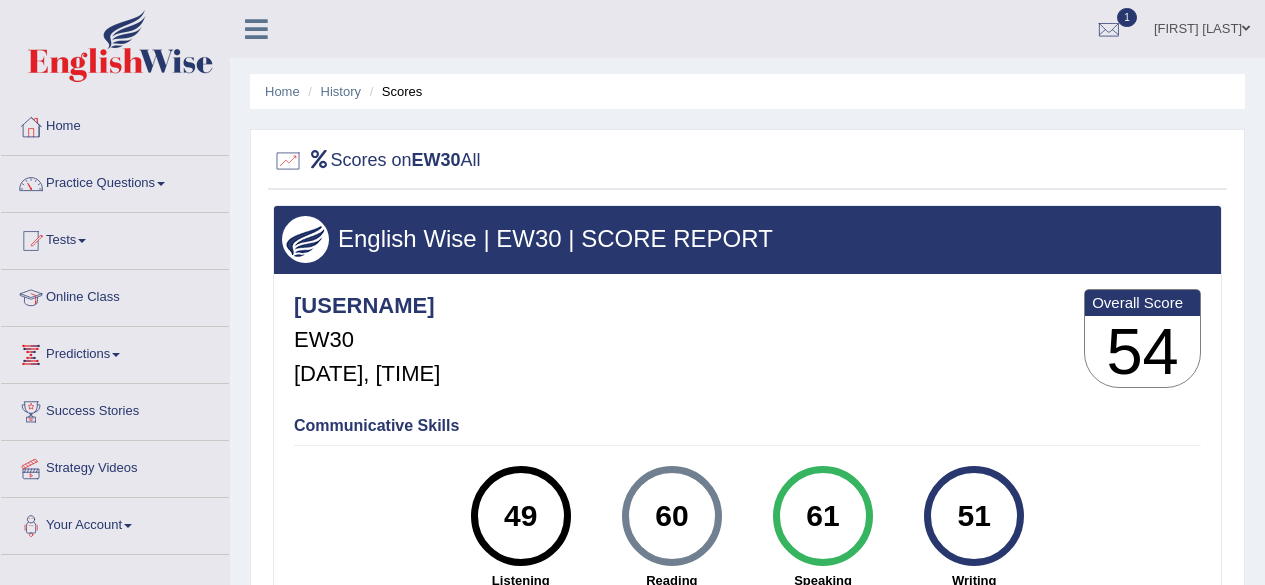 scroll, scrollTop: 0, scrollLeft: 0, axis: both 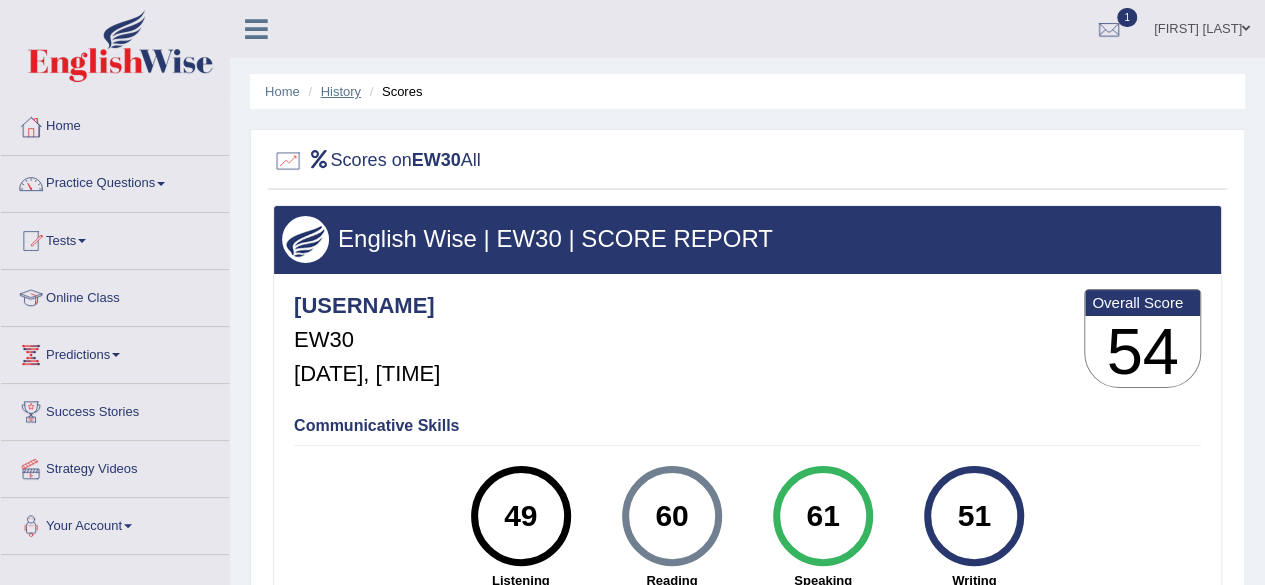 click on "History" at bounding box center (341, 91) 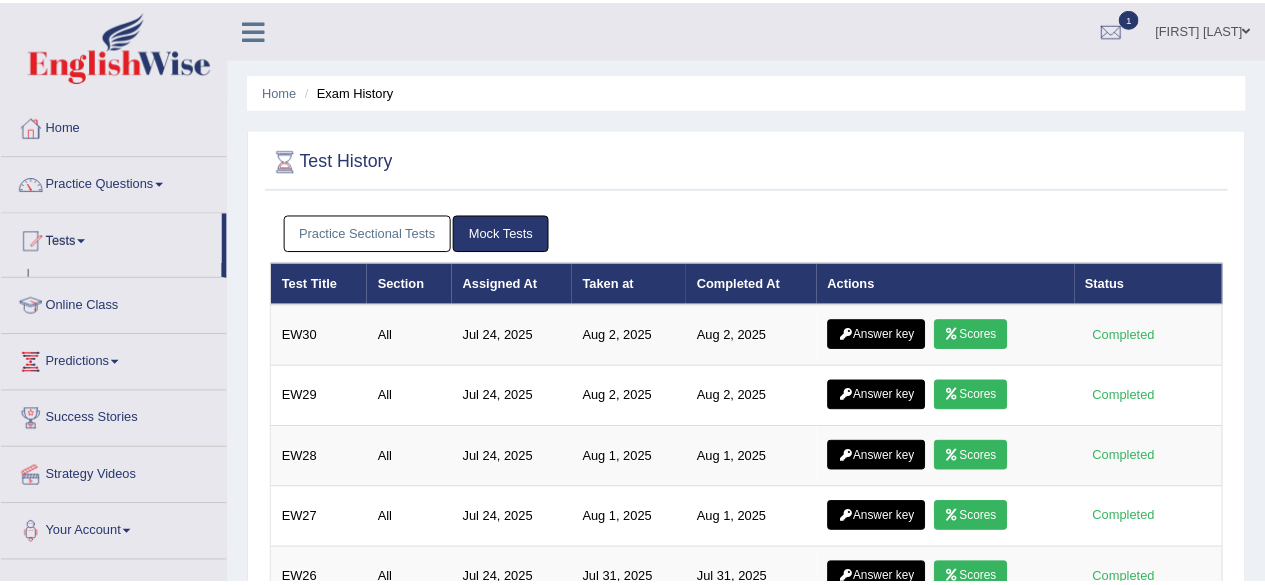 scroll, scrollTop: 0, scrollLeft: 0, axis: both 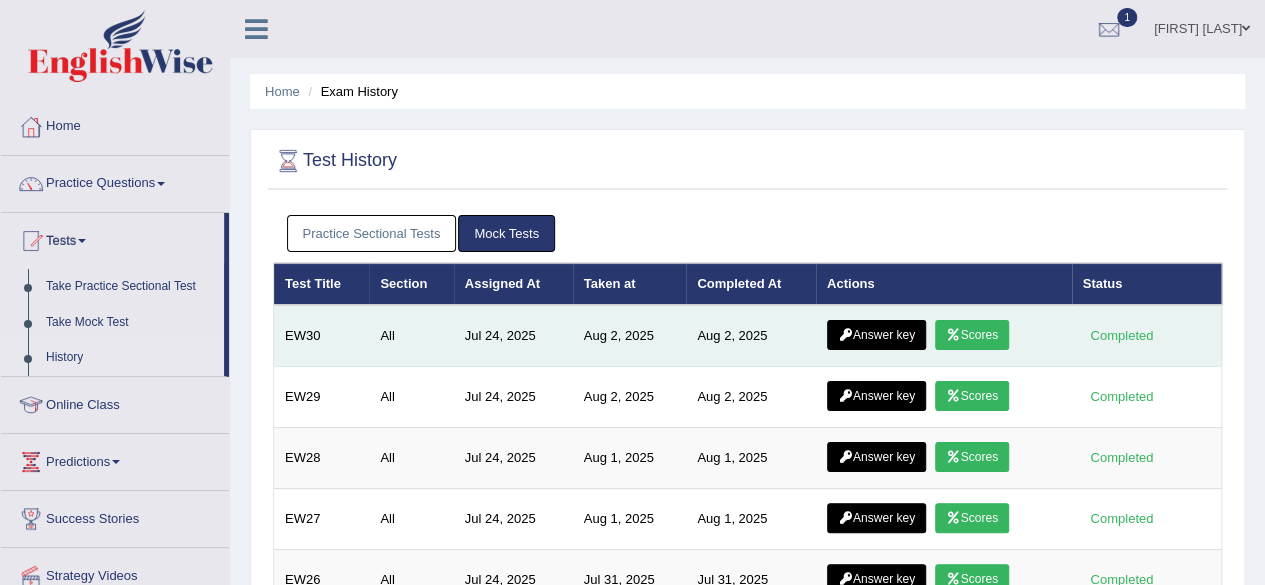 click on "Scores" at bounding box center (972, 335) 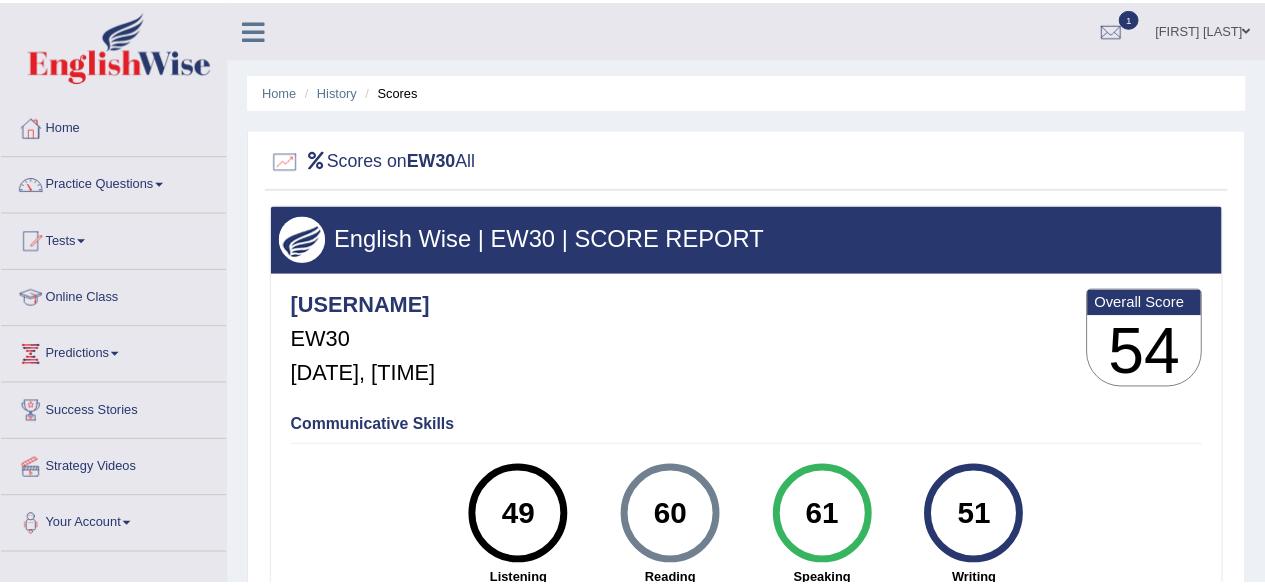 scroll, scrollTop: 0, scrollLeft: 0, axis: both 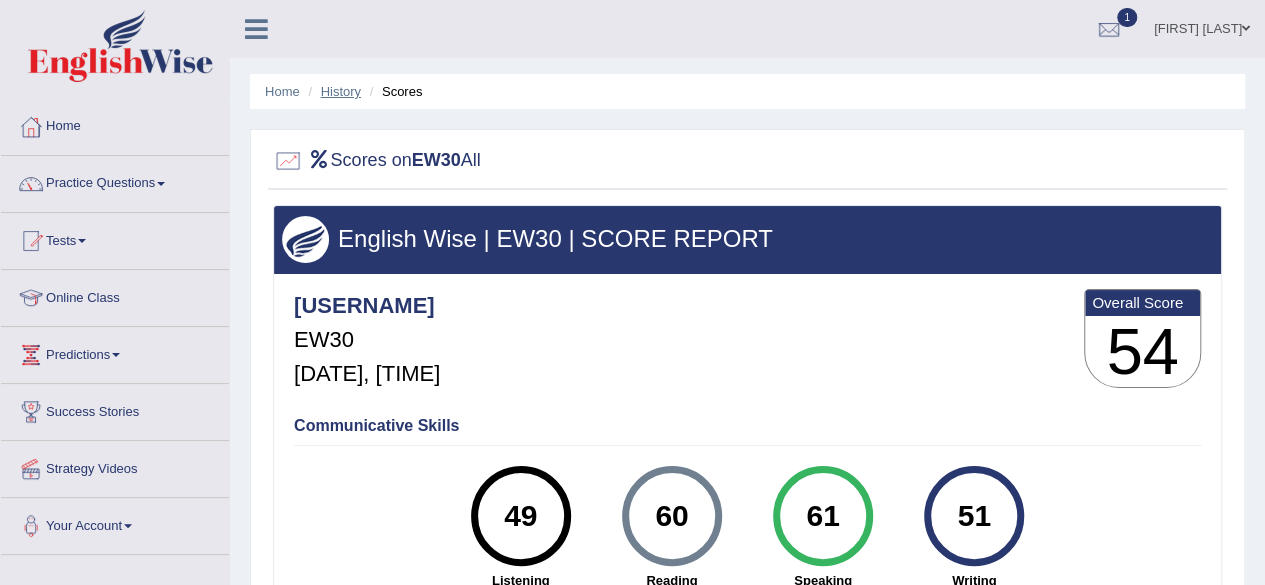 click on "History" at bounding box center (341, 91) 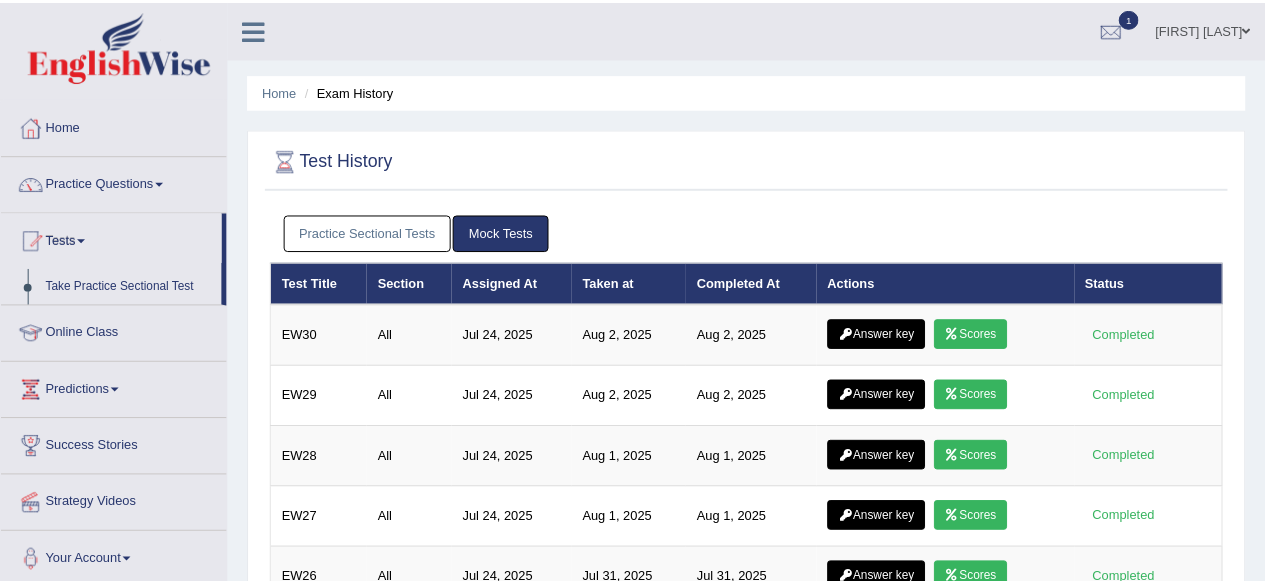 scroll, scrollTop: 0, scrollLeft: 0, axis: both 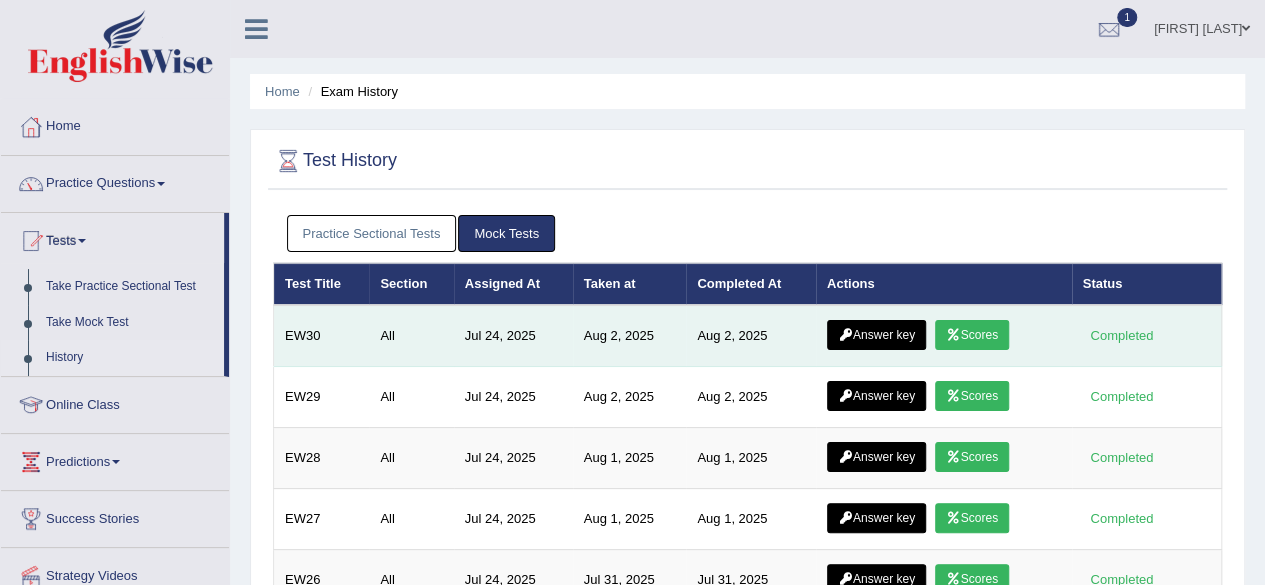 click on "Answer key" at bounding box center [876, 335] 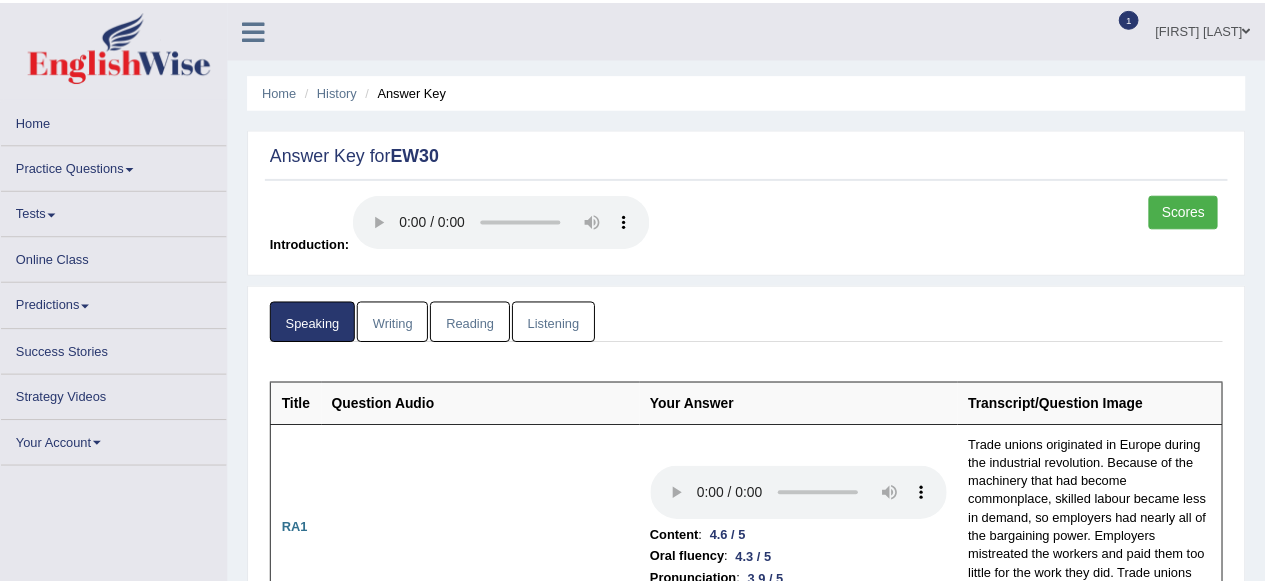 scroll, scrollTop: 0, scrollLeft: 0, axis: both 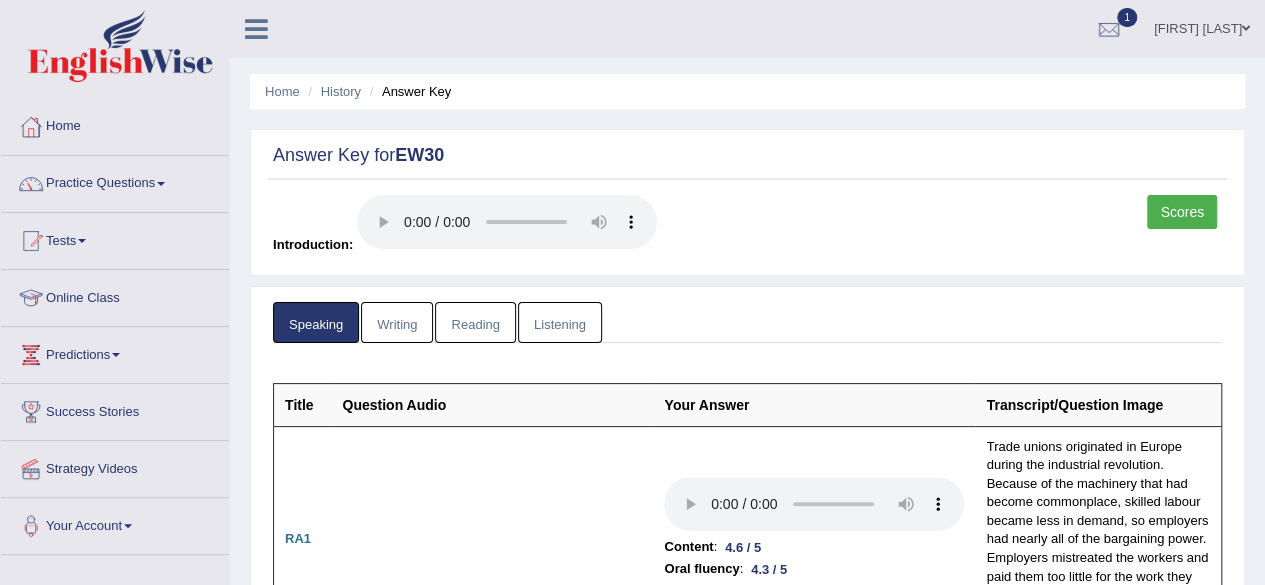click on "Writing" at bounding box center [397, 322] 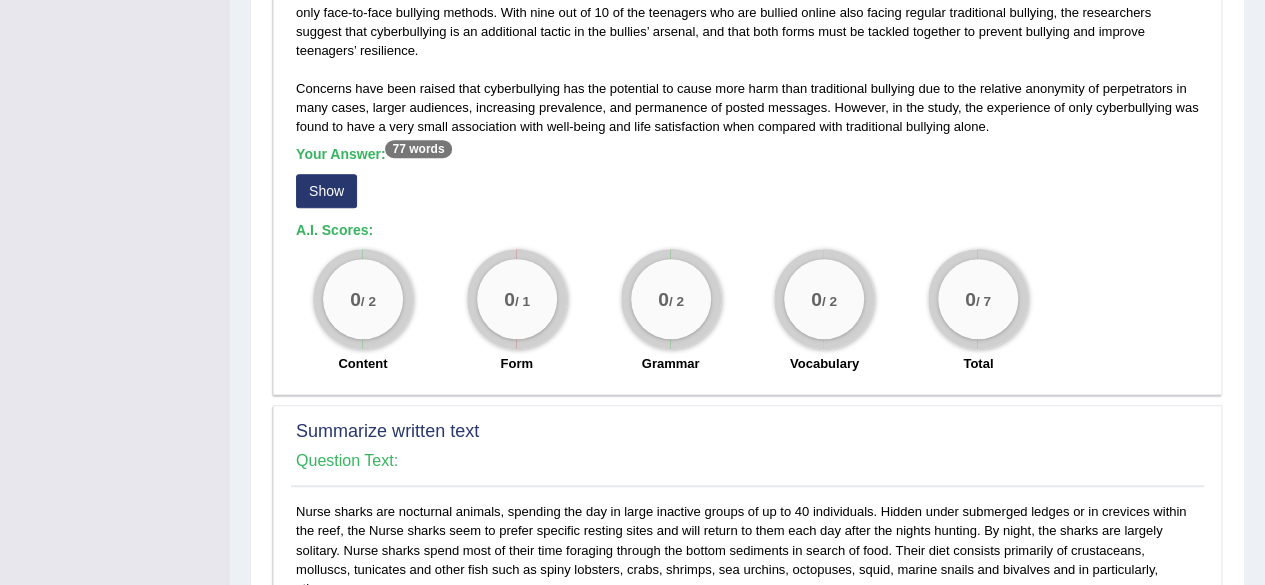 scroll, scrollTop: 600, scrollLeft: 0, axis: vertical 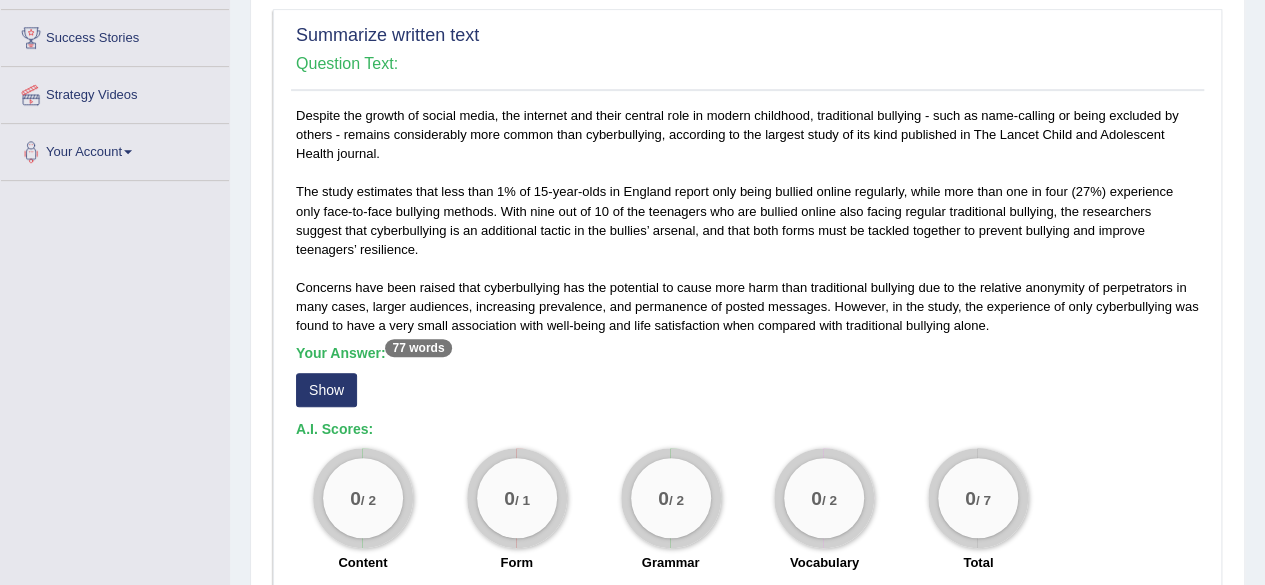 click on "Show" at bounding box center [326, 390] 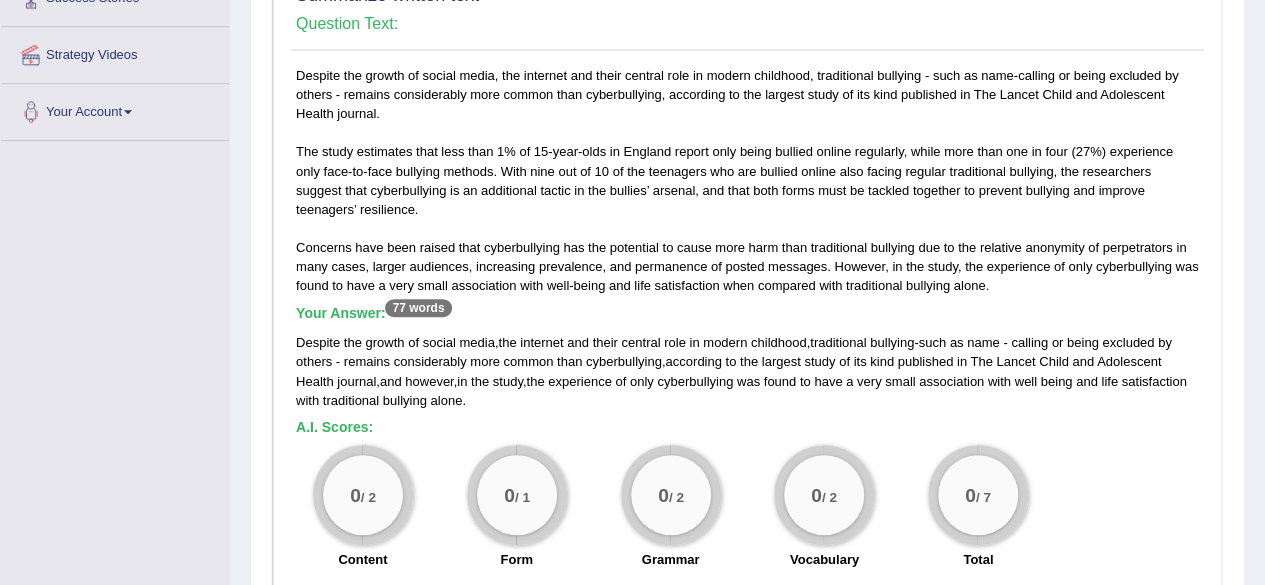 scroll, scrollTop: 480, scrollLeft: 0, axis: vertical 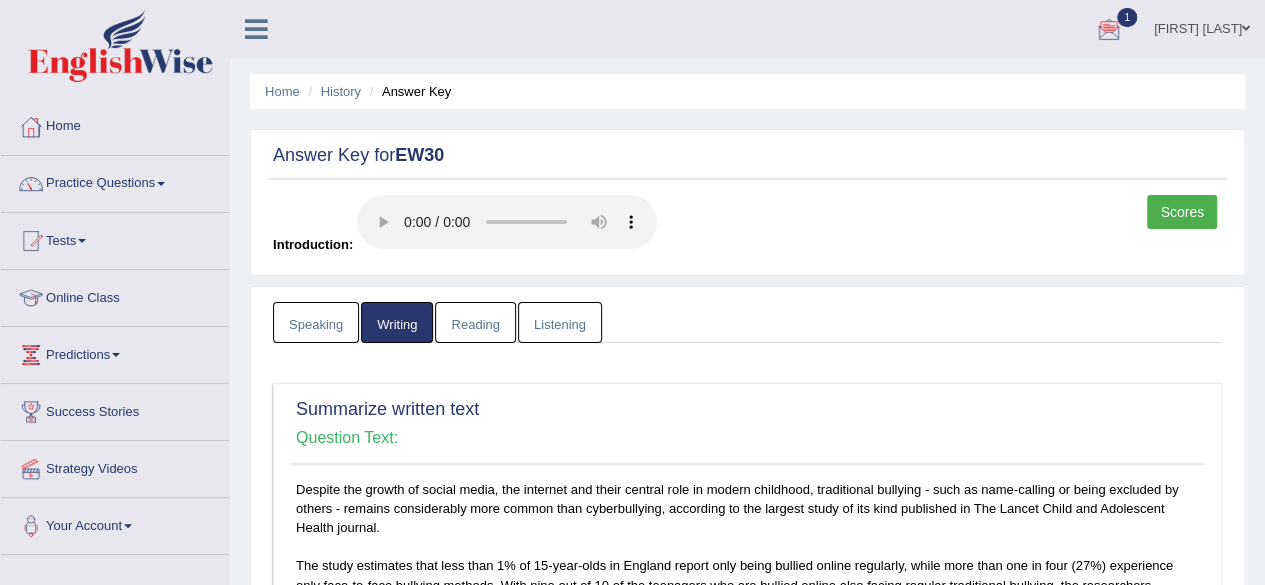click at bounding box center [1109, 30] 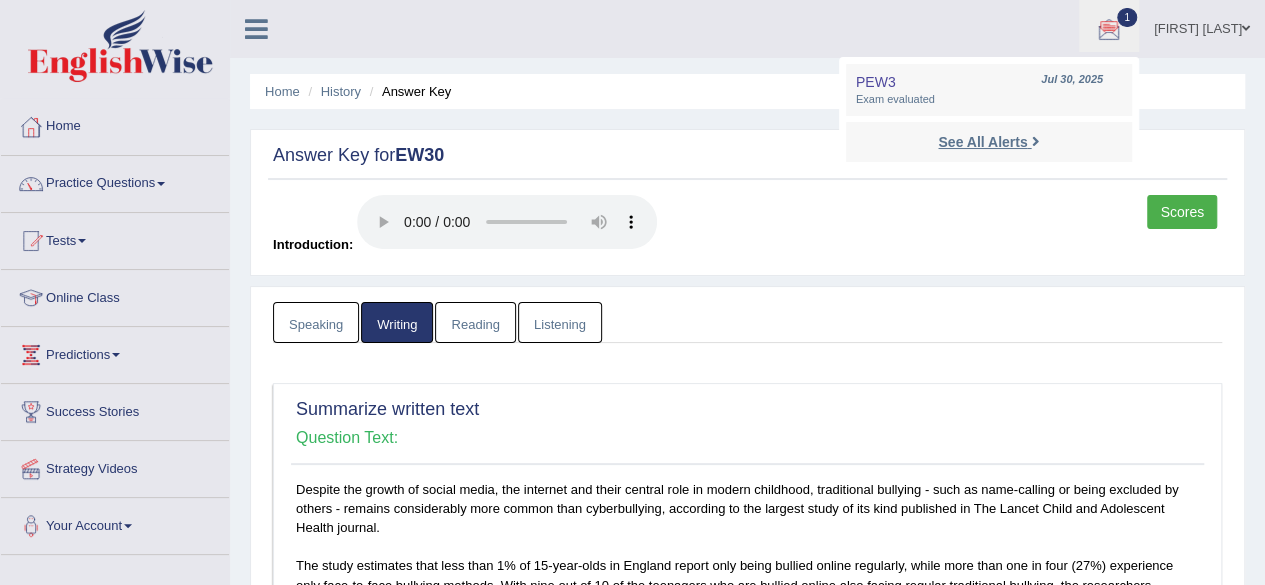 click on "See All Alerts" at bounding box center (982, 142) 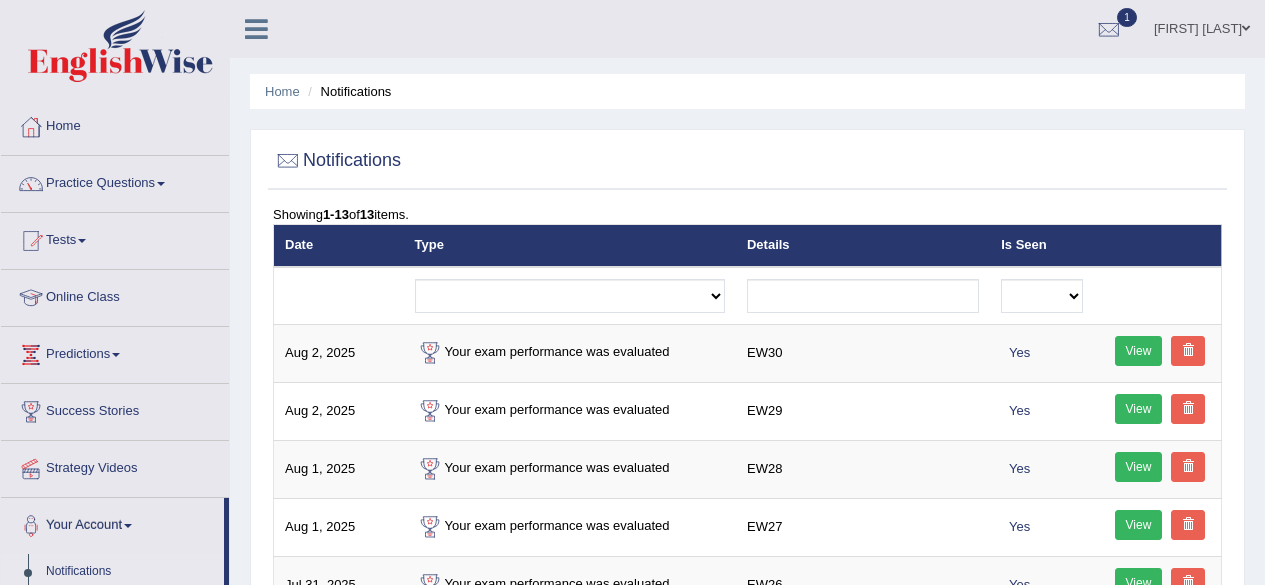 scroll, scrollTop: 0, scrollLeft: 0, axis: both 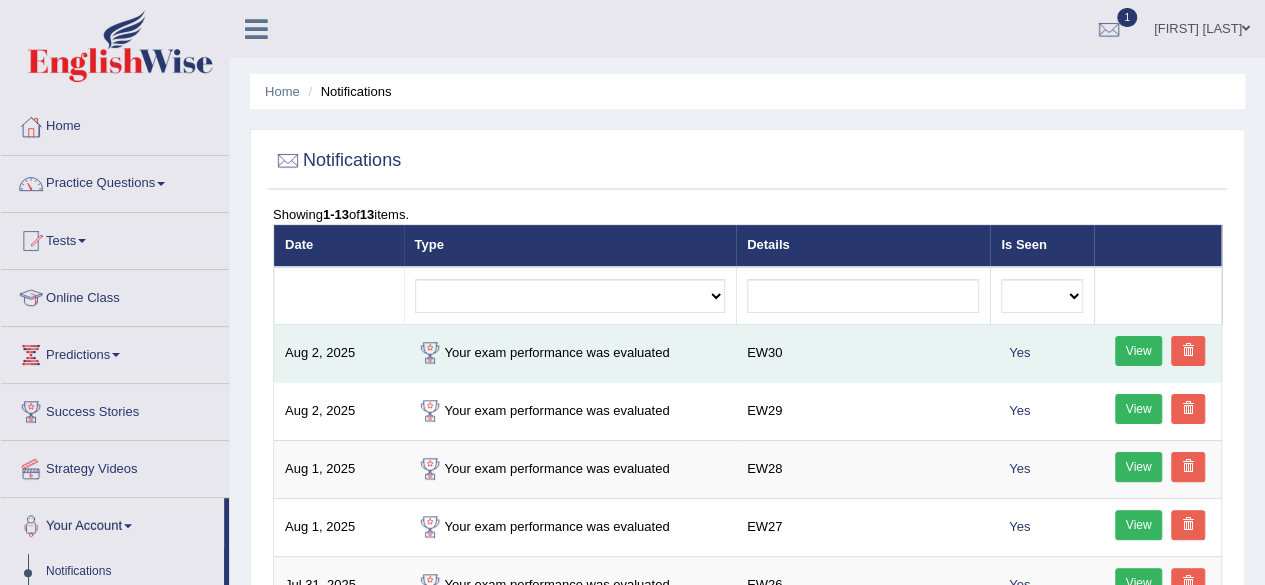 click on "View" at bounding box center (1139, 351) 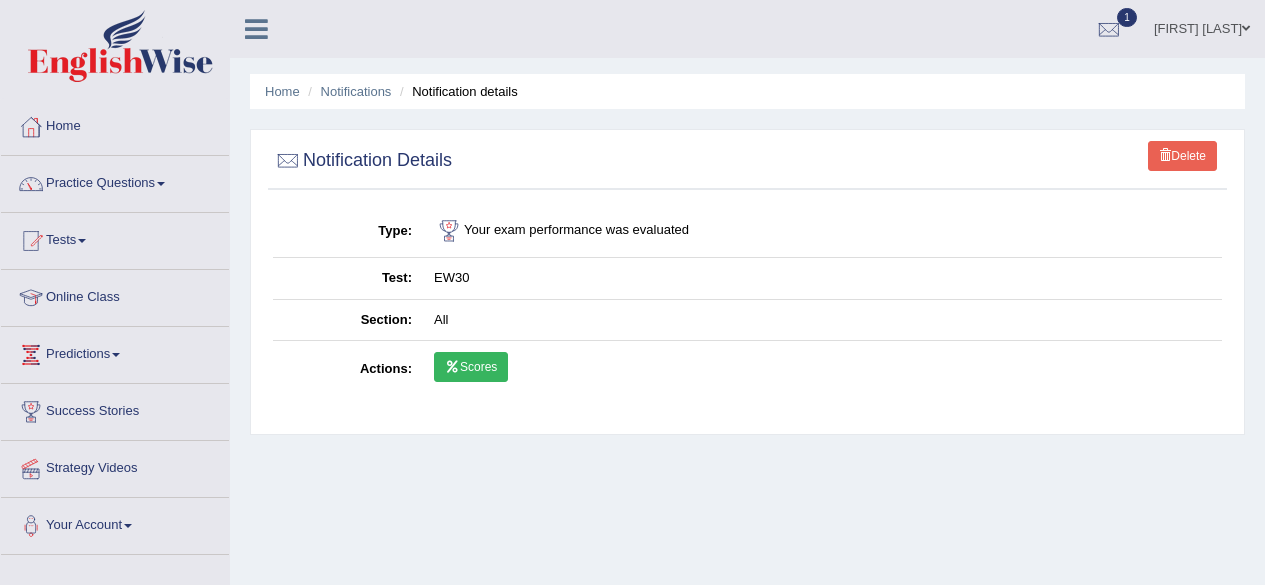 scroll, scrollTop: 0, scrollLeft: 0, axis: both 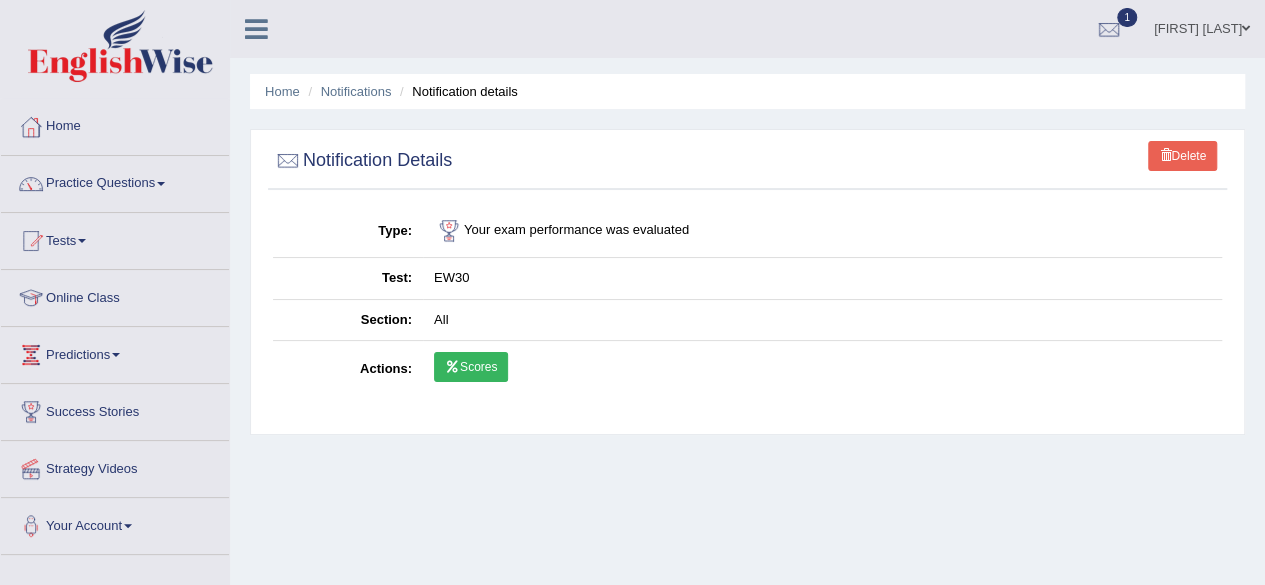 click on "Scores" at bounding box center (471, 367) 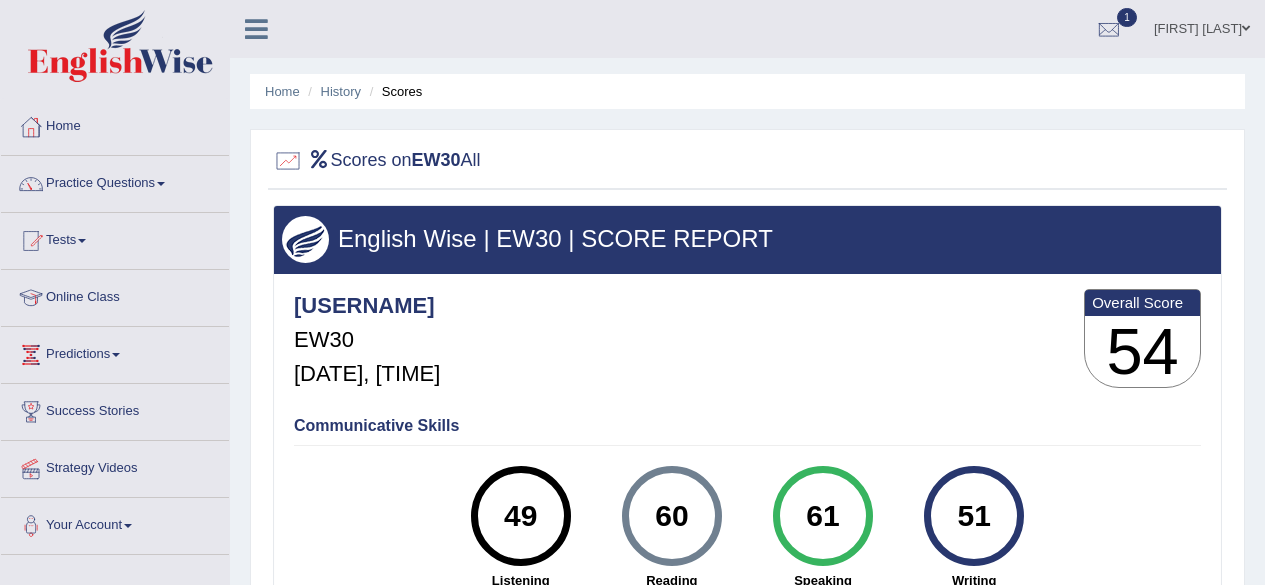 scroll, scrollTop: 0, scrollLeft: 0, axis: both 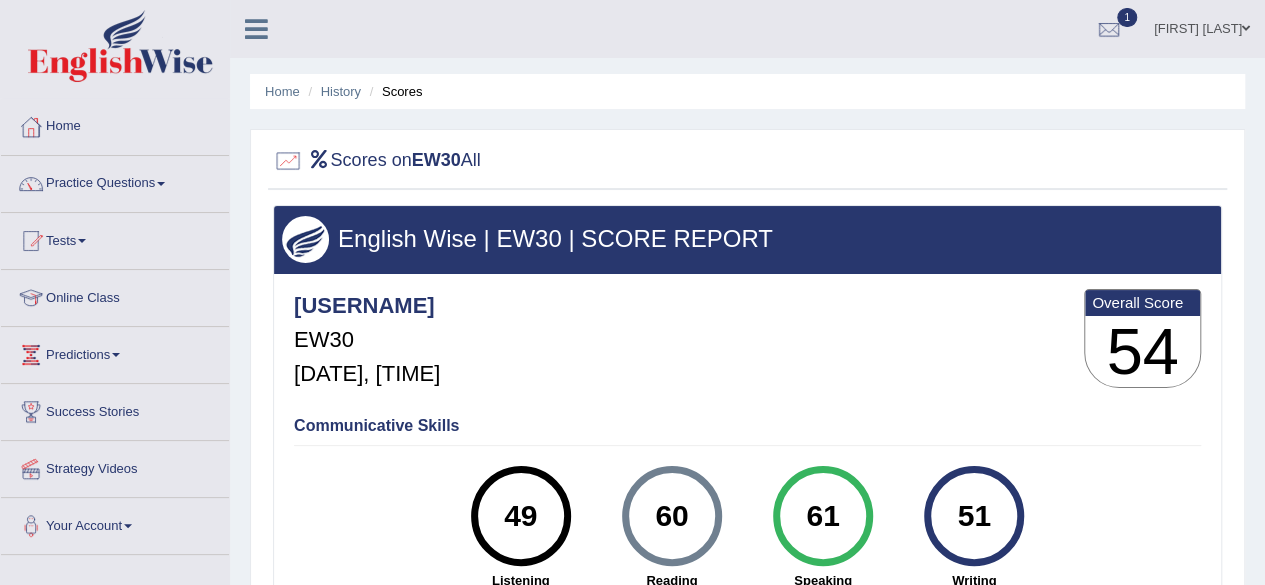 click on "Home
History
Scores
Scores on  EW30  All
English Wise | EW30 | SCORE REPORT
[USERNAME]
EW30
[DATE], [TIME]
Overall Score
54
Communicative Skills
49
Listening" at bounding box center (747, 500) 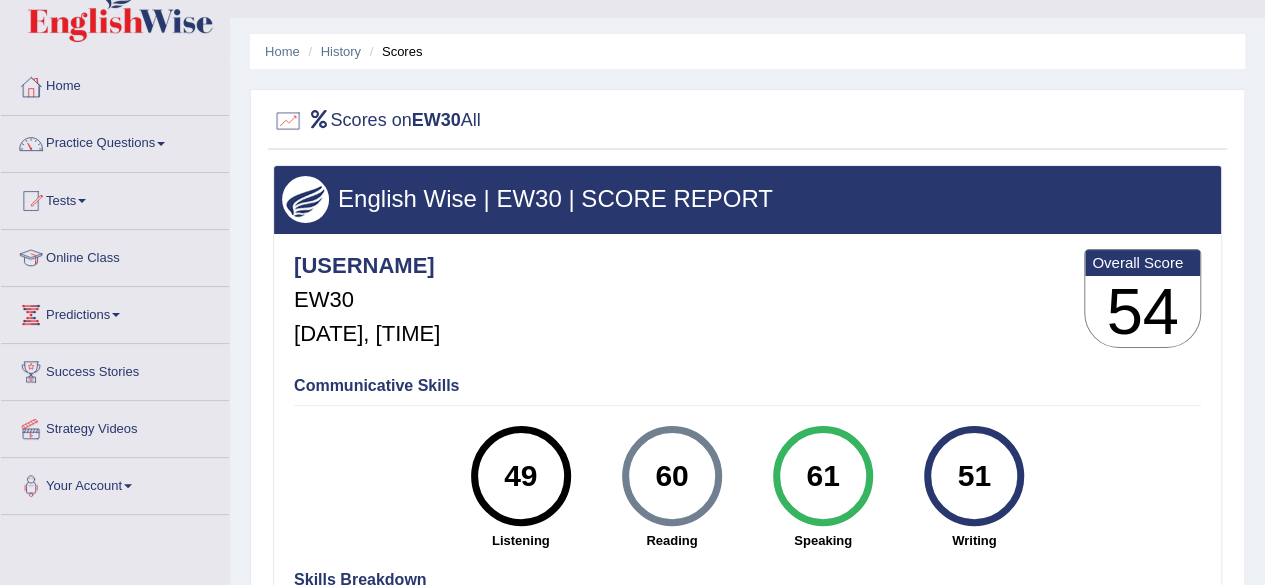 scroll, scrollTop: 146, scrollLeft: 0, axis: vertical 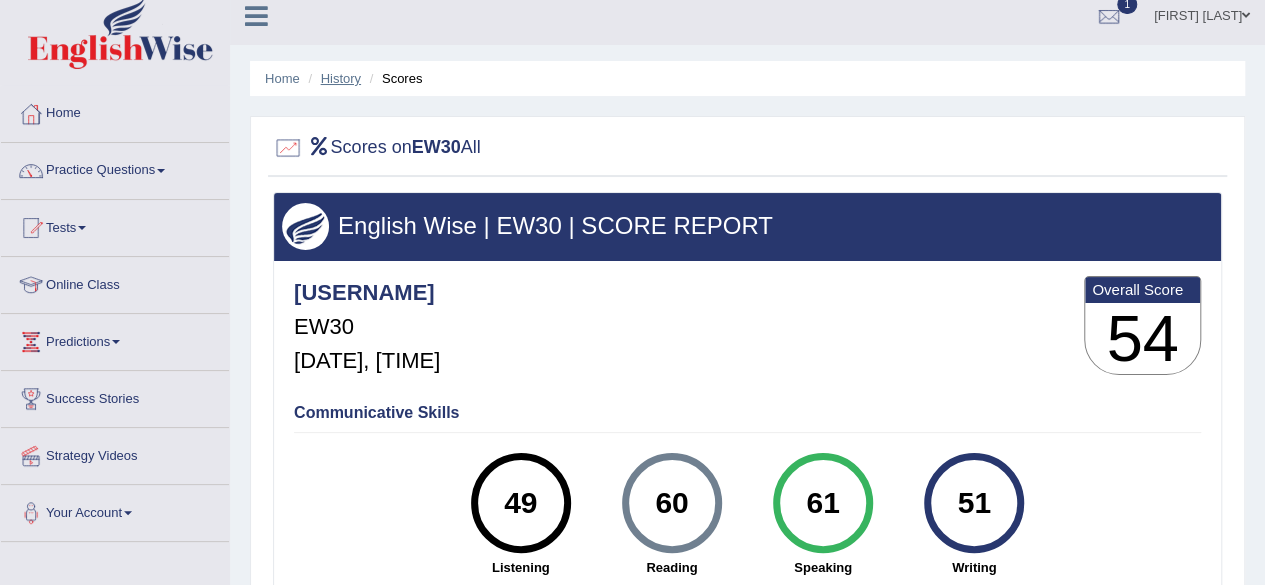 click on "History" at bounding box center [341, 78] 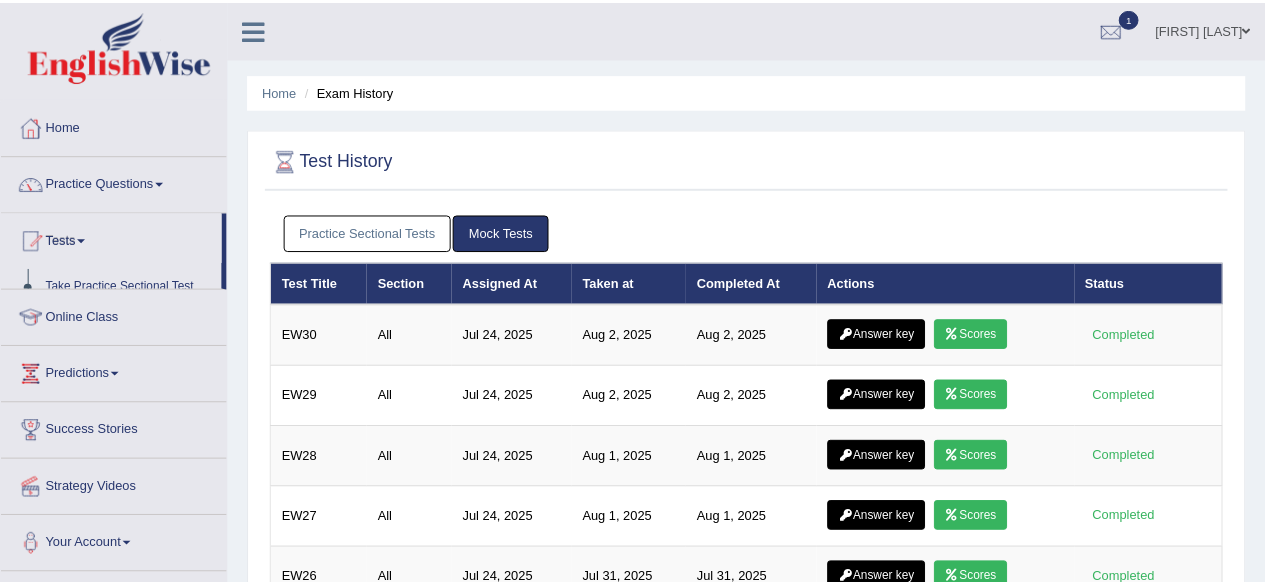 scroll, scrollTop: 0, scrollLeft: 0, axis: both 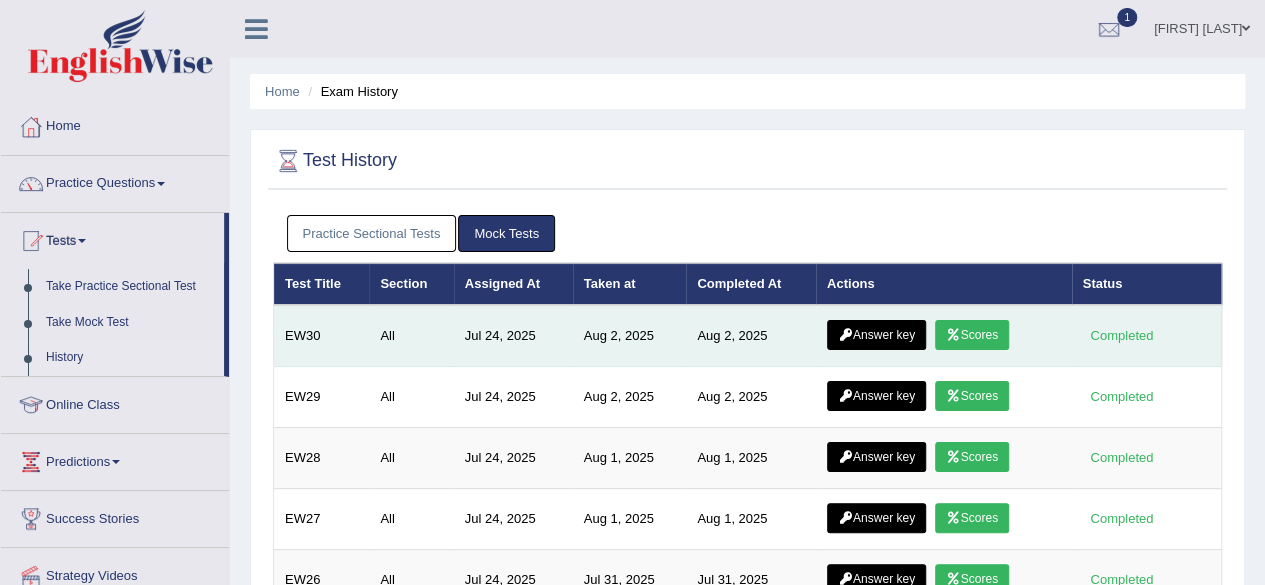 click on "Answer key" at bounding box center [876, 335] 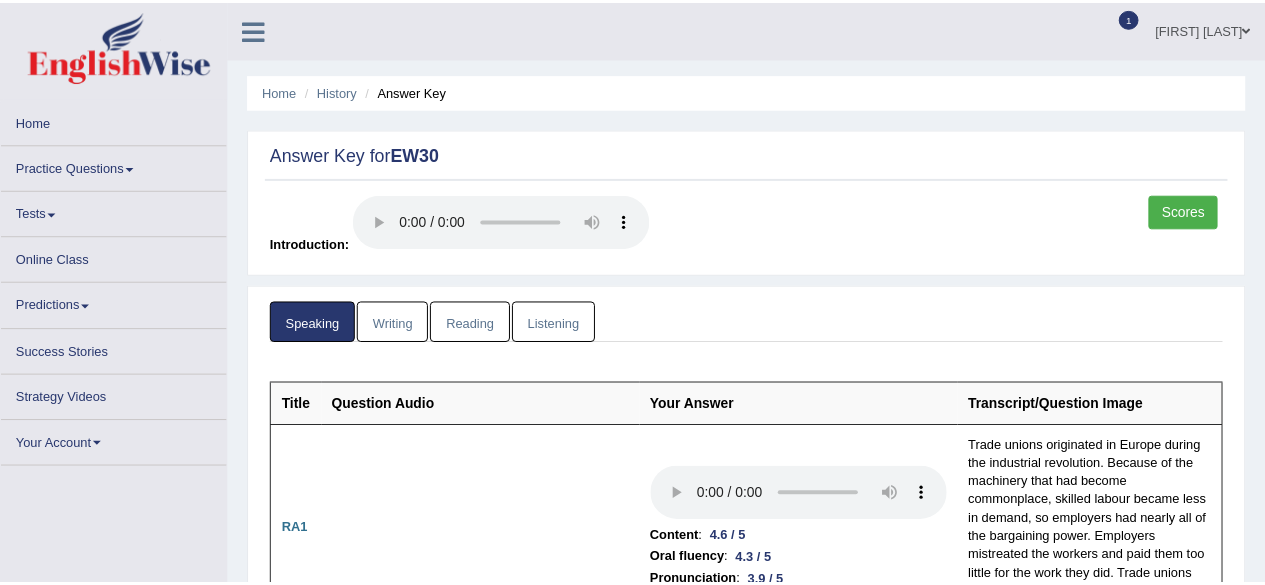 scroll, scrollTop: 0, scrollLeft: 0, axis: both 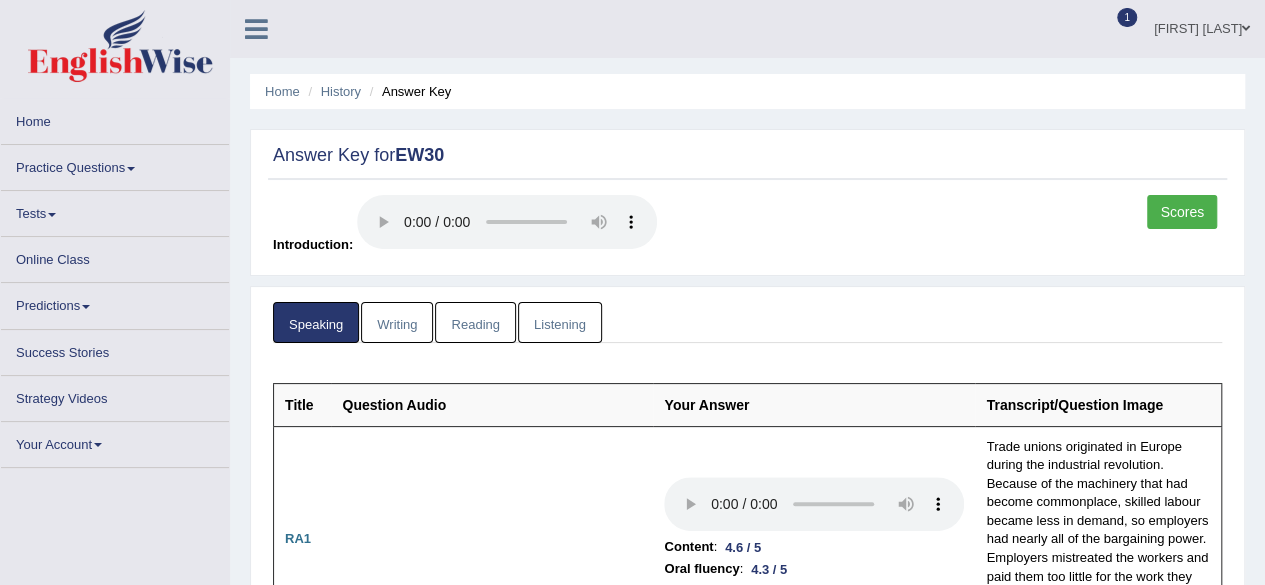 click on "Writing" at bounding box center [397, 322] 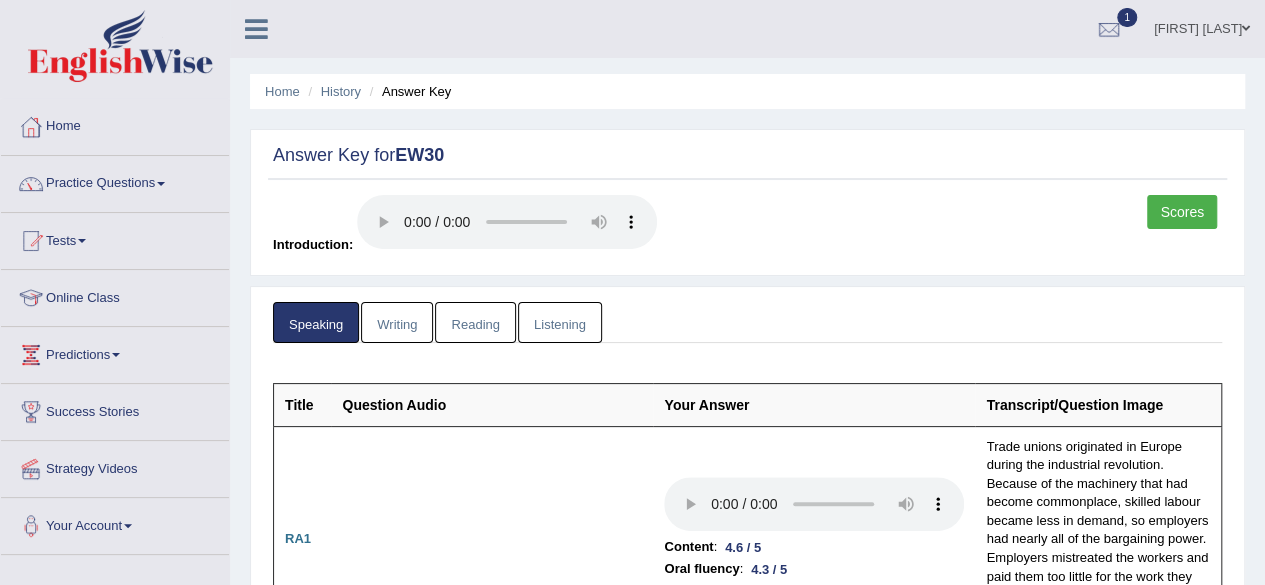click on "Writing" at bounding box center (397, 322) 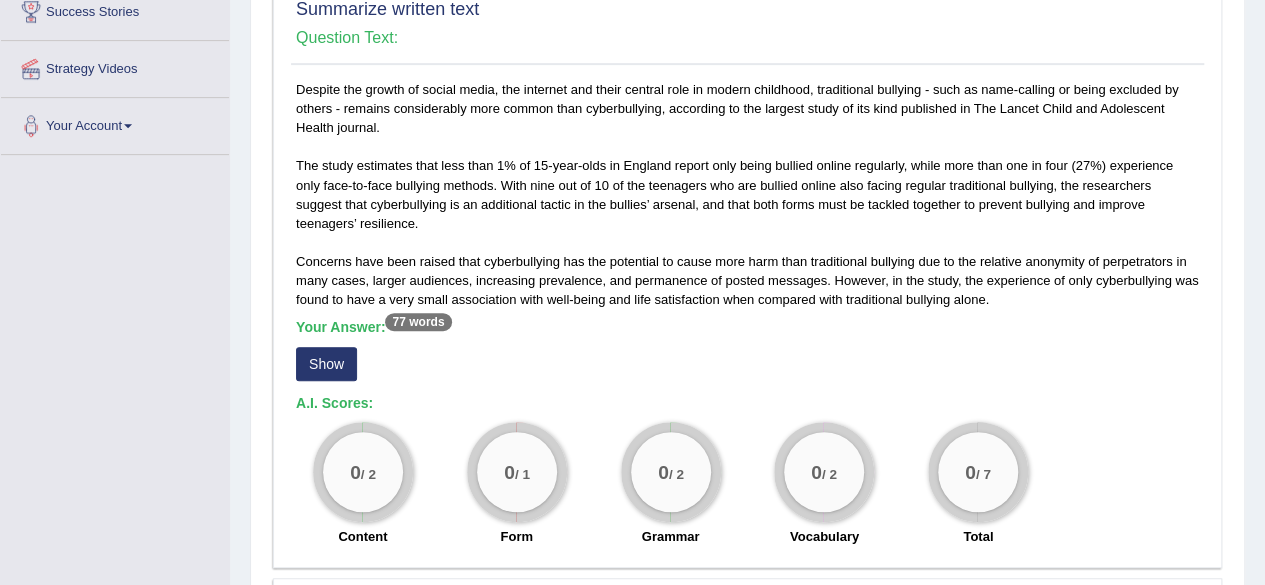 scroll, scrollTop: 440, scrollLeft: 0, axis: vertical 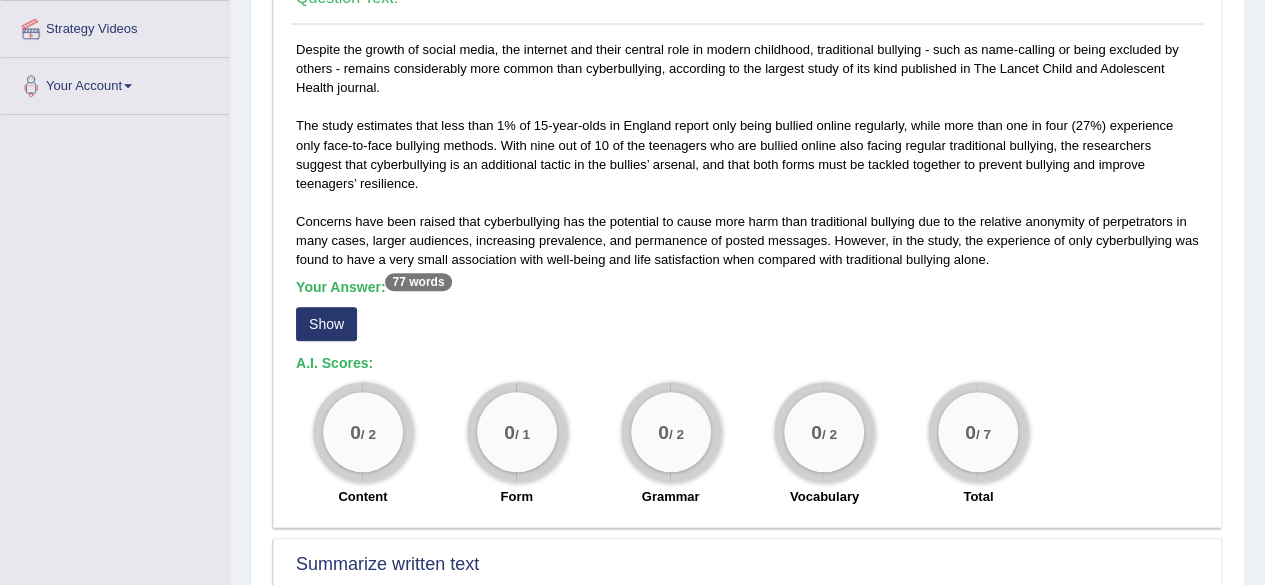 click on "Show" at bounding box center [326, 324] 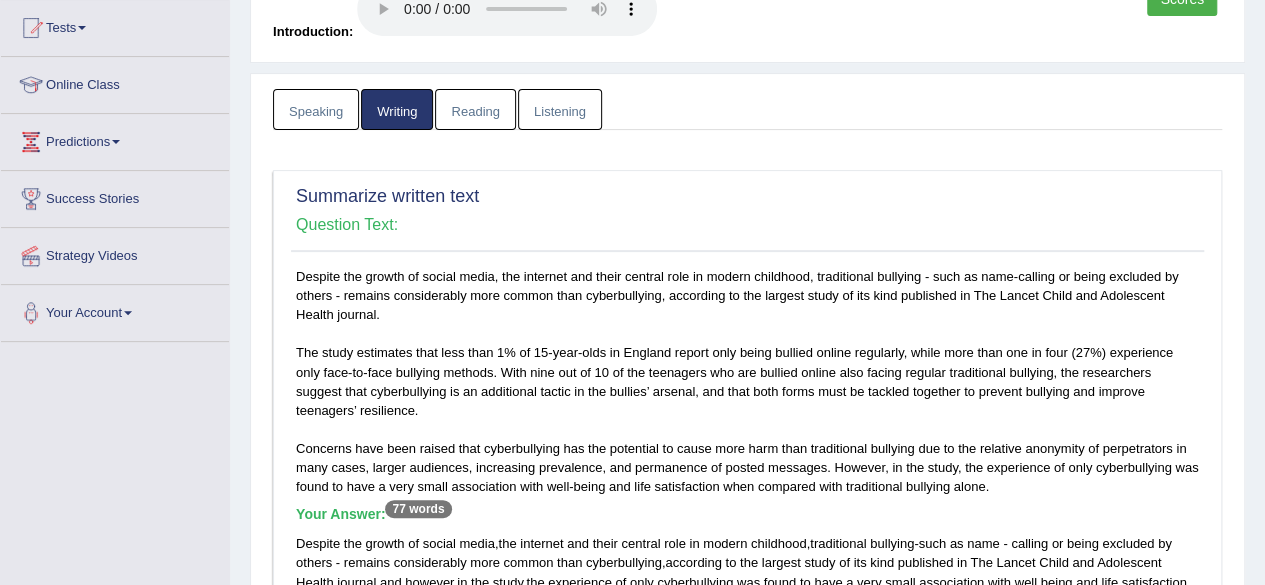 scroll, scrollTop: 173, scrollLeft: 0, axis: vertical 